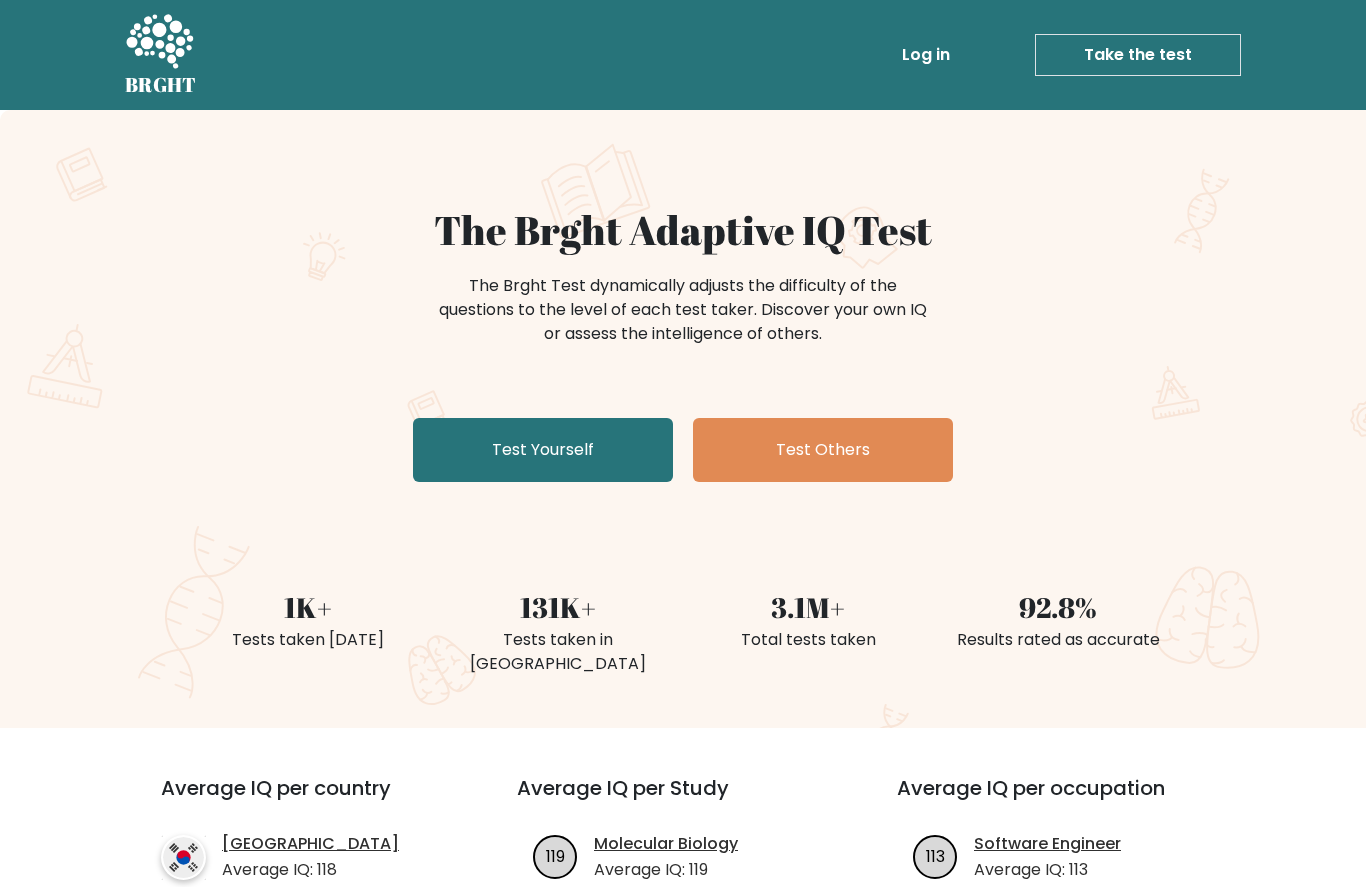 scroll, scrollTop: 0, scrollLeft: 0, axis: both 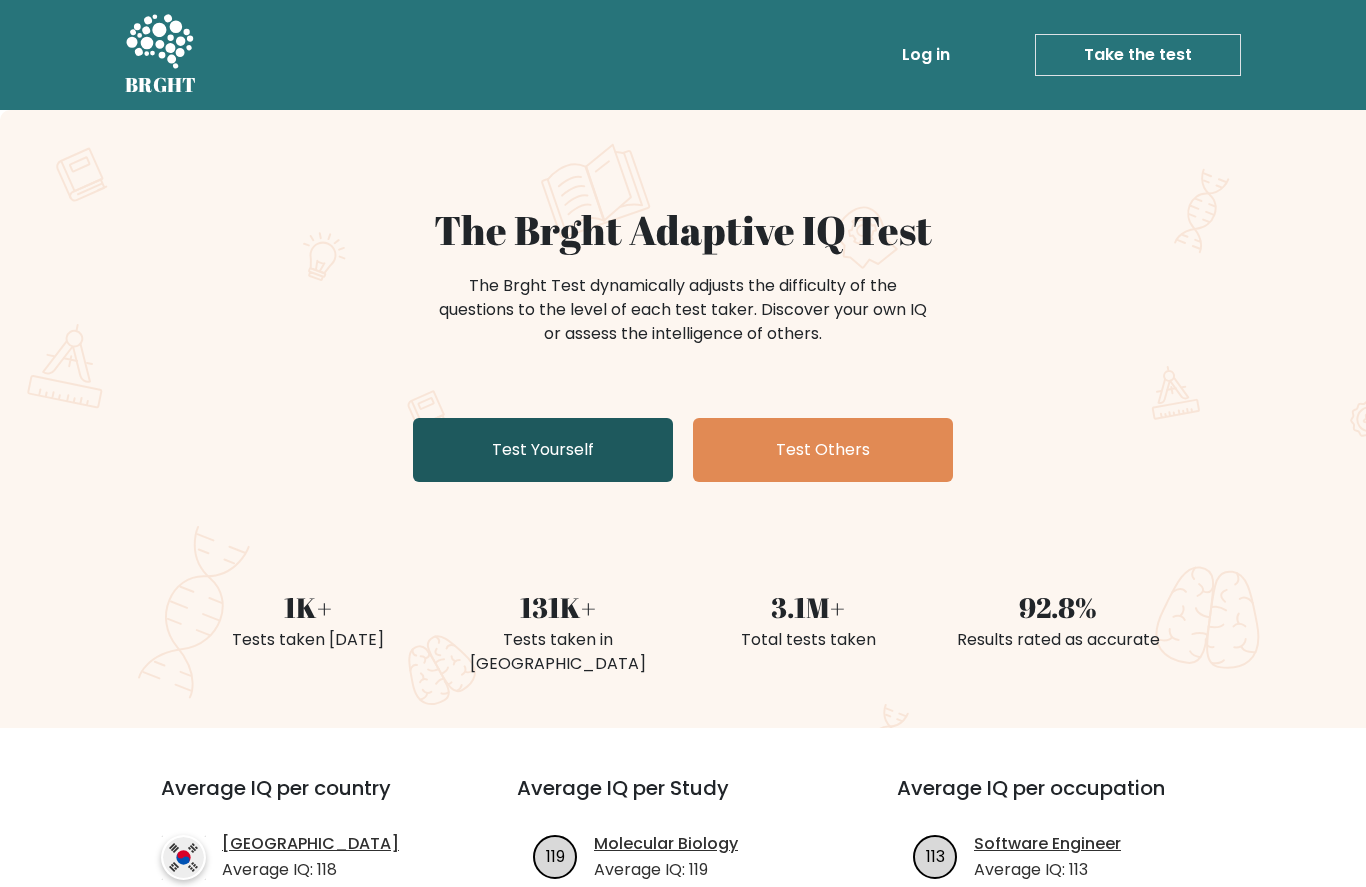 click on "Test Yourself" at bounding box center [543, 450] 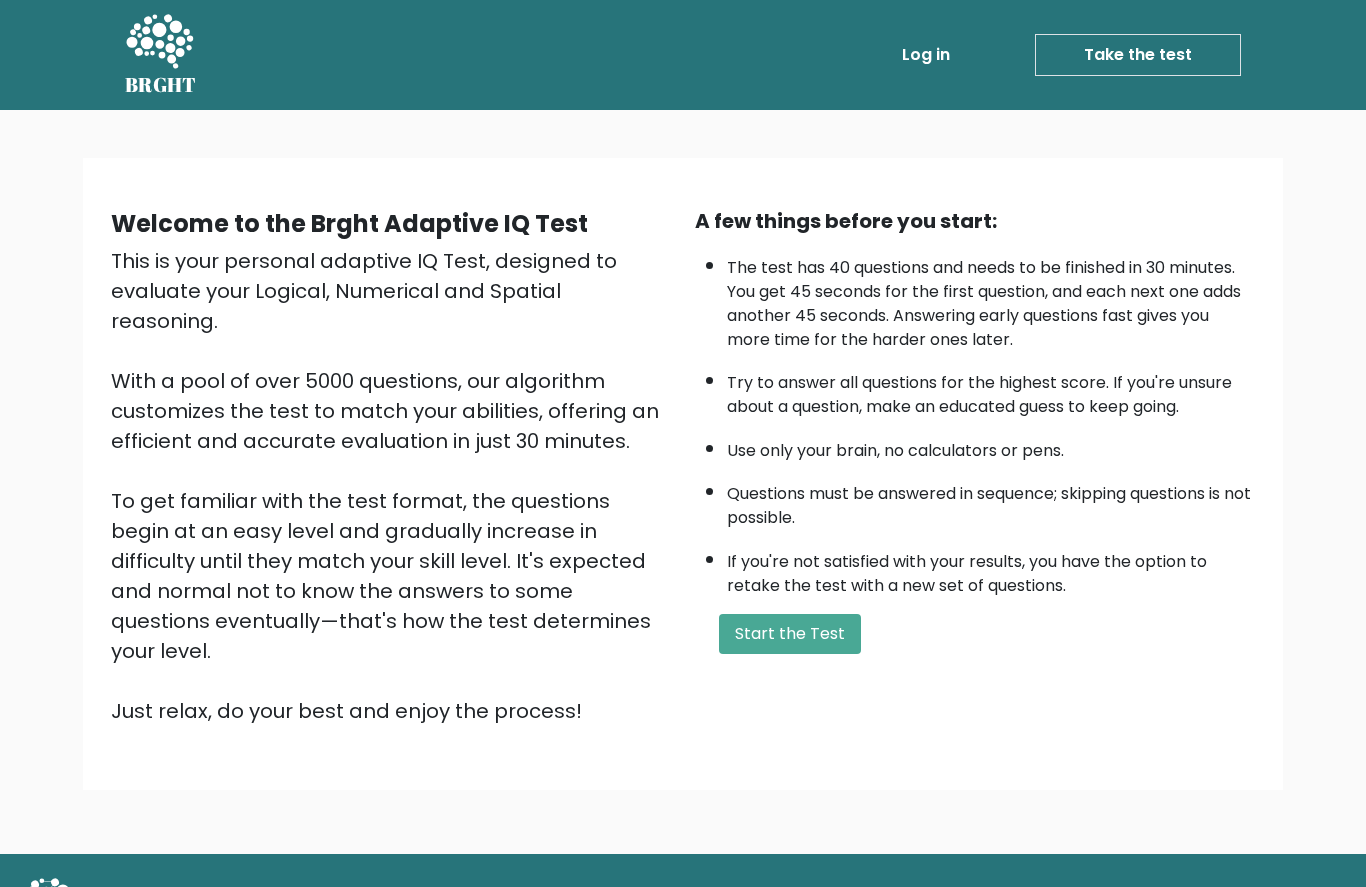 scroll, scrollTop: 0, scrollLeft: 0, axis: both 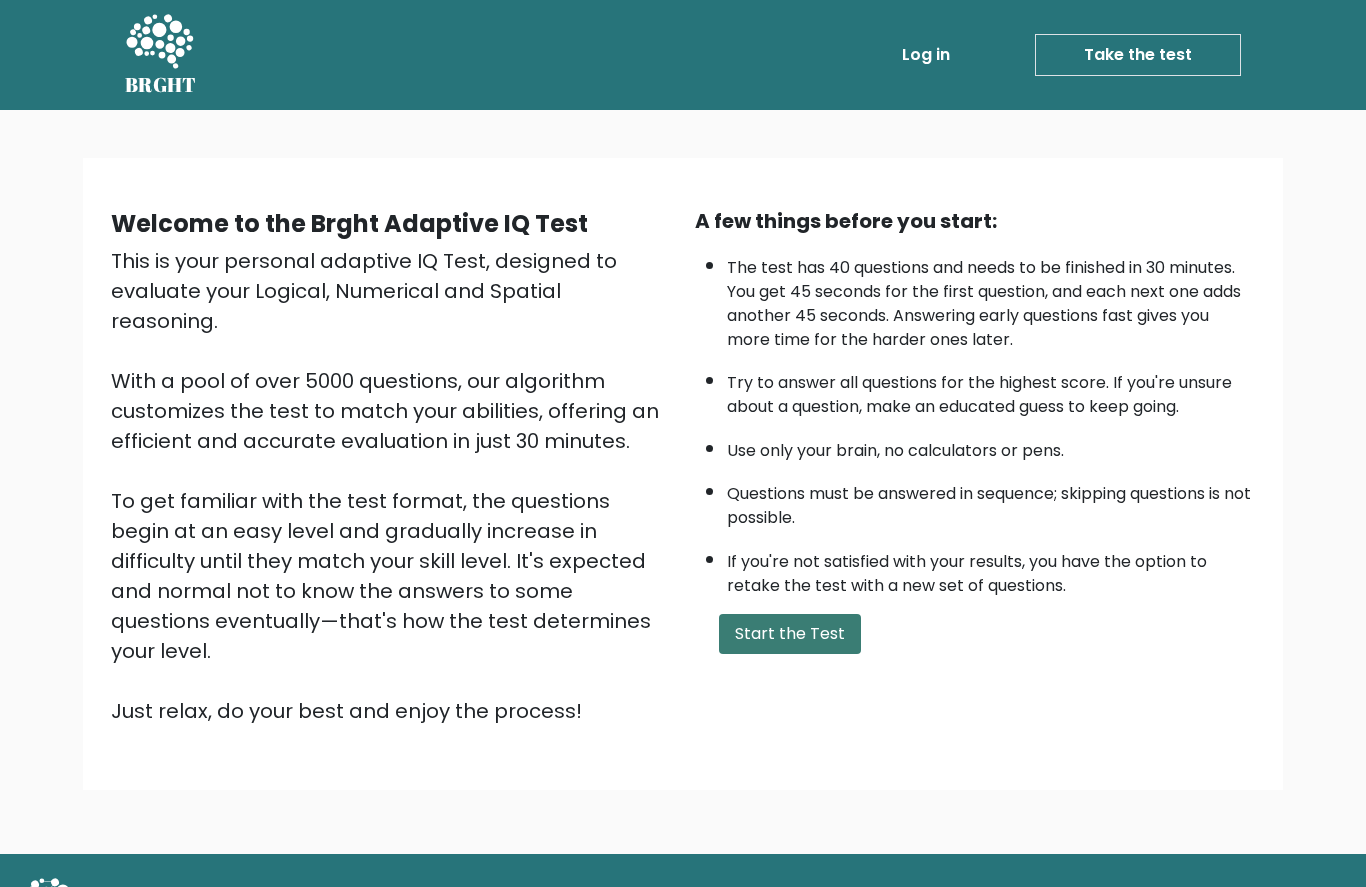 click on "Start the Test" at bounding box center (790, 634) 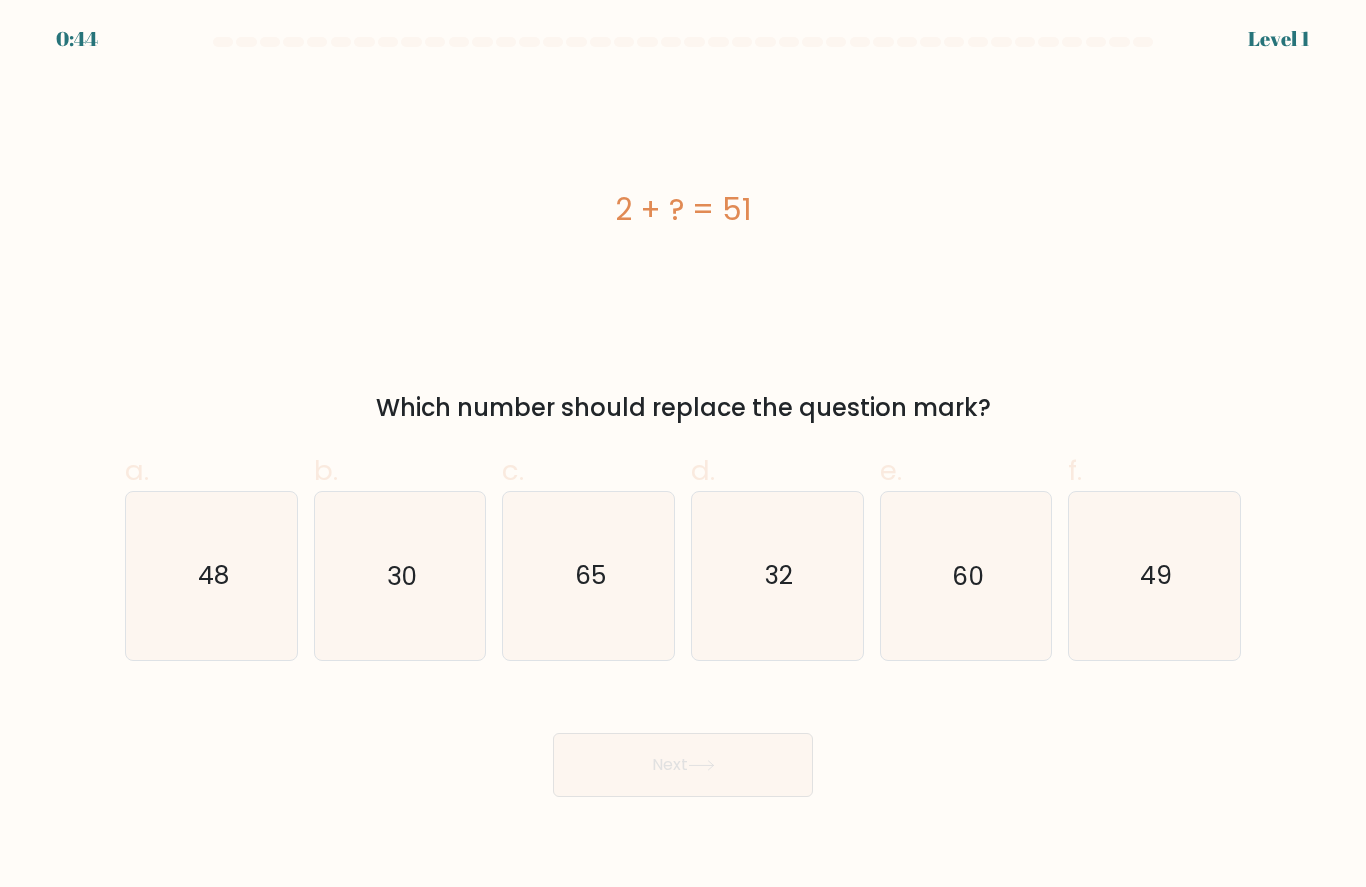 scroll, scrollTop: 0, scrollLeft: 0, axis: both 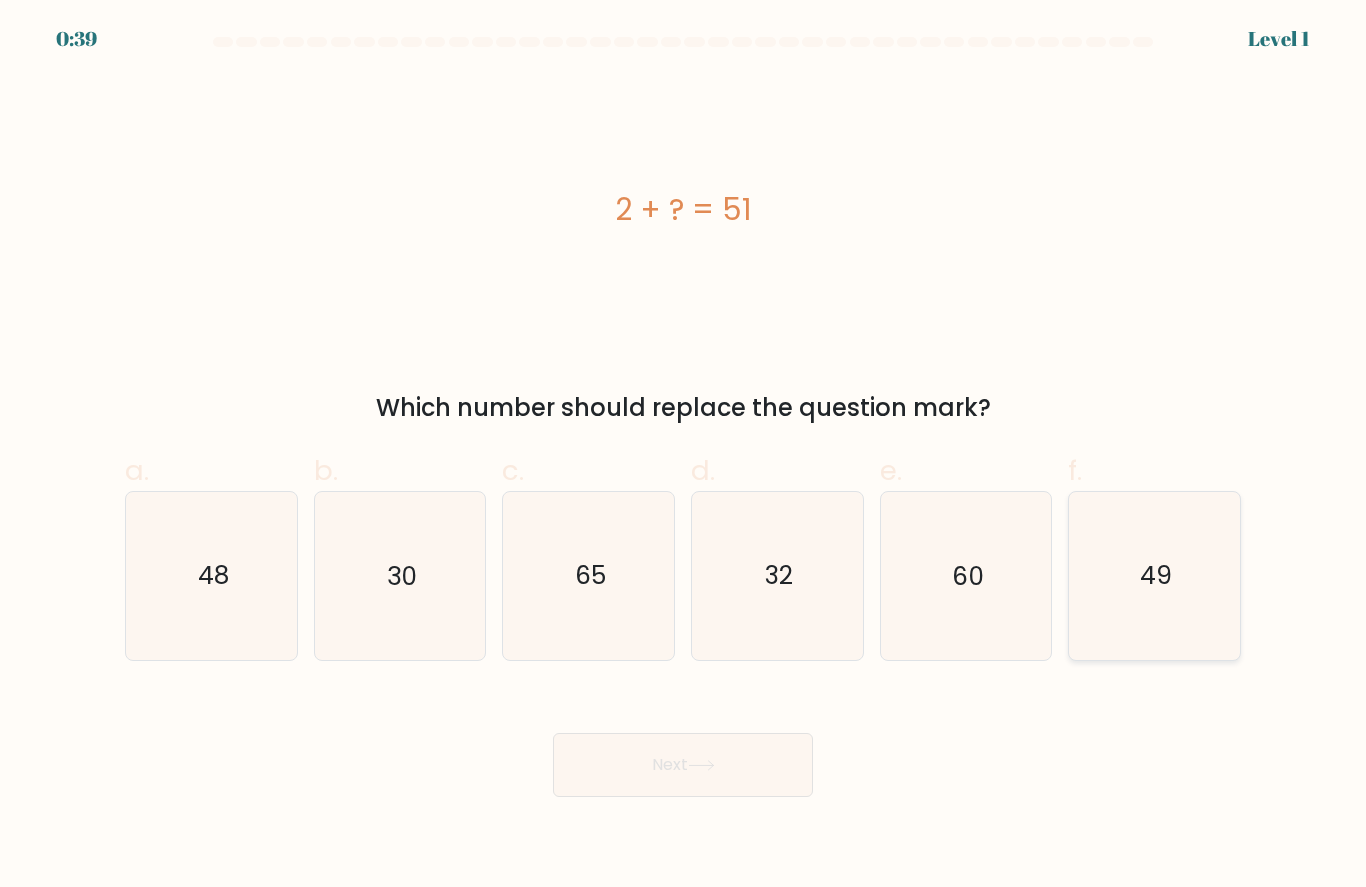 click on "49" 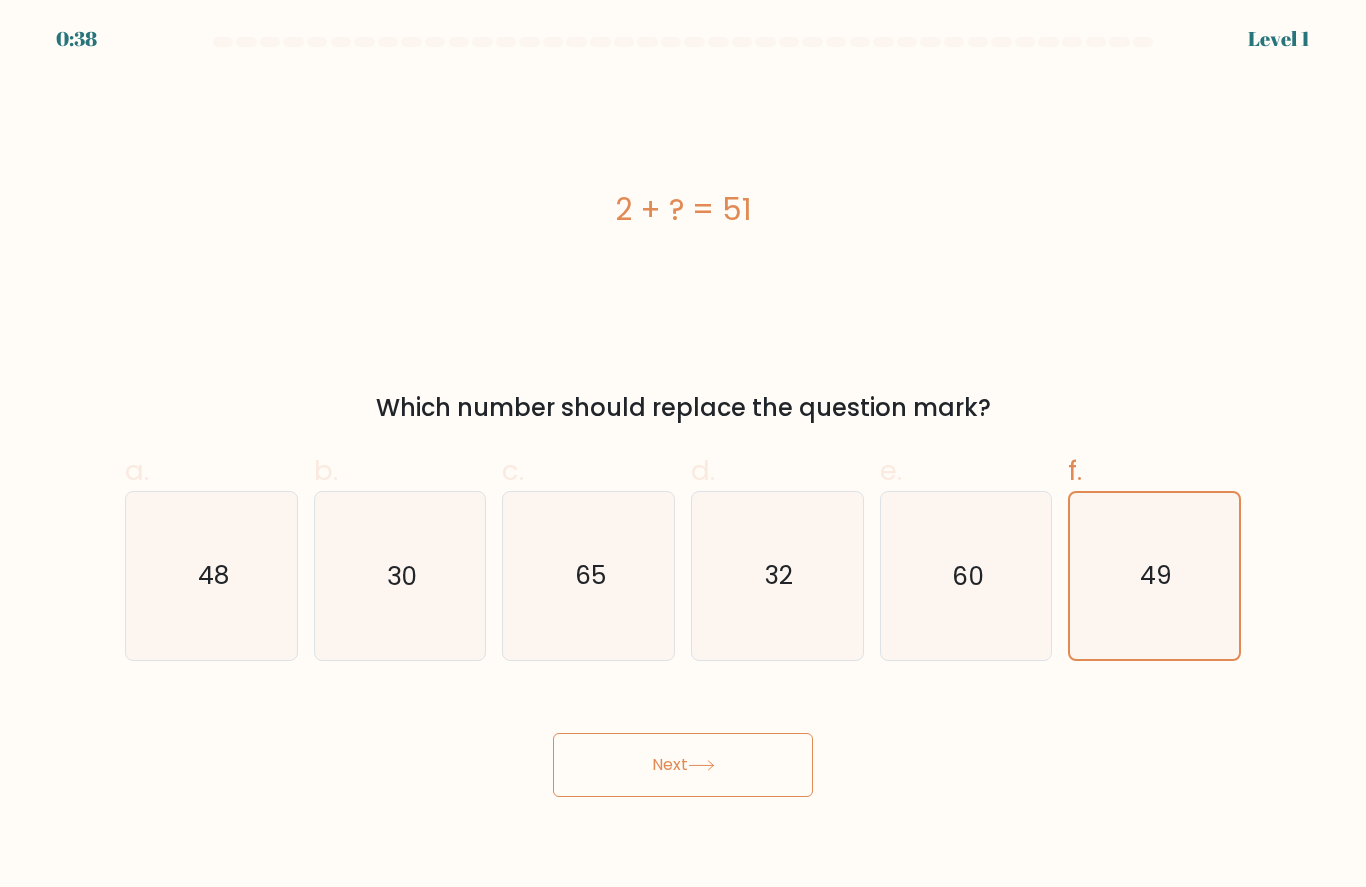 click on "Next" at bounding box center [683, 765] 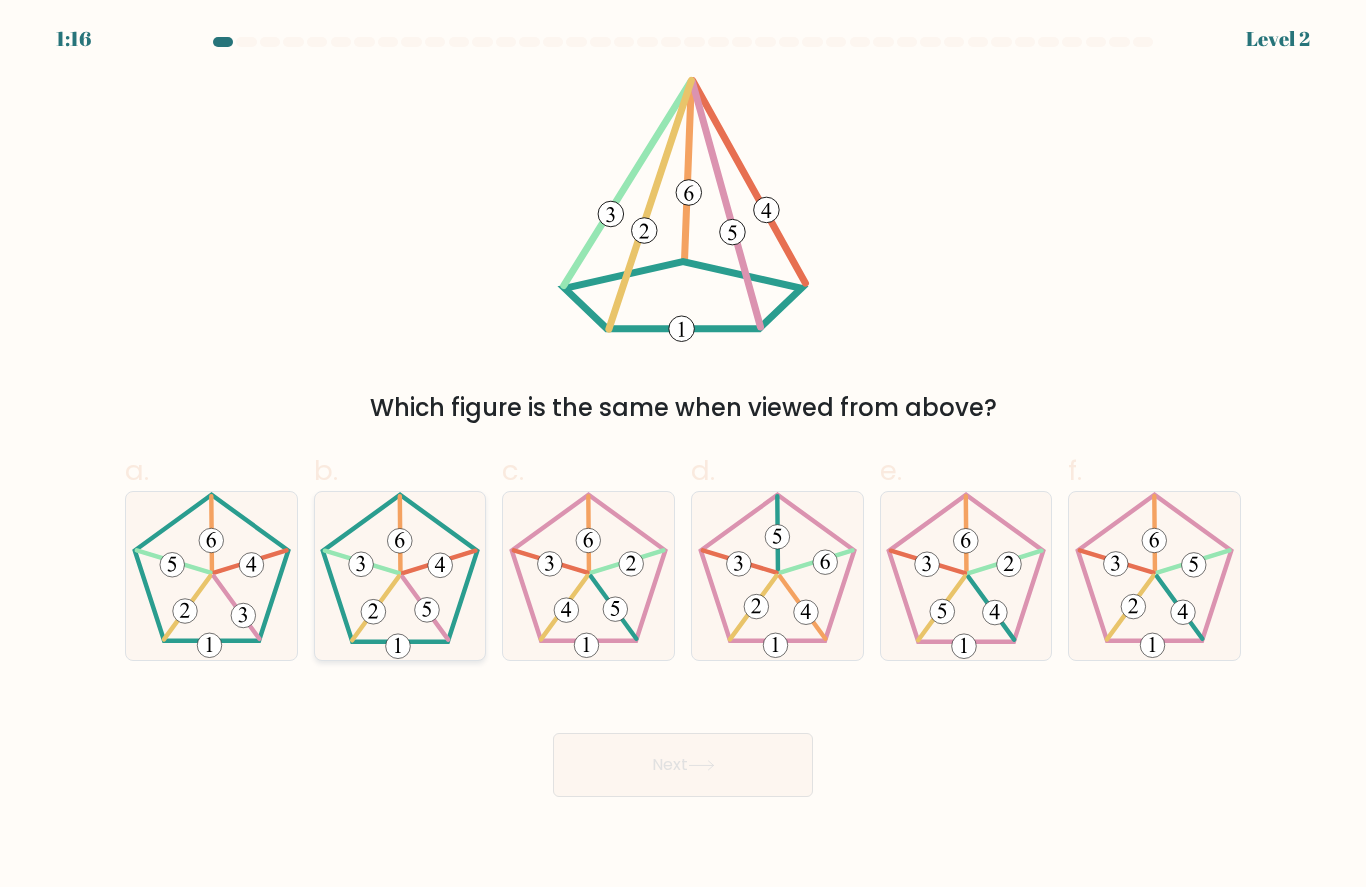 click 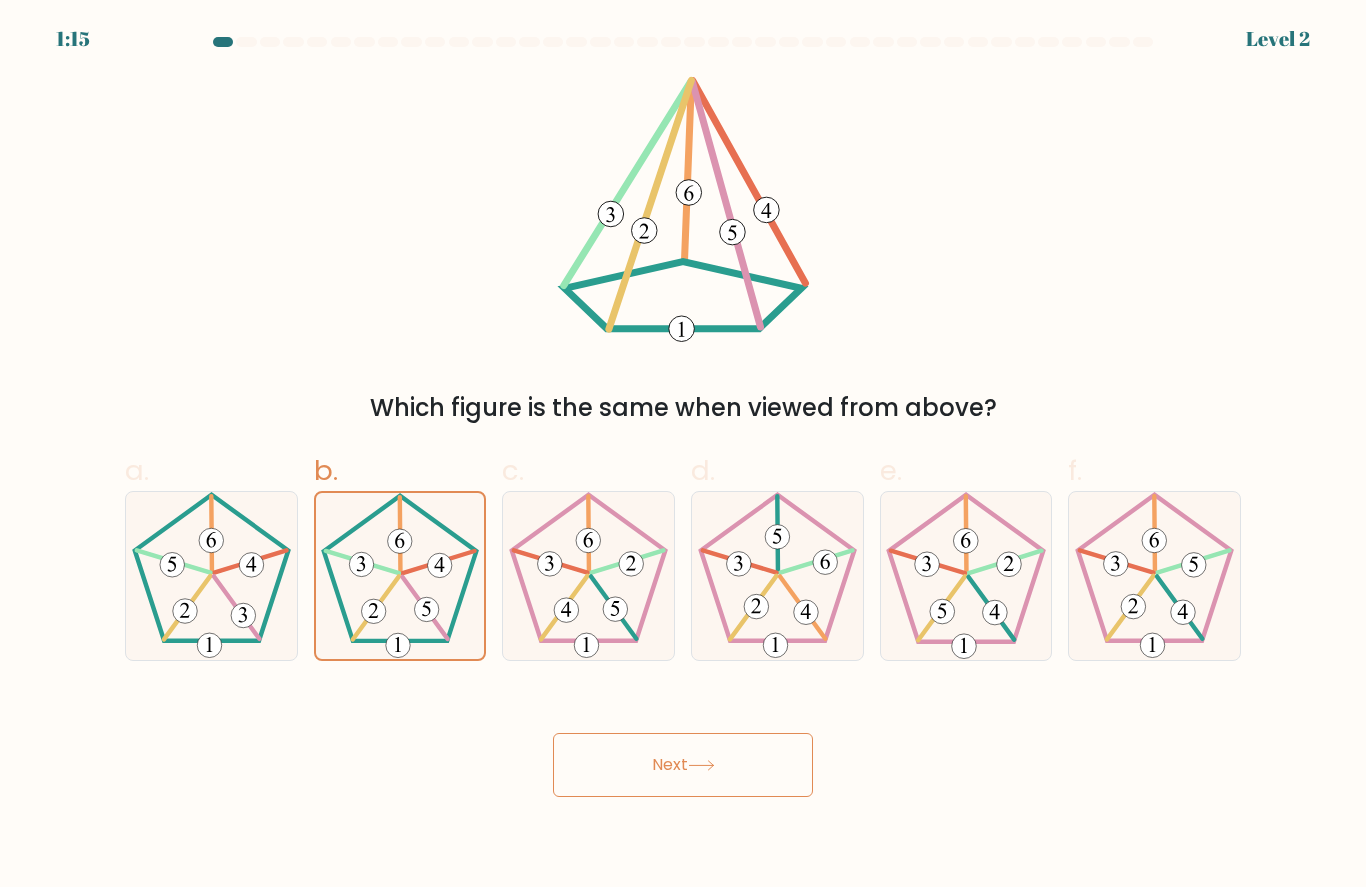 click on "Next" at bounding box center [683, 765] 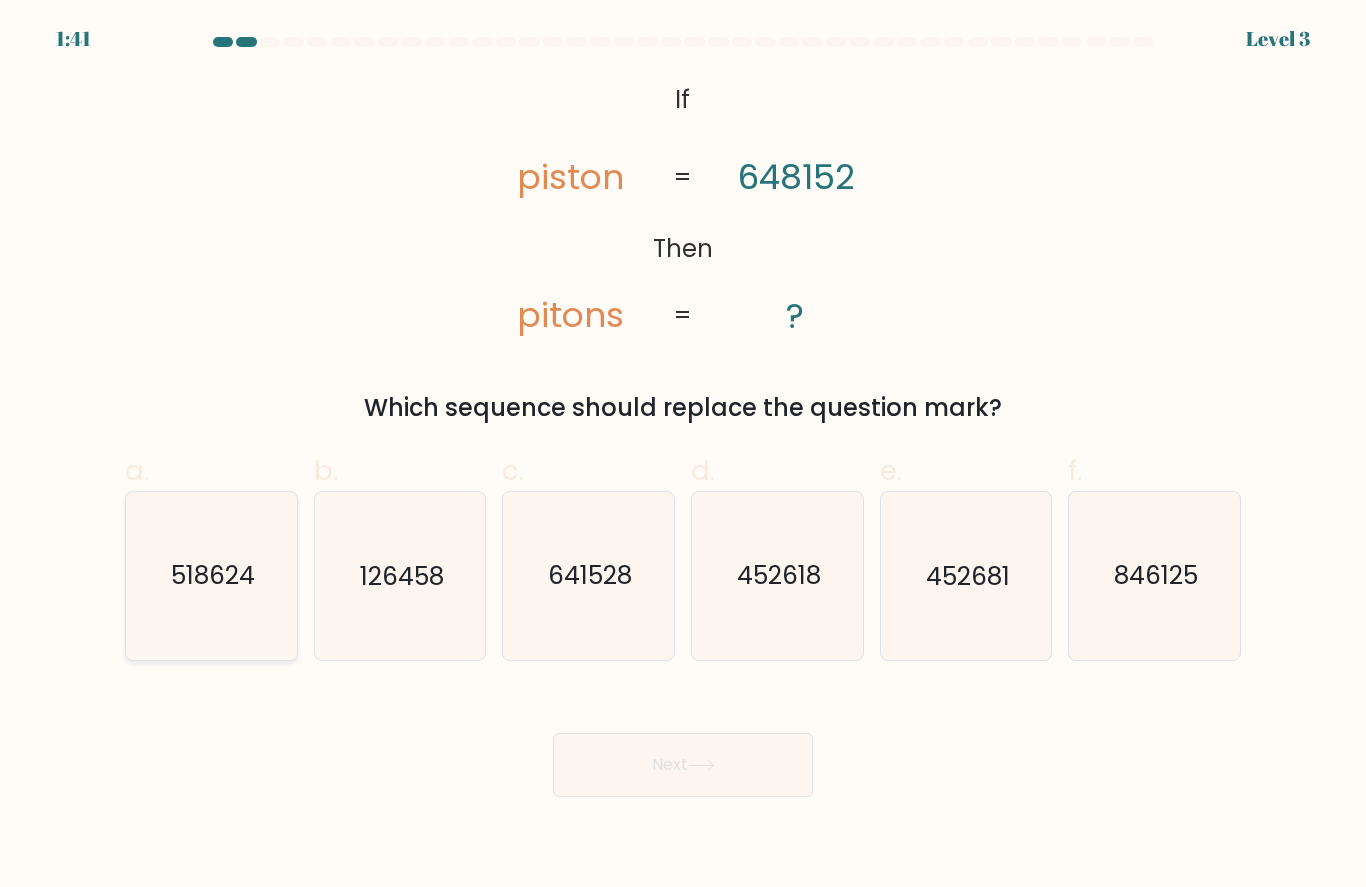 click on "518624" 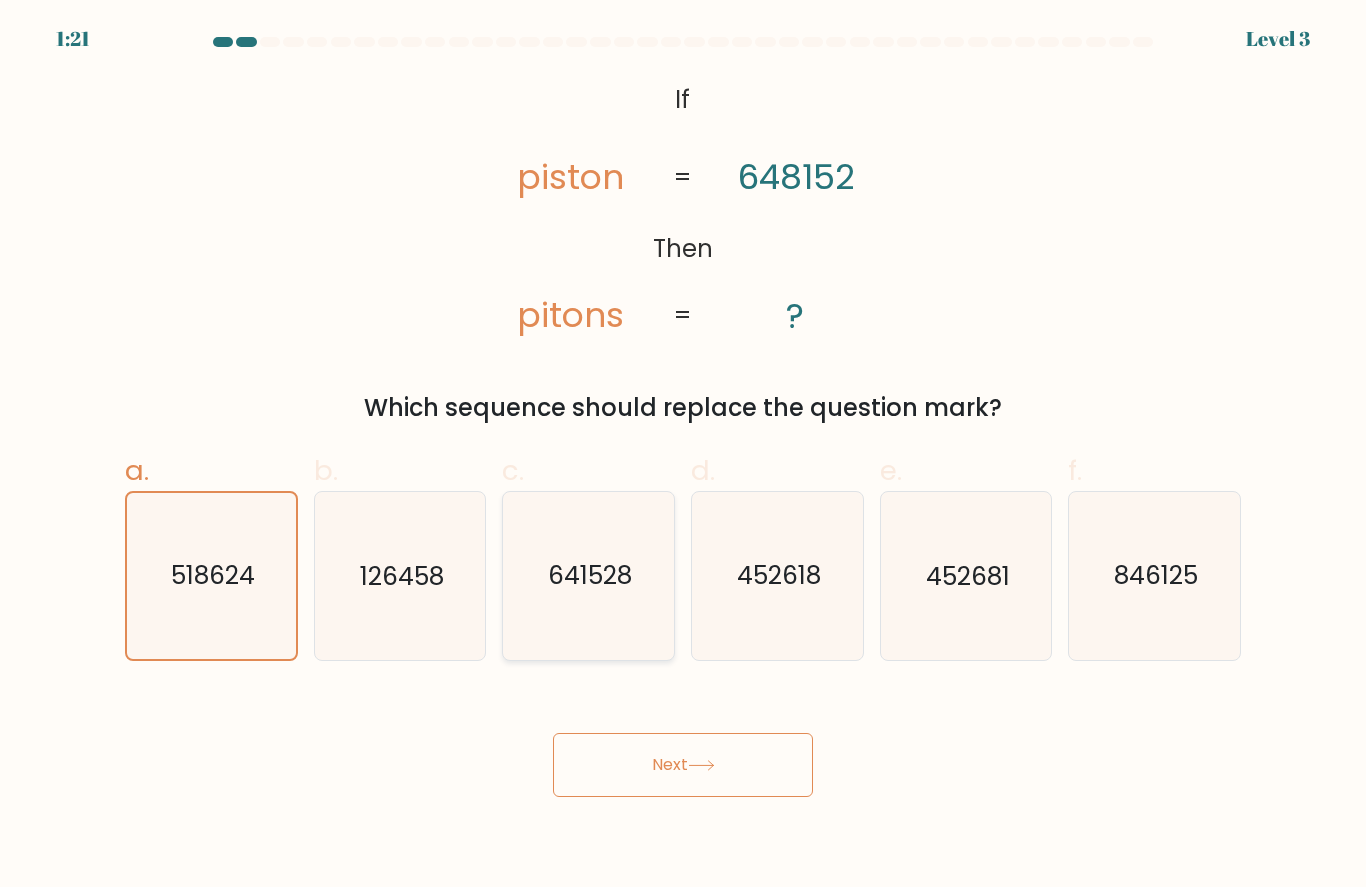 click on "641528" 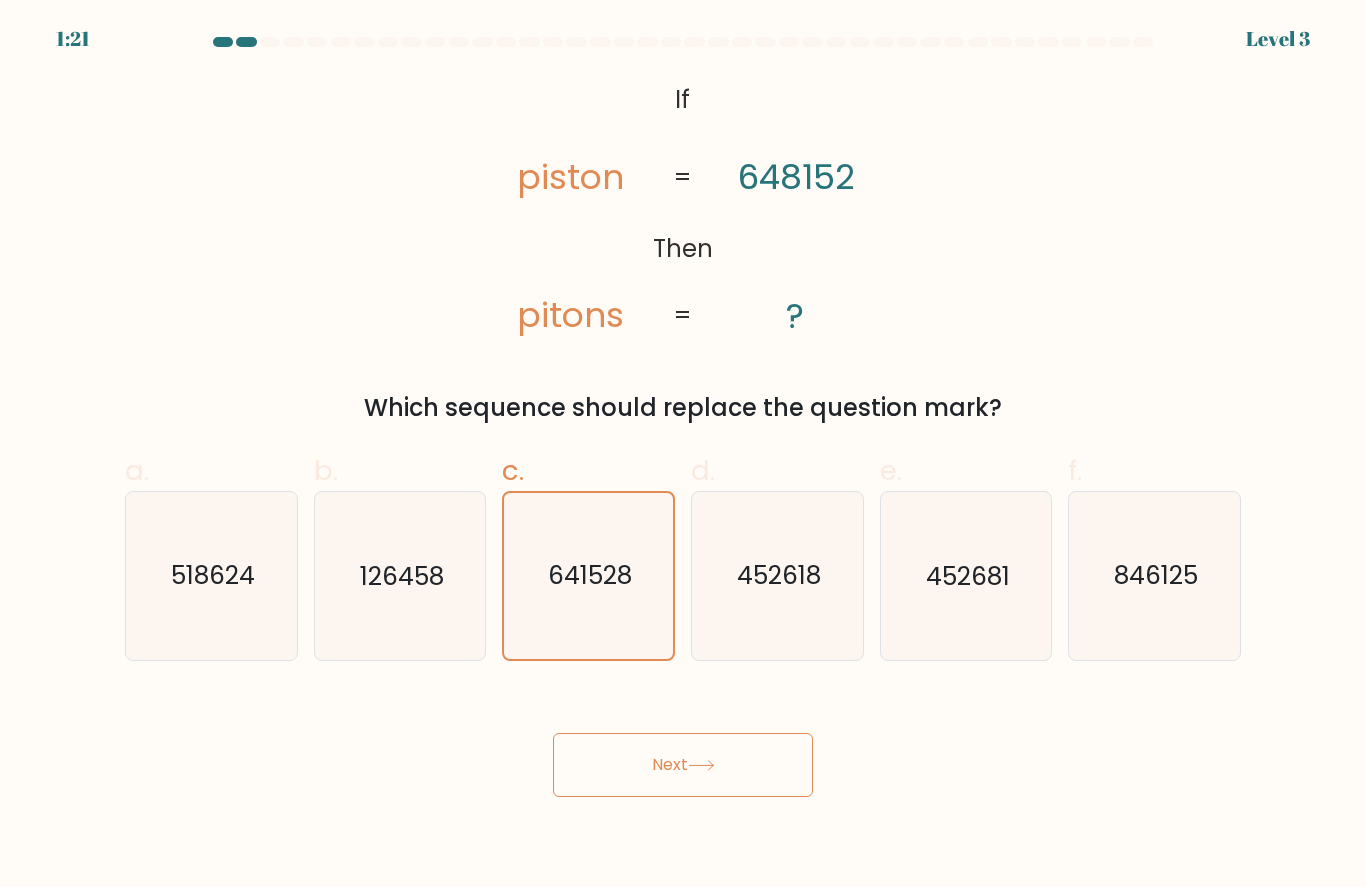 click on "Next" at bounding box center (683, 765) 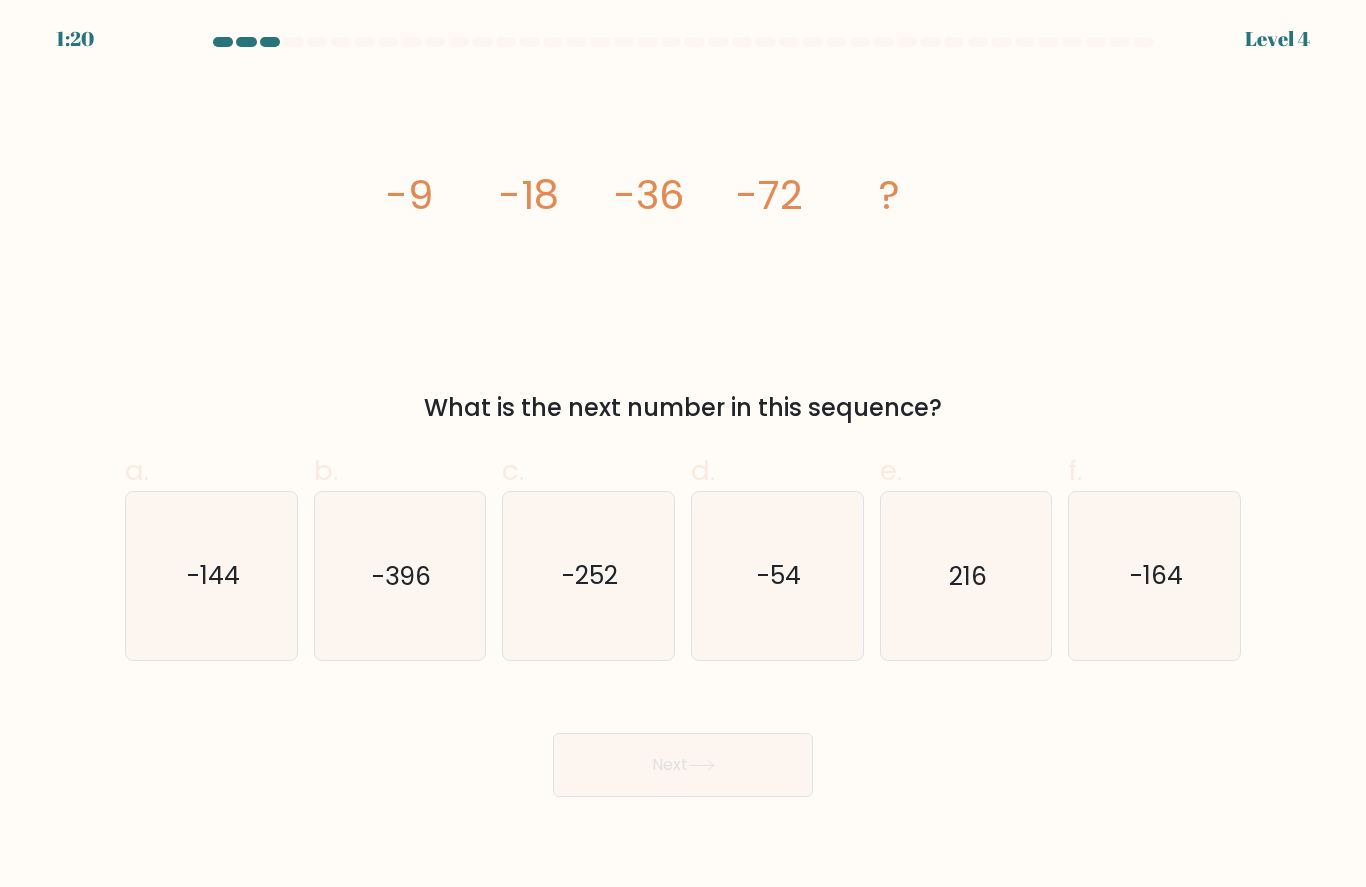 click on "Next" at bounding box center [683, 765] 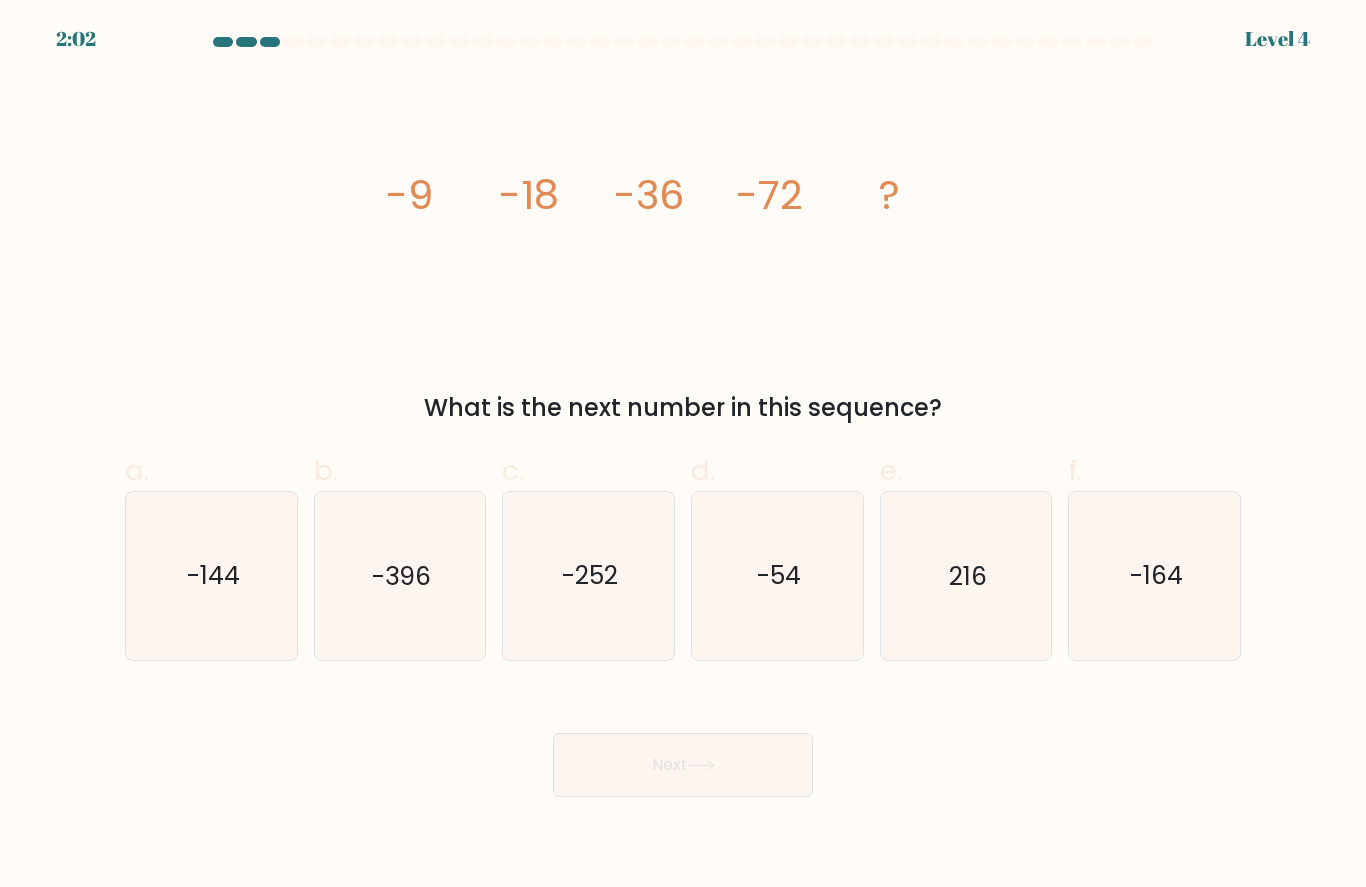 click on "image/svg+xml
-9
-18
-36
-72
?
What is the next number in this sequence?" at bounding box center (683, 251) 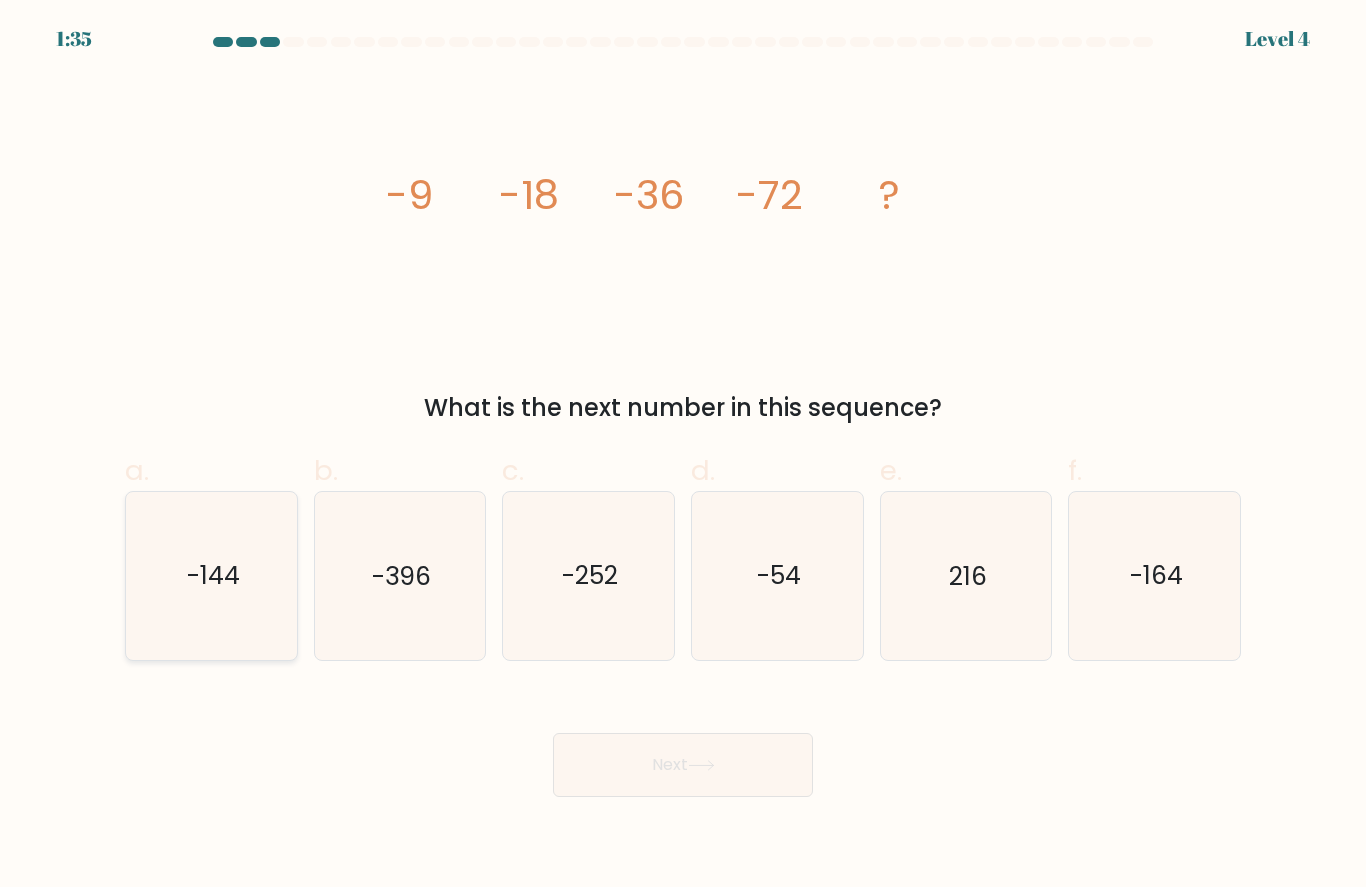 click on "-144" 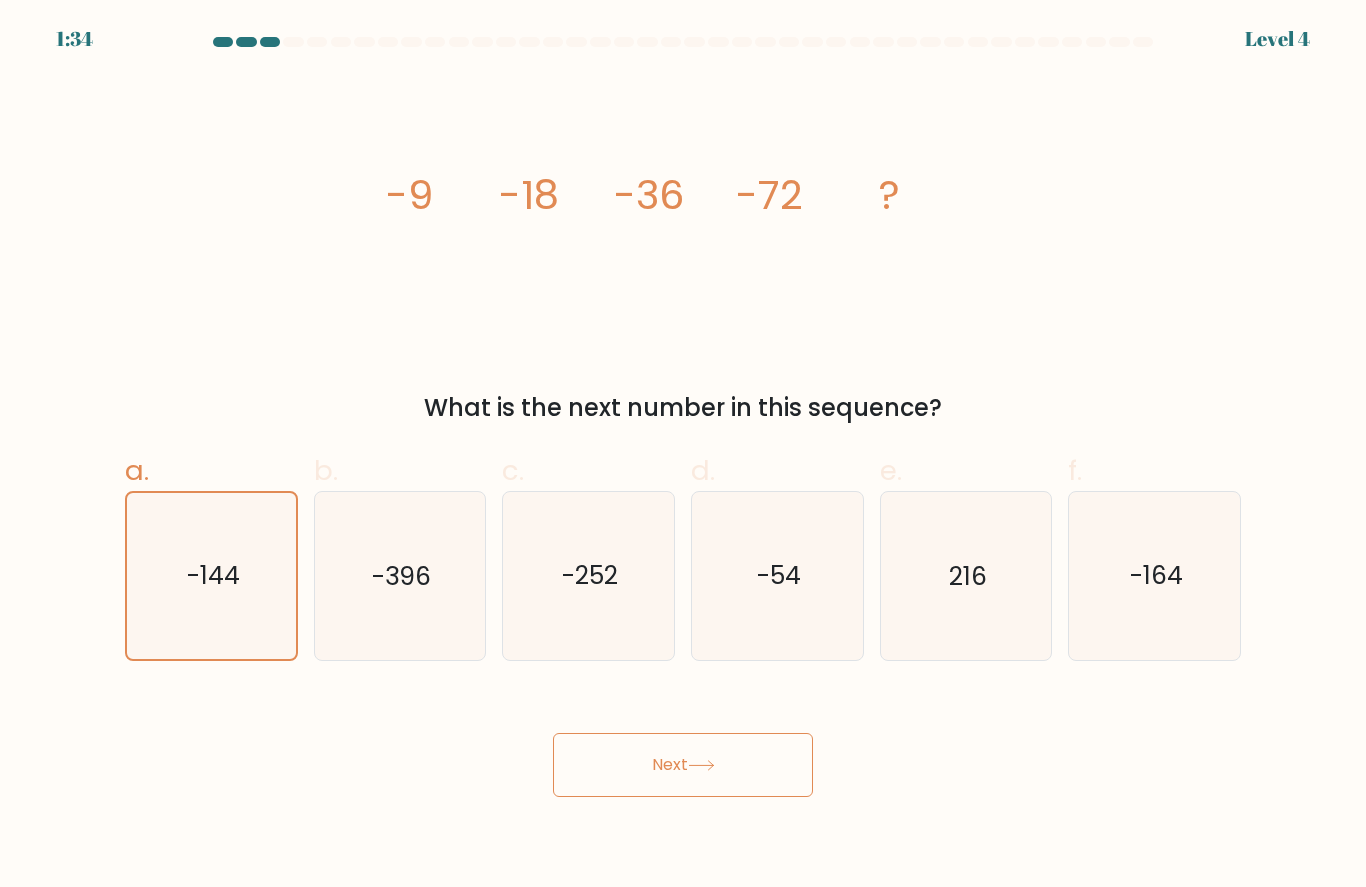 click on "Next" at bounding box center (683, 765) 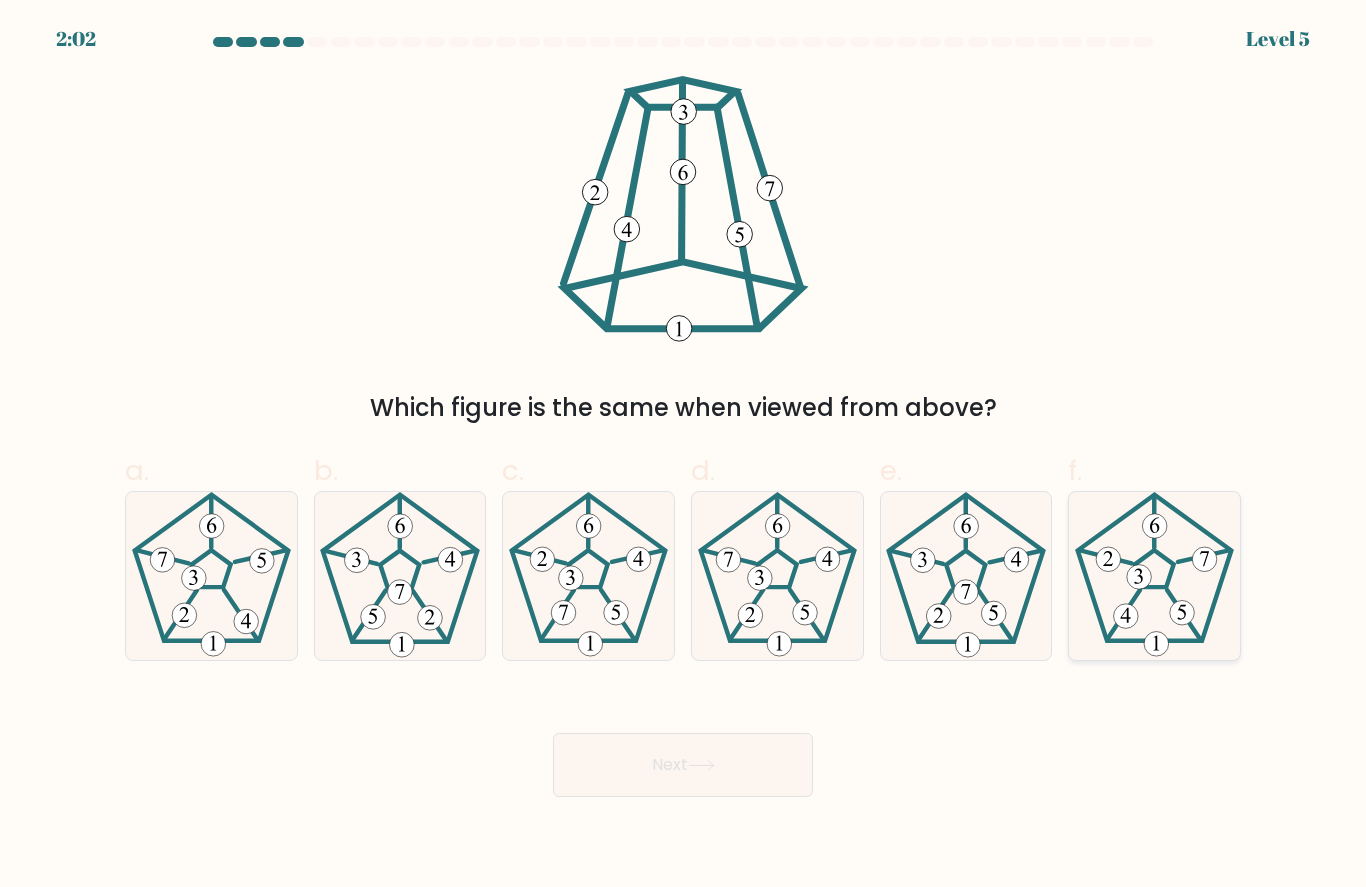 click 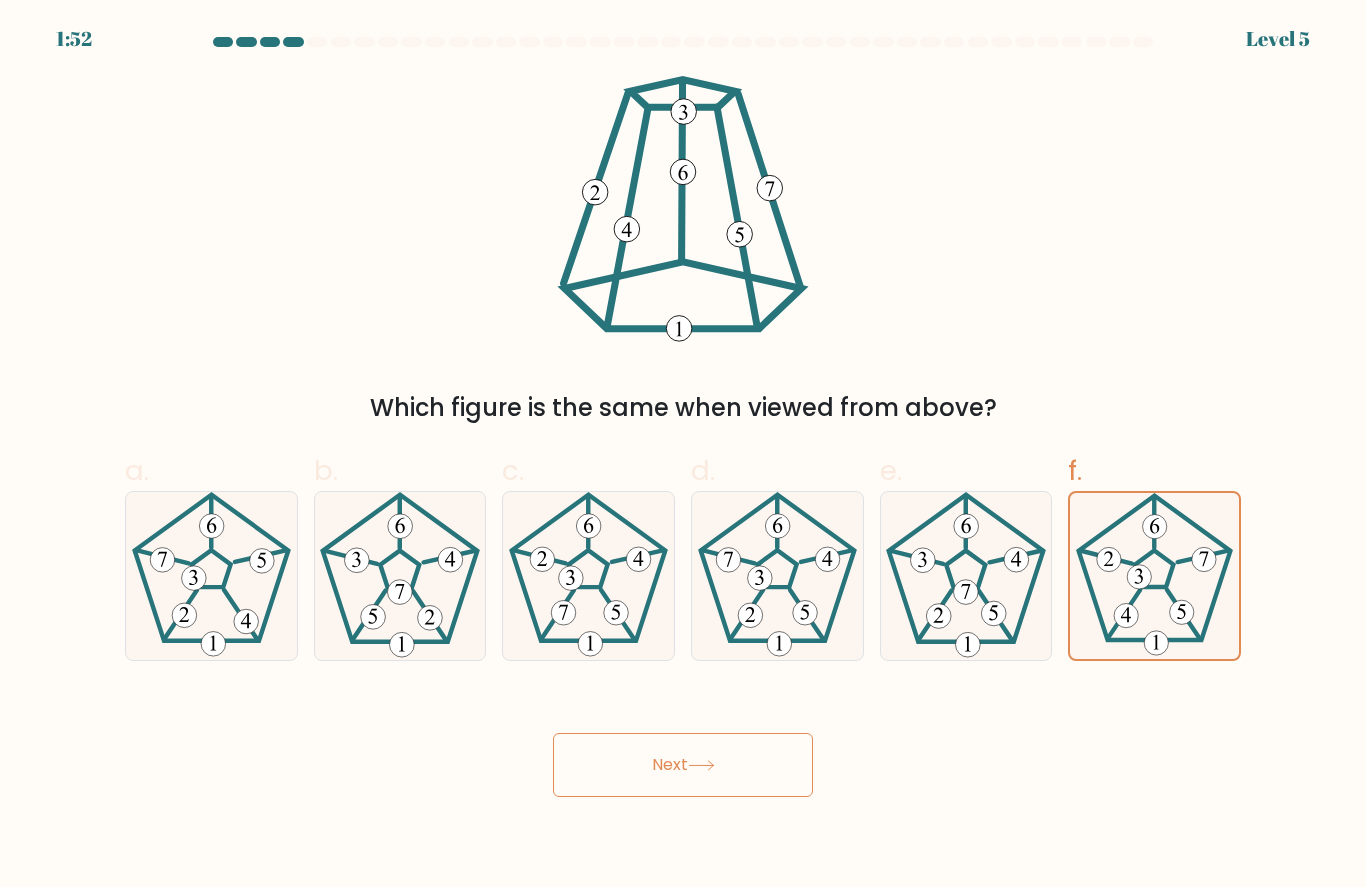 click on "Next" at bounding box center (683, 765) 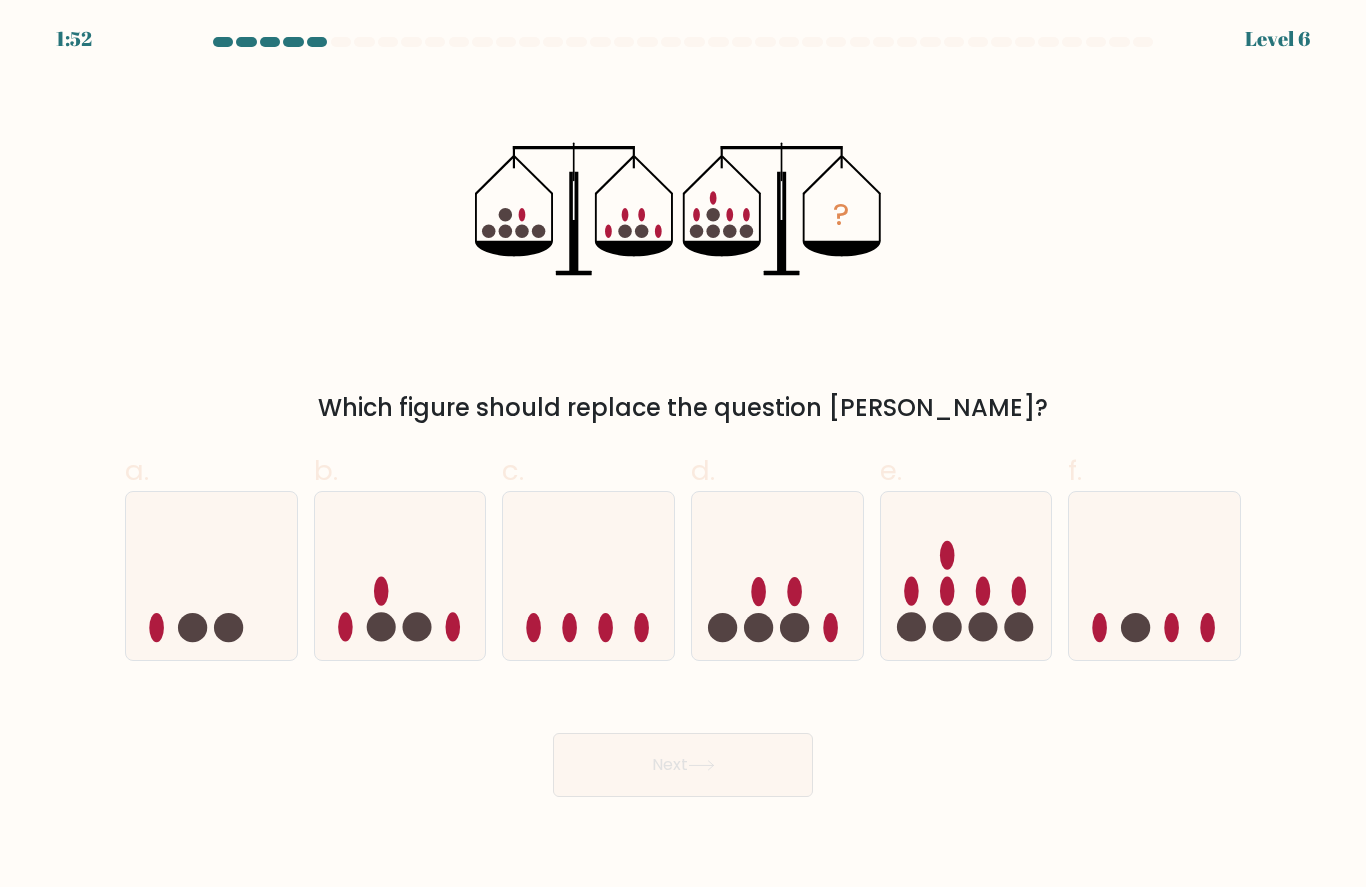 click on "Next" at bounding box center (683, 765) 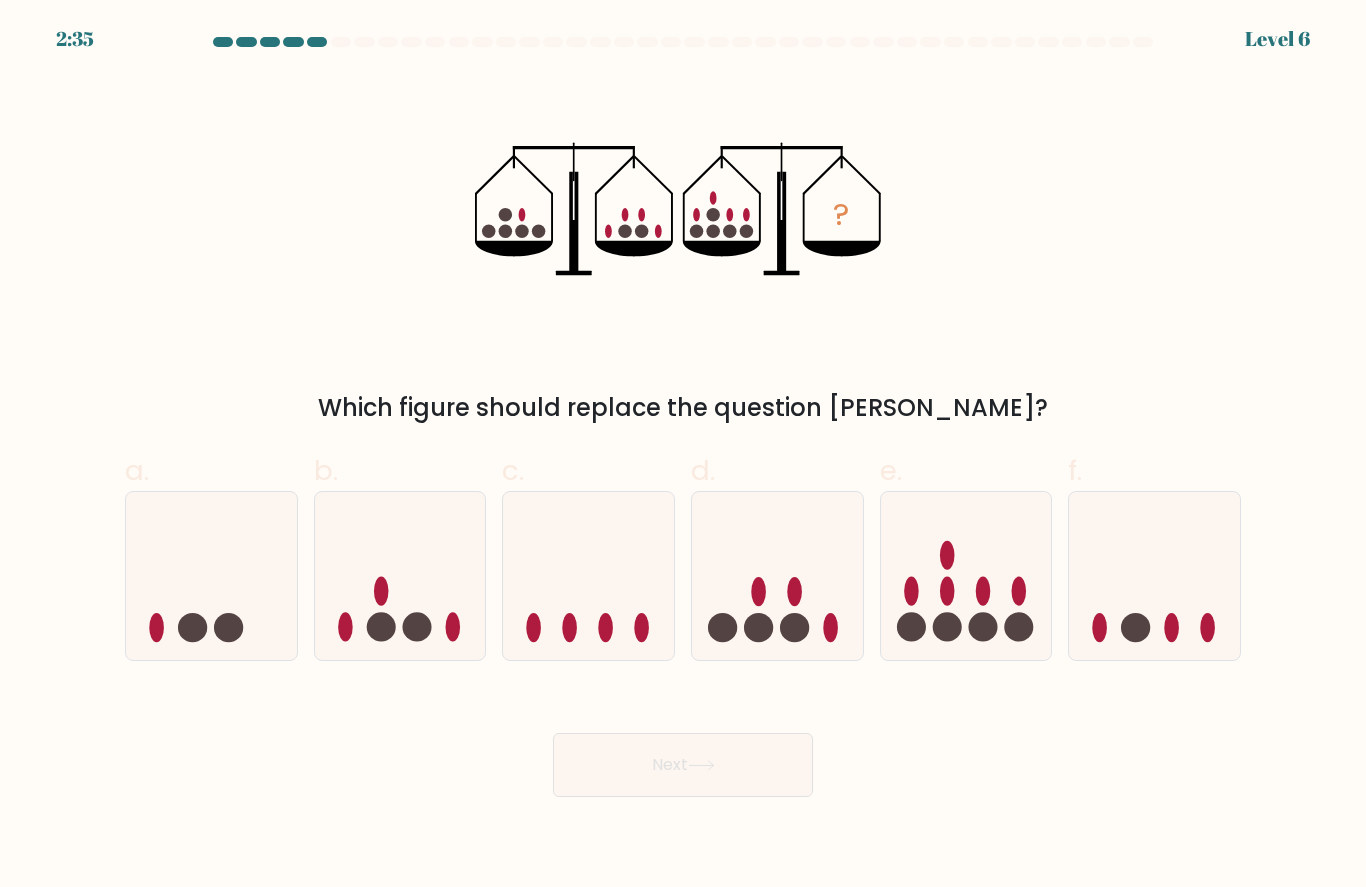 click on "?
Which figure should replace the question mark?" at bounding box center (683, 251) 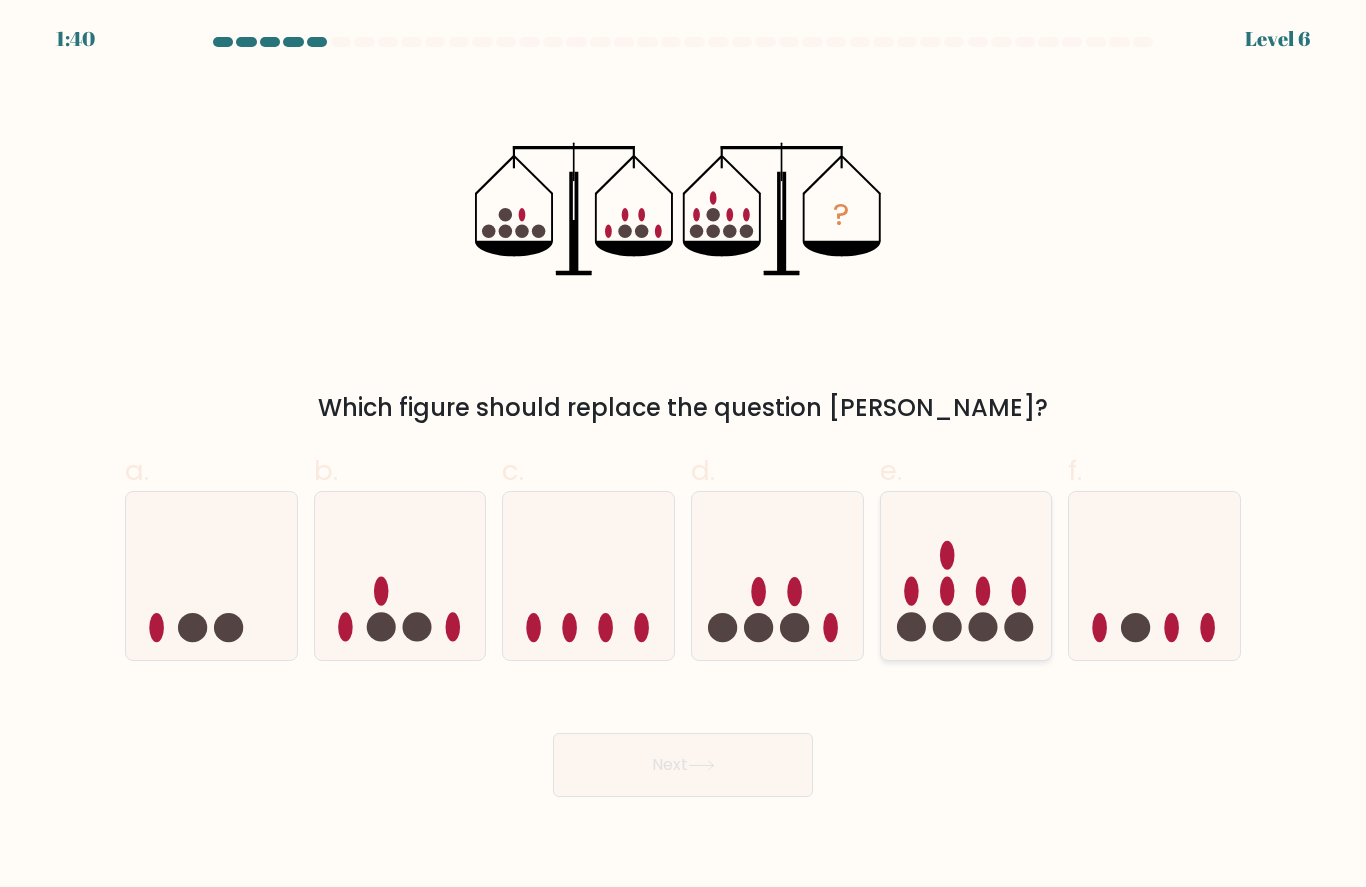 click 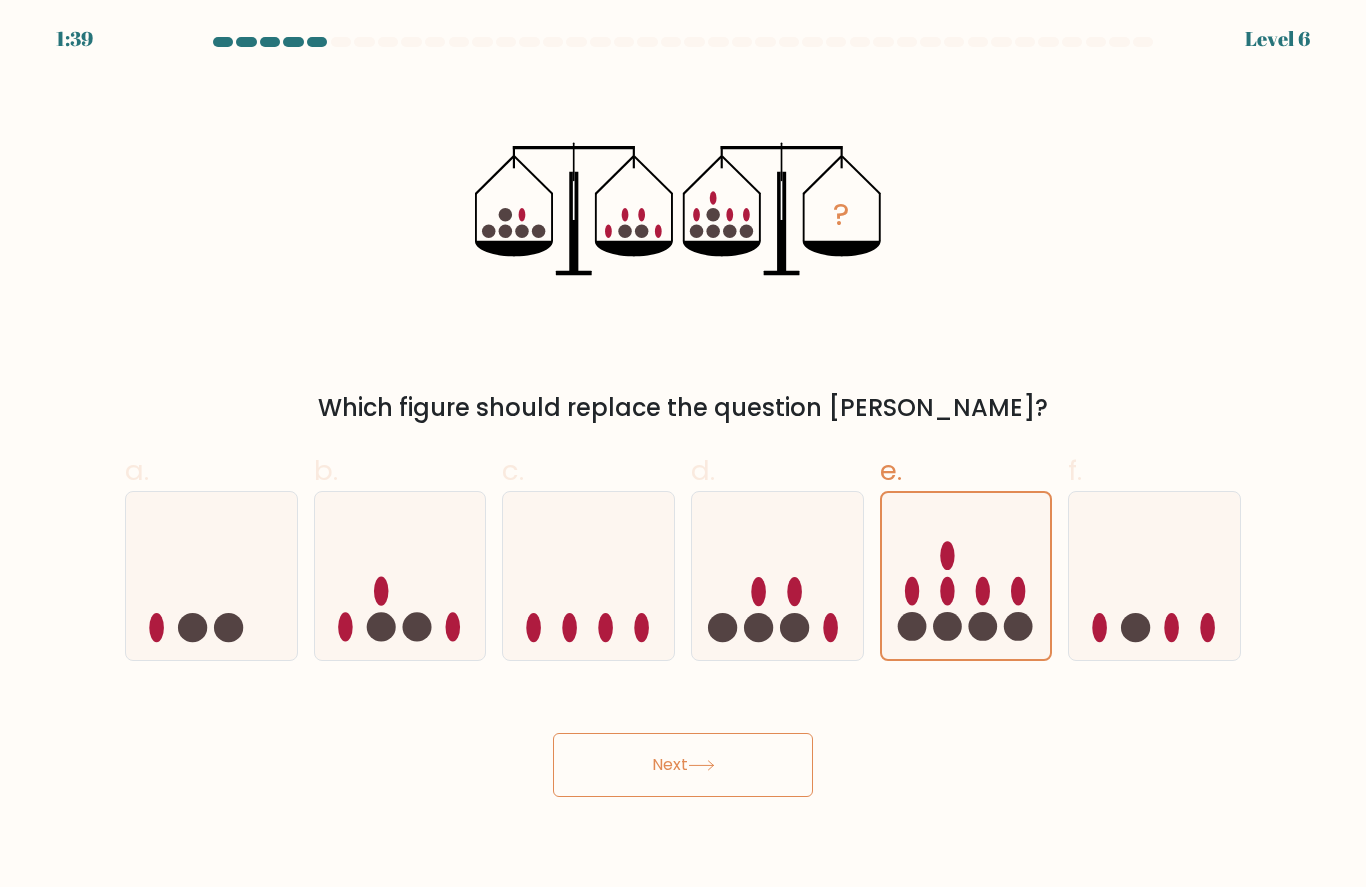 click on "Next" at bounding box center [683, 765] 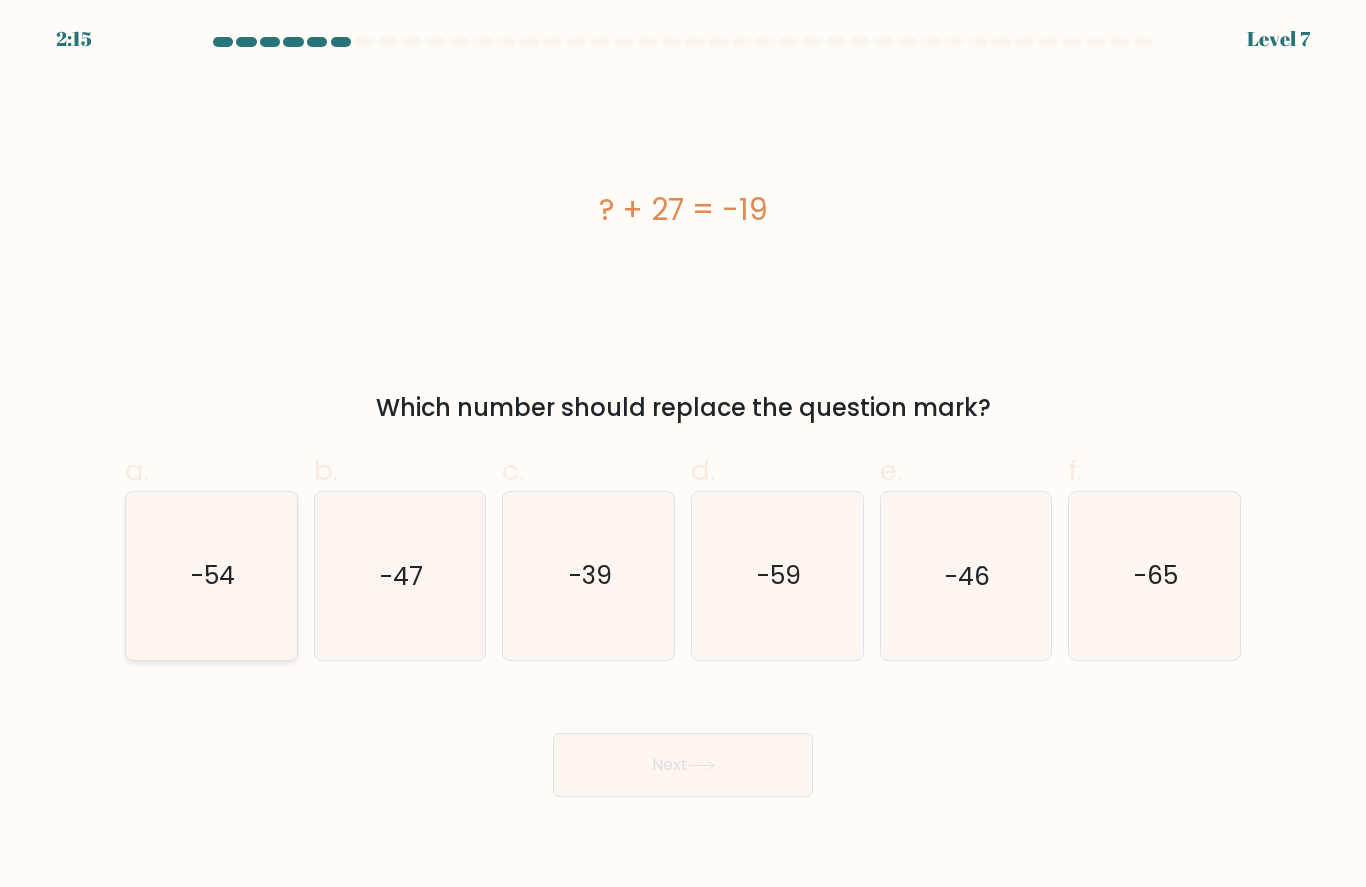 click on "-54" 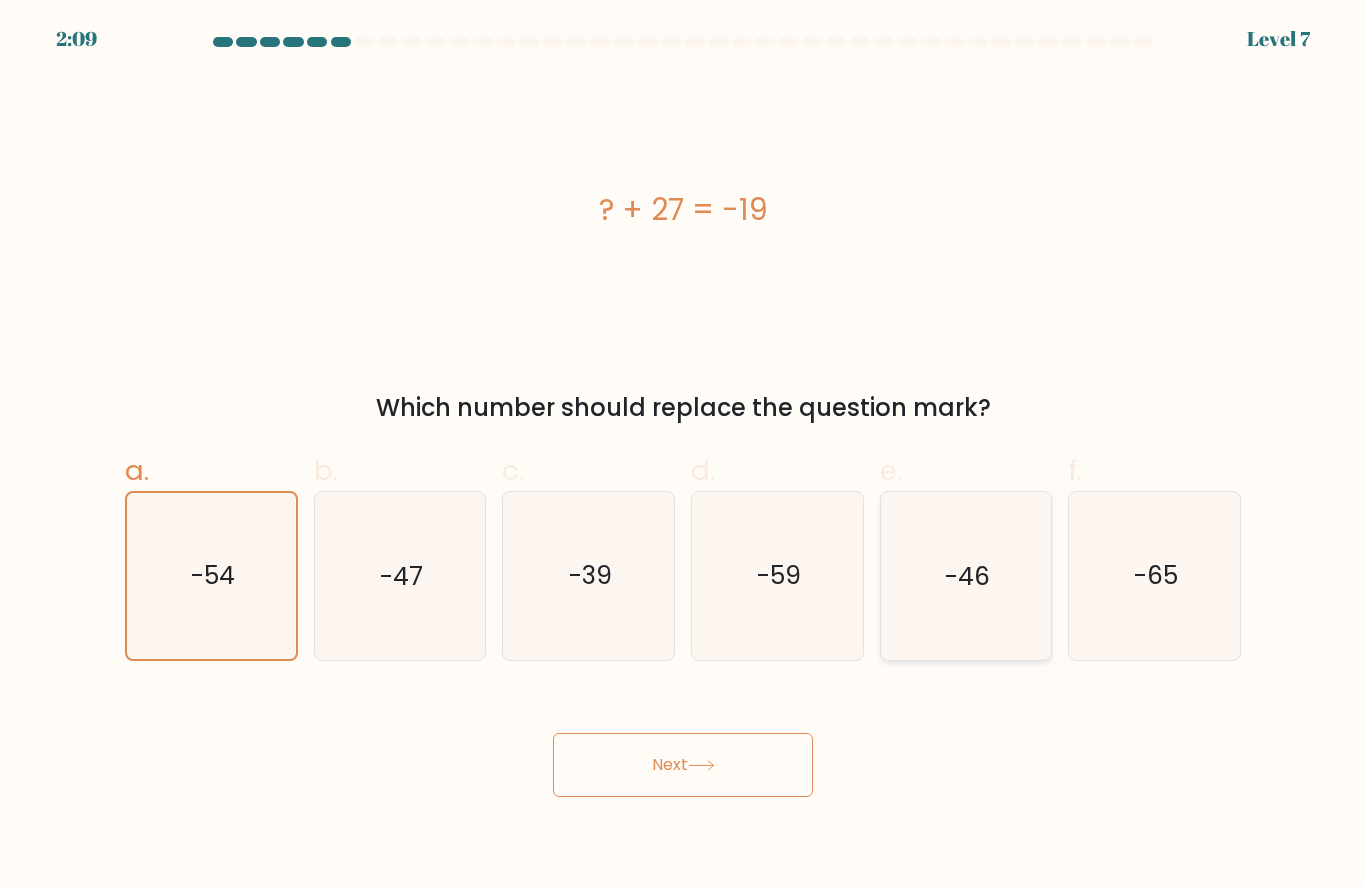 click on "-46" 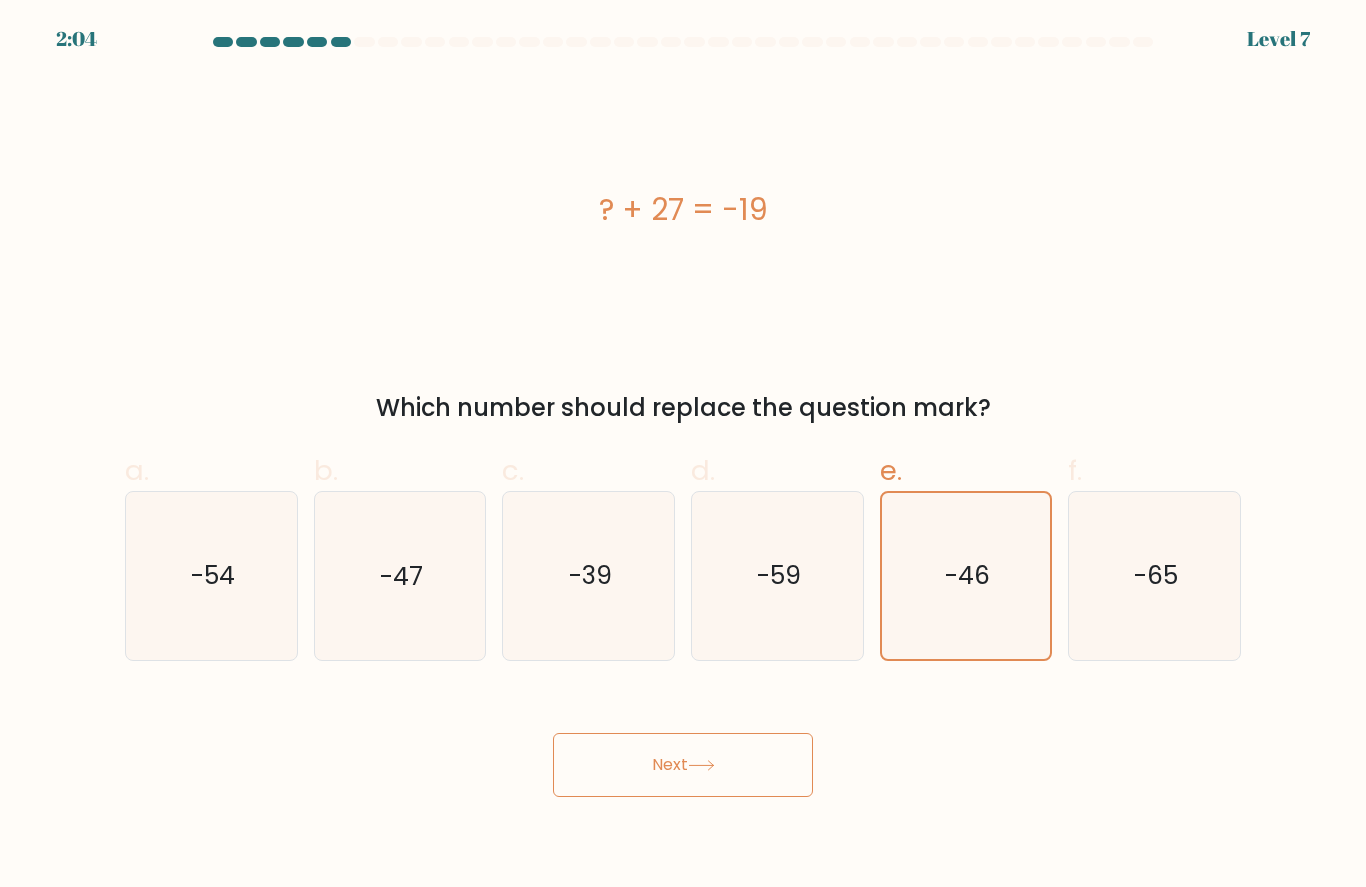 click on "Next" at bounding box center (683, 765) 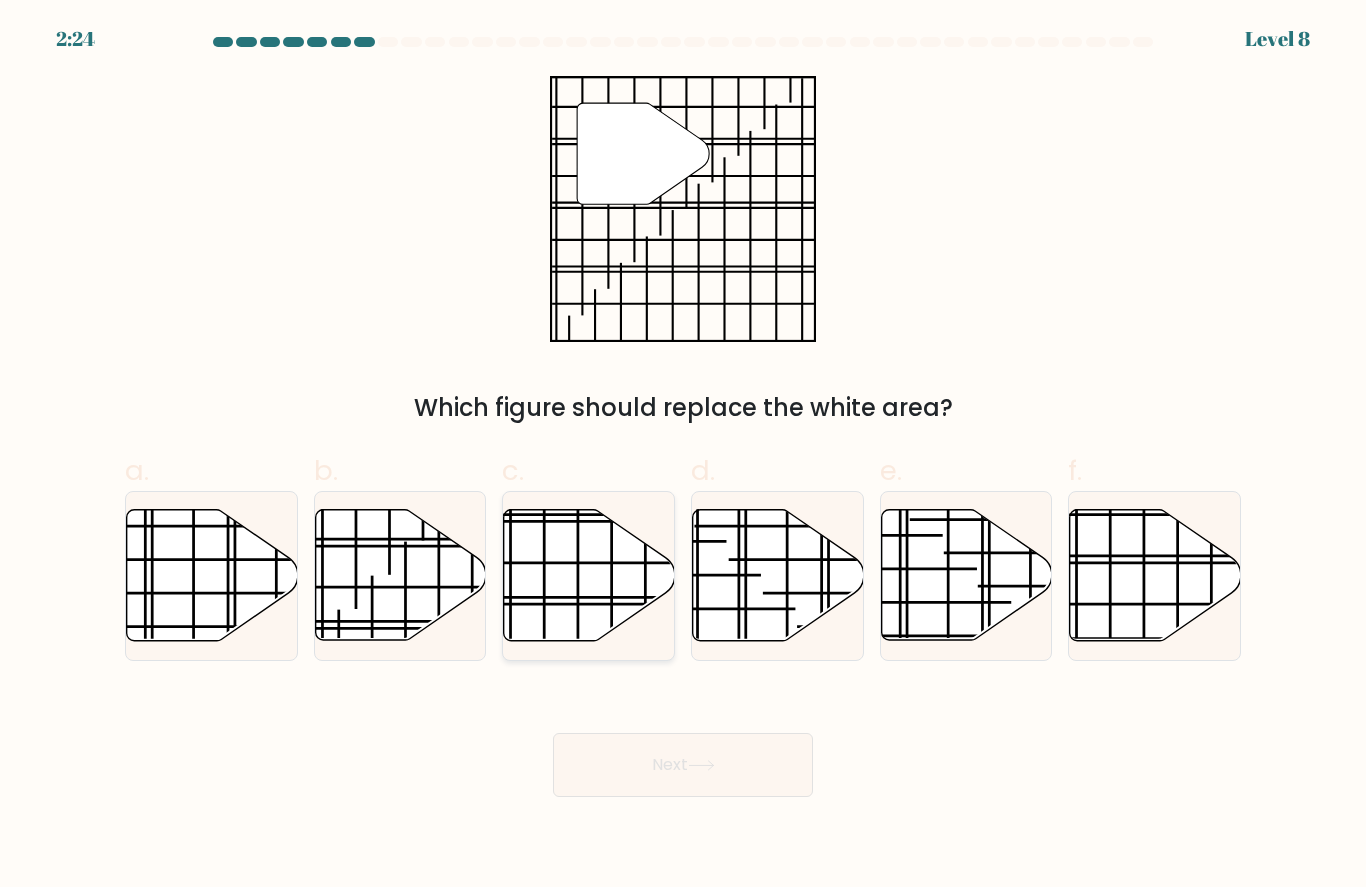 click 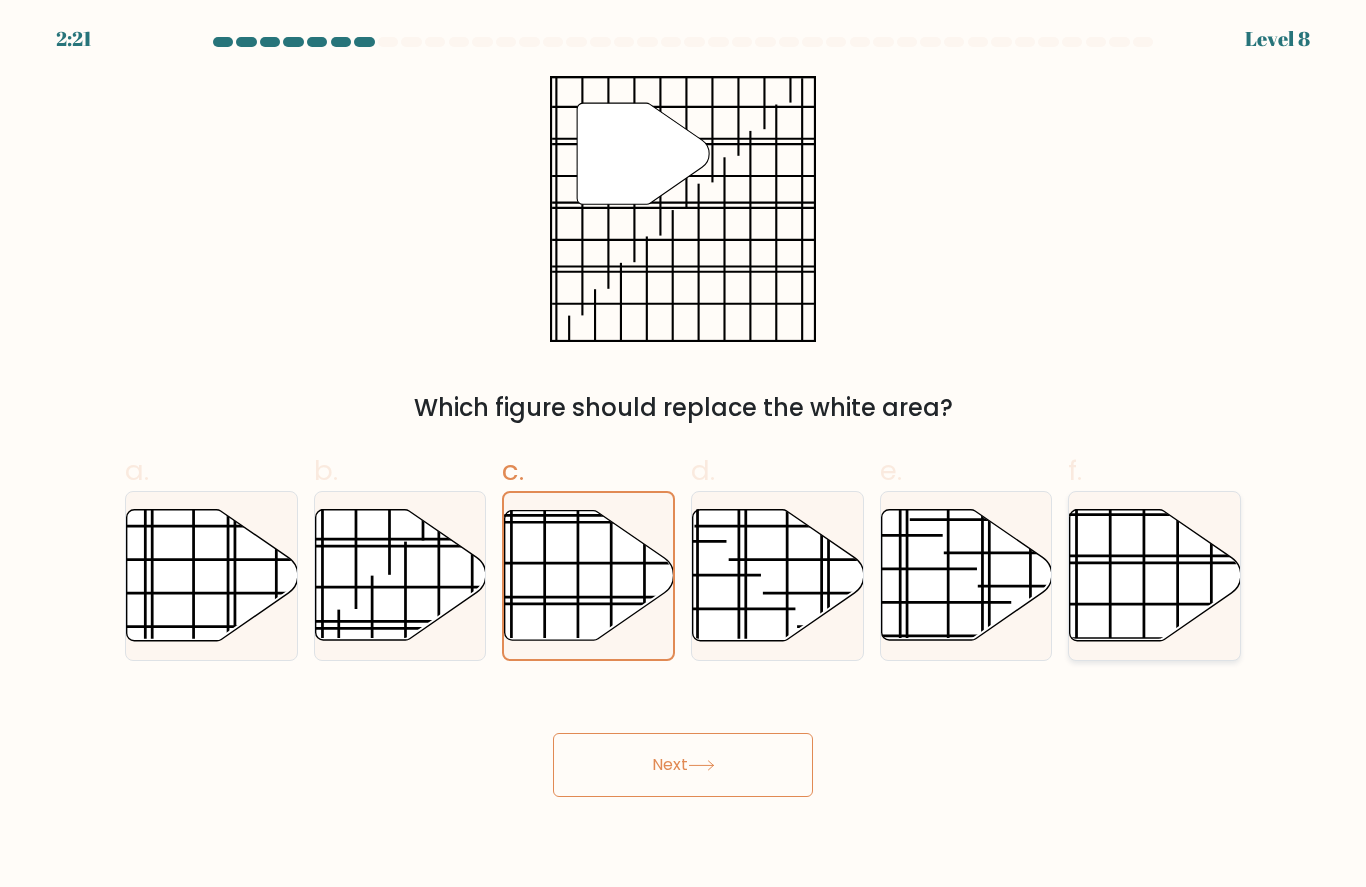 click 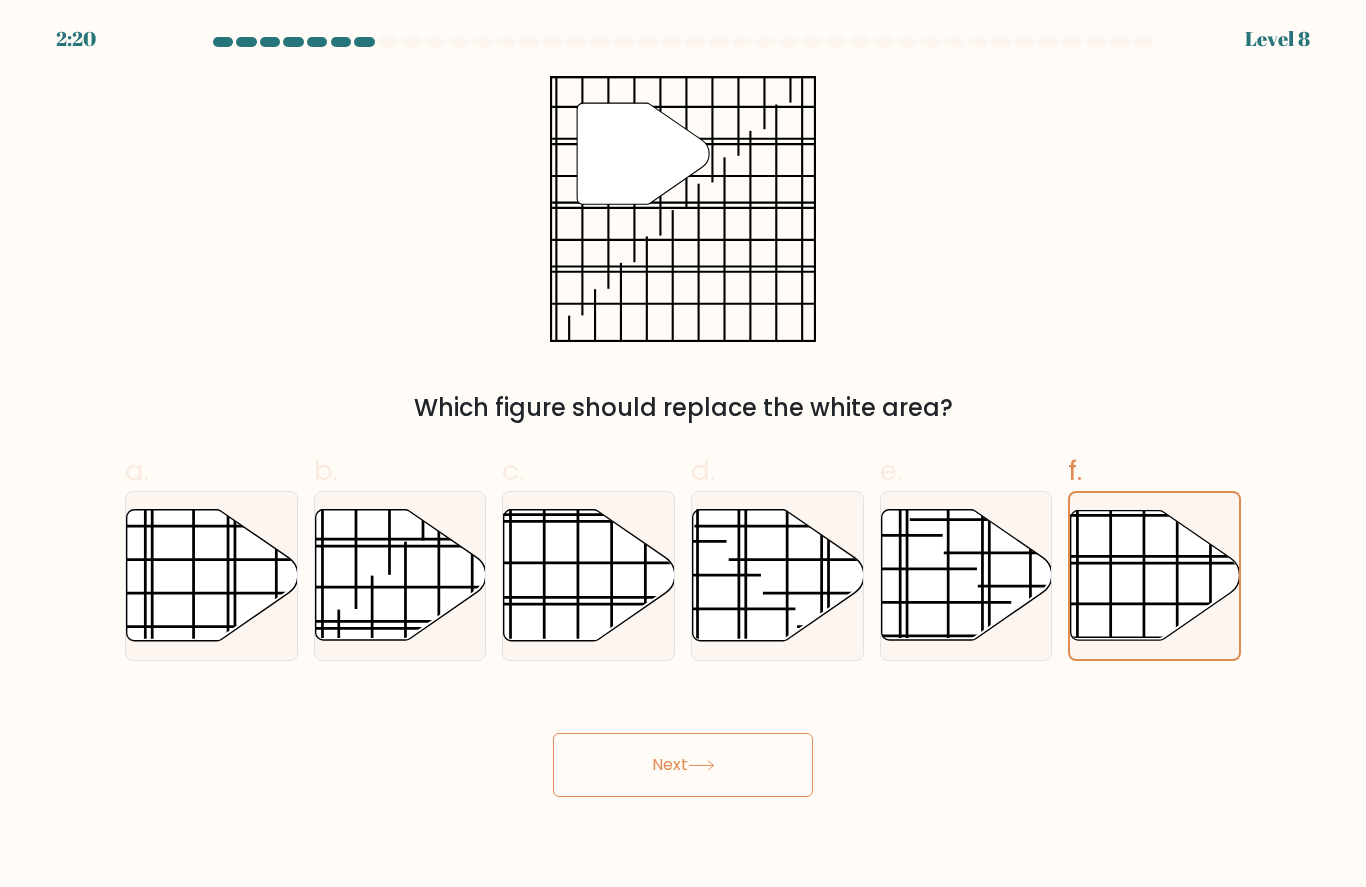 click on "Next" at bounding box center [683, 765] 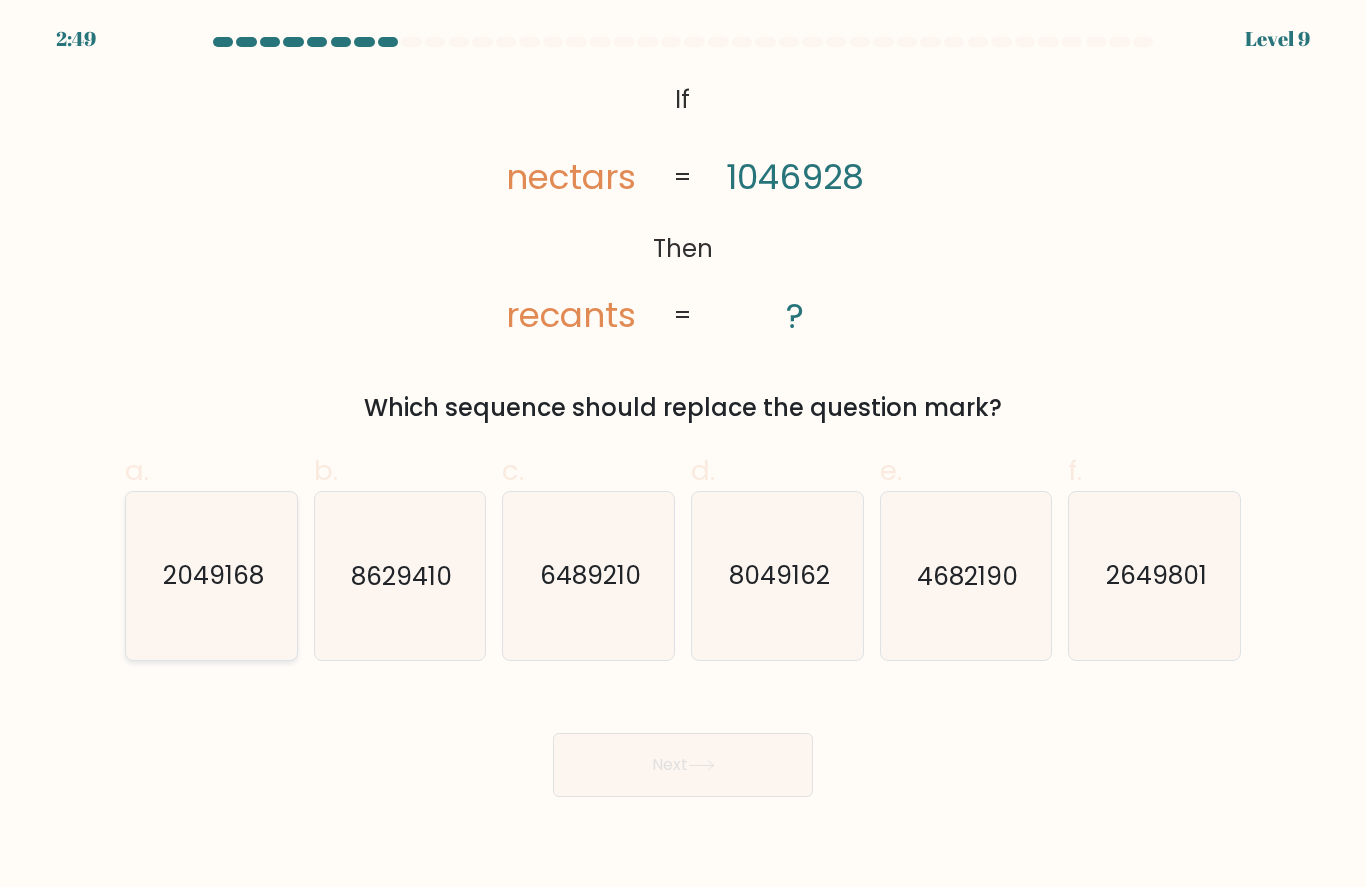 click on "2049168" 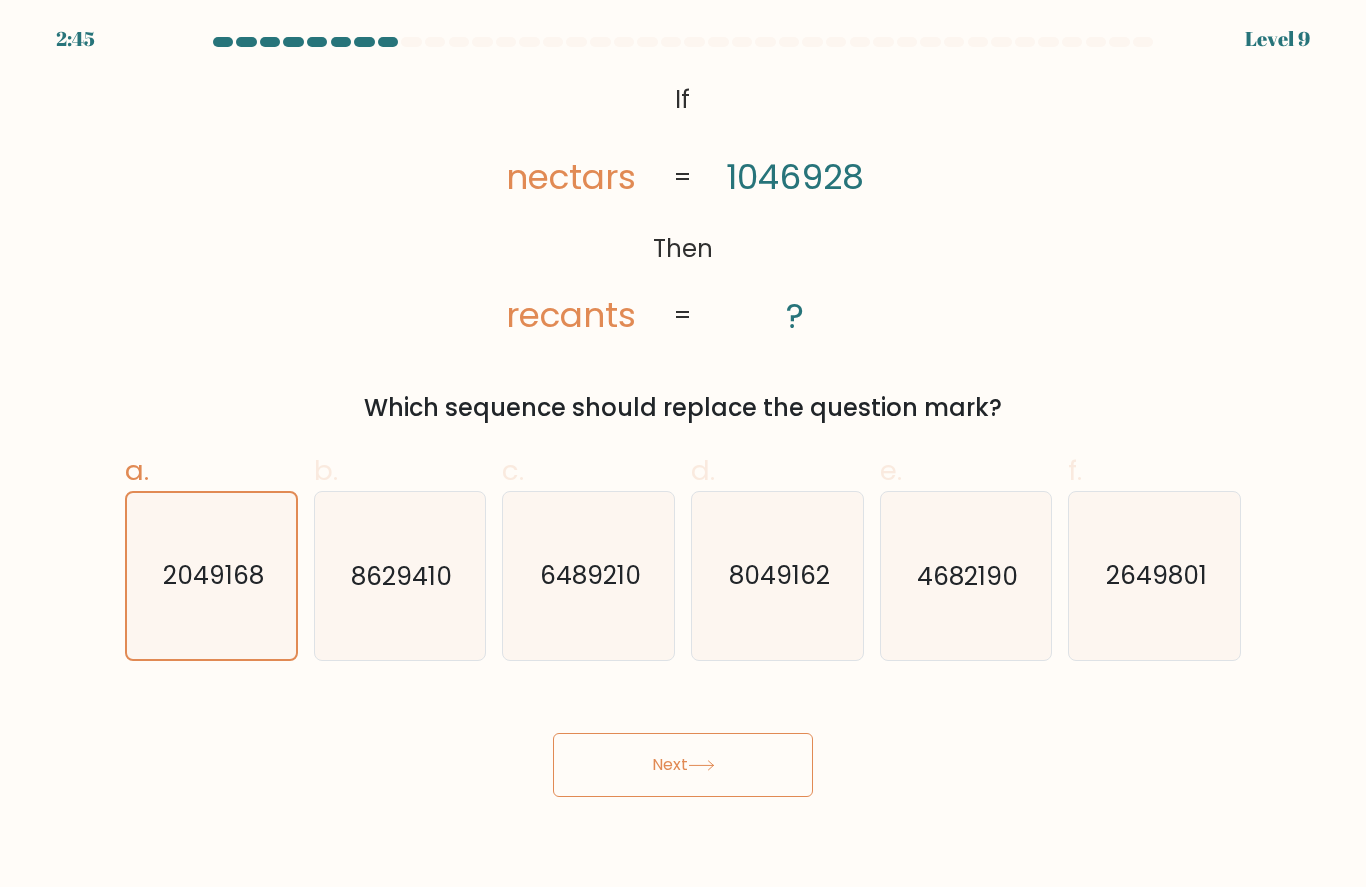 click on "Next" at bounding box center [683, 765] 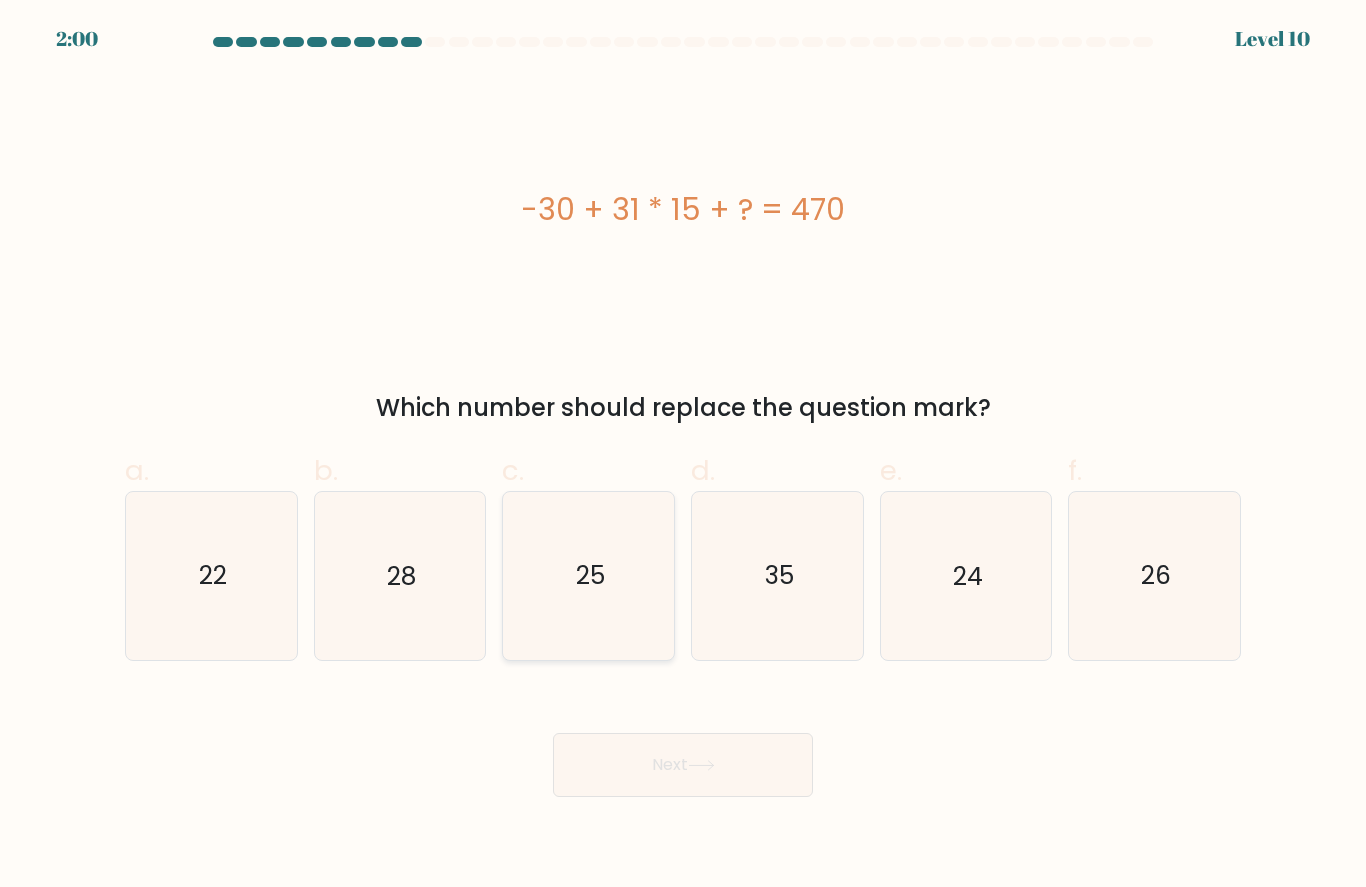 click on "25" 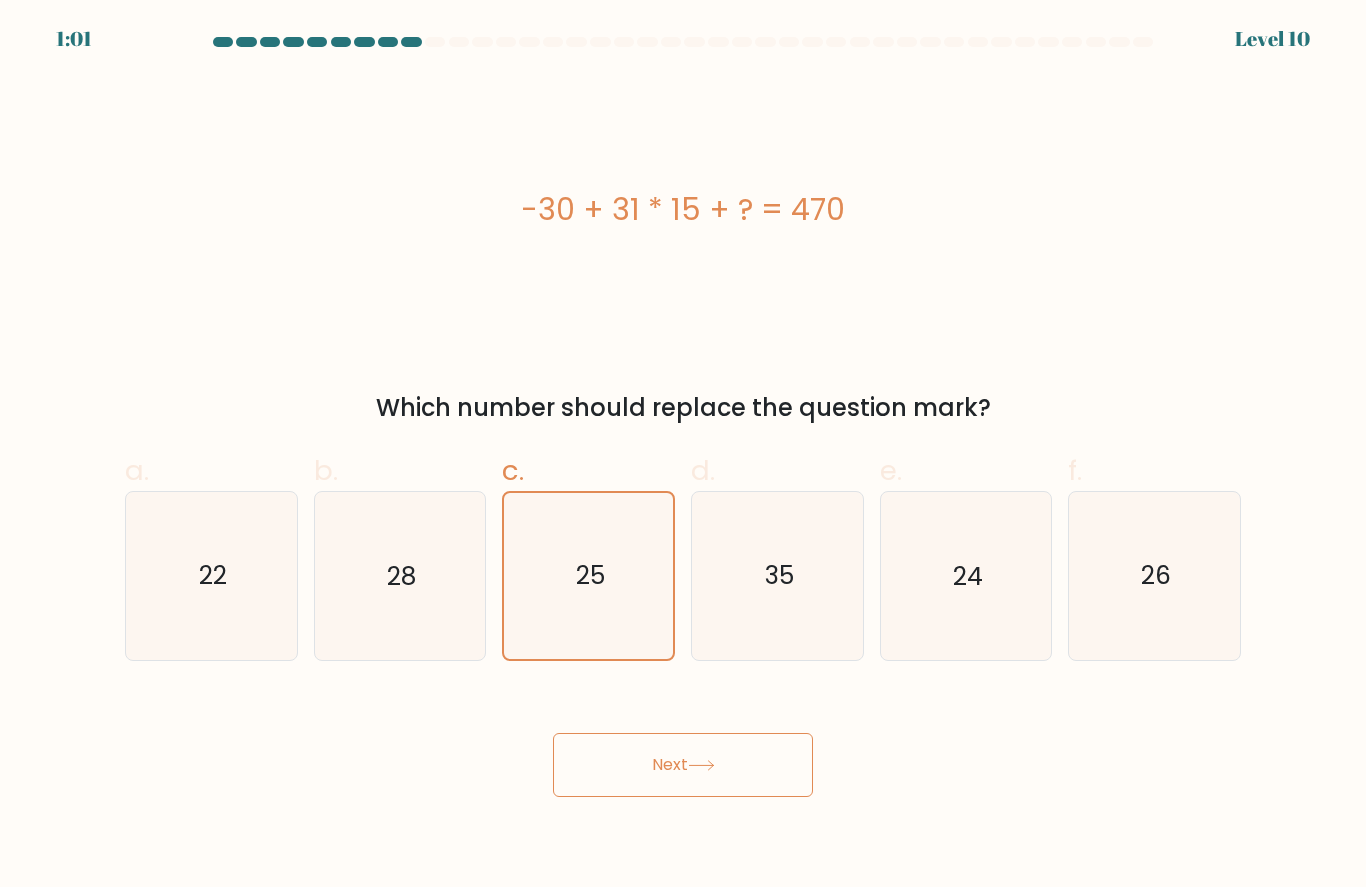 click on "Next" at bounding box center [683, 741] 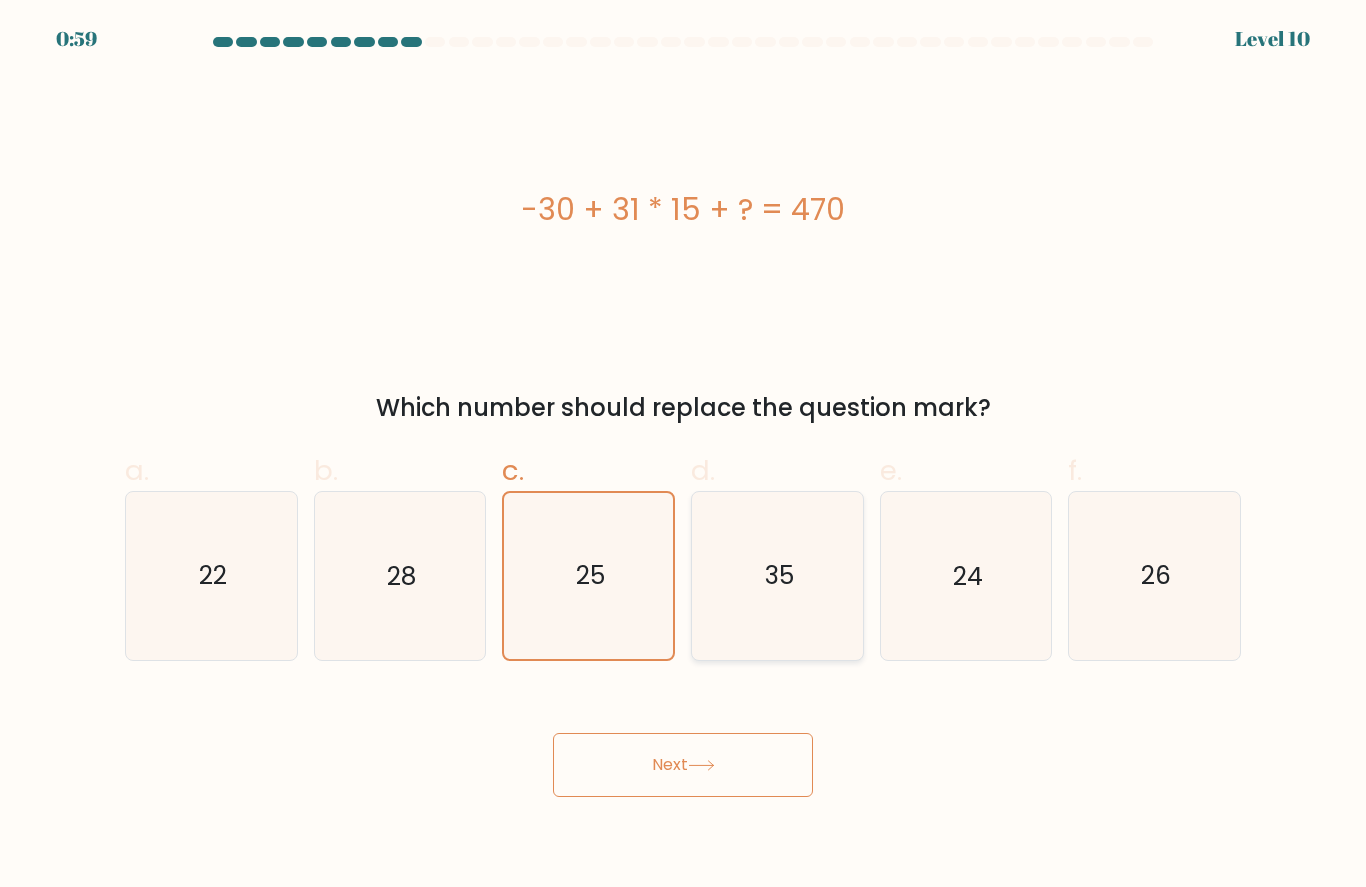 click on "35" 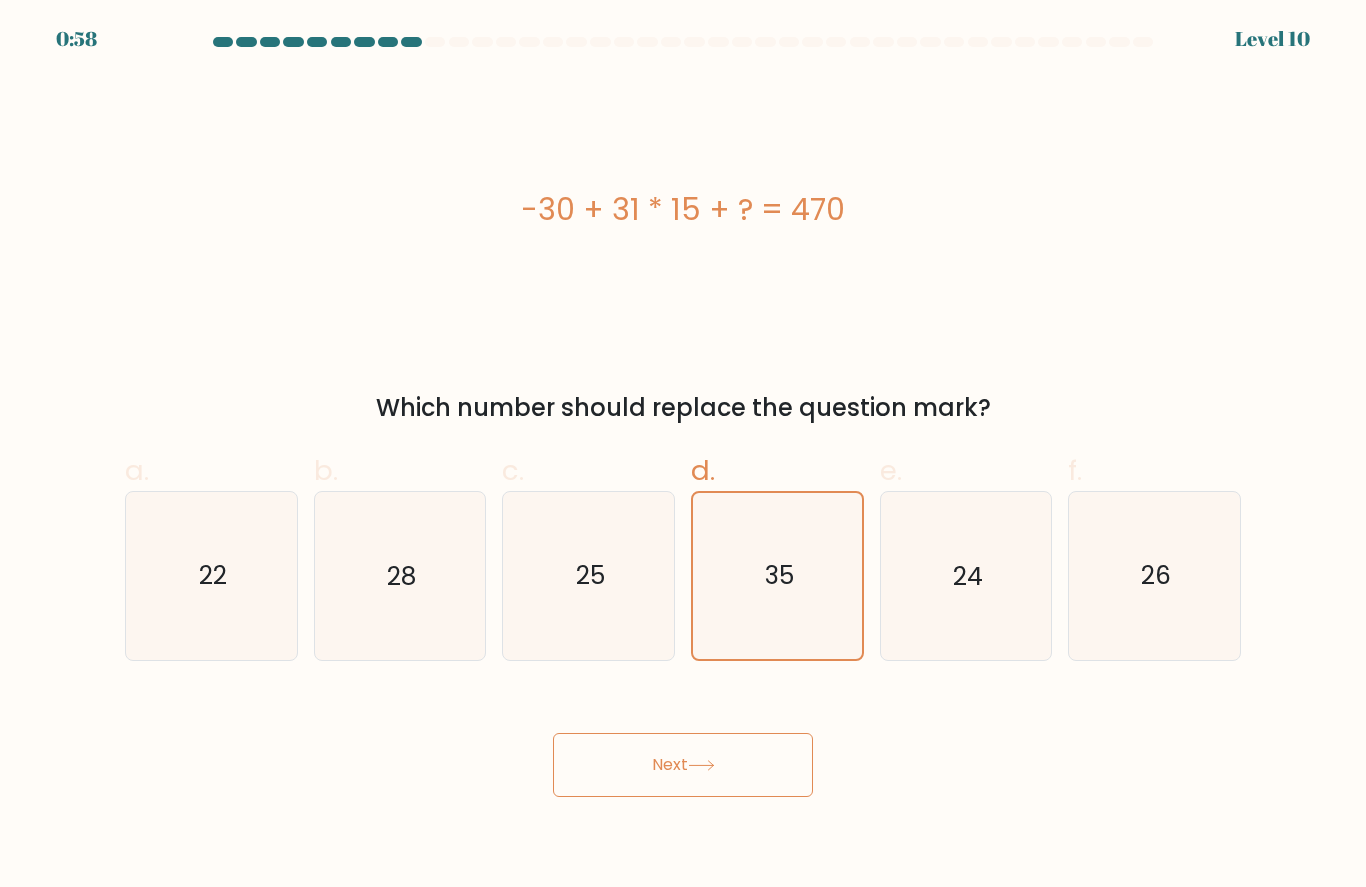 click on "Next" at bounding box center [683, 765] 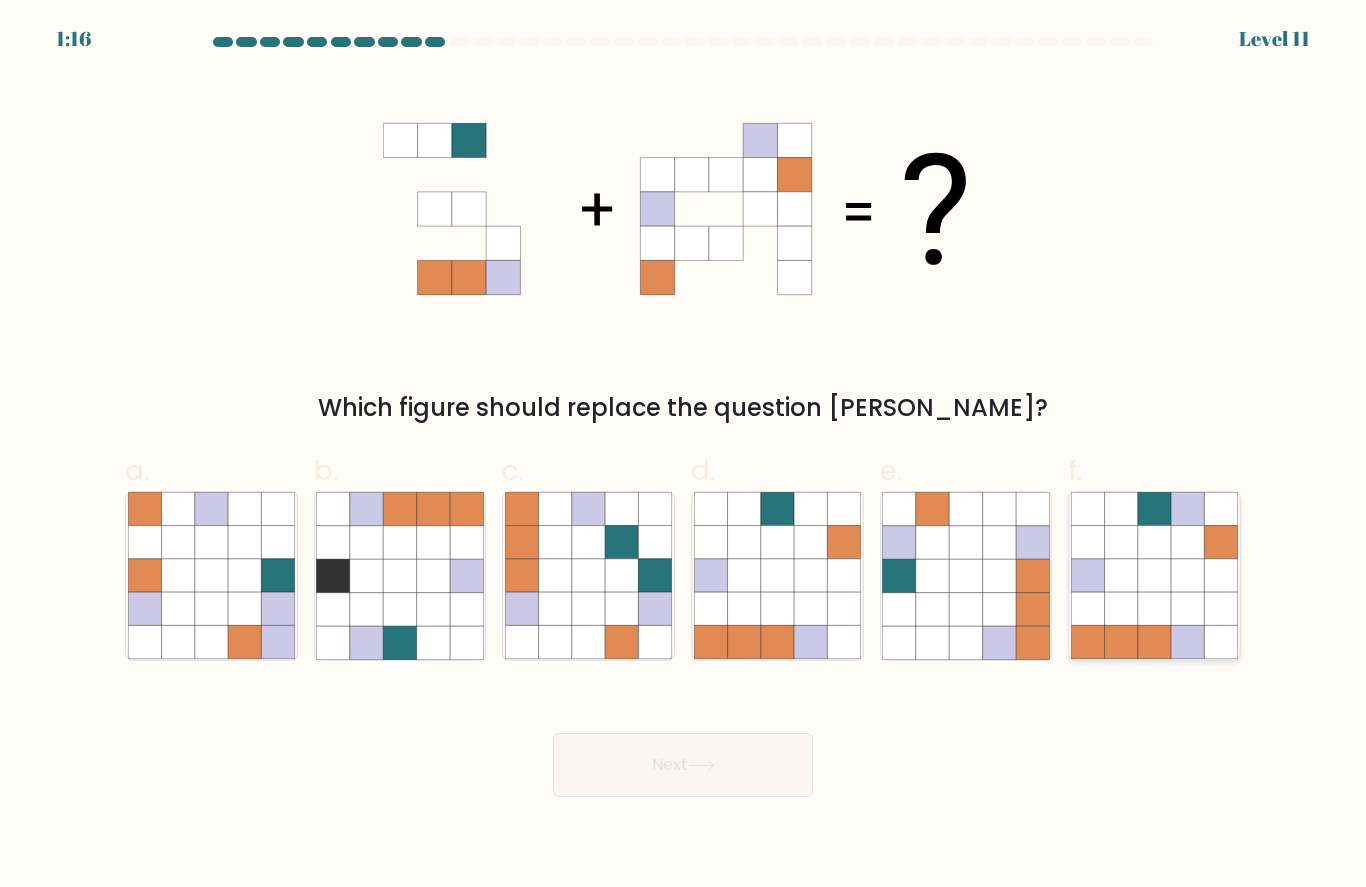 click 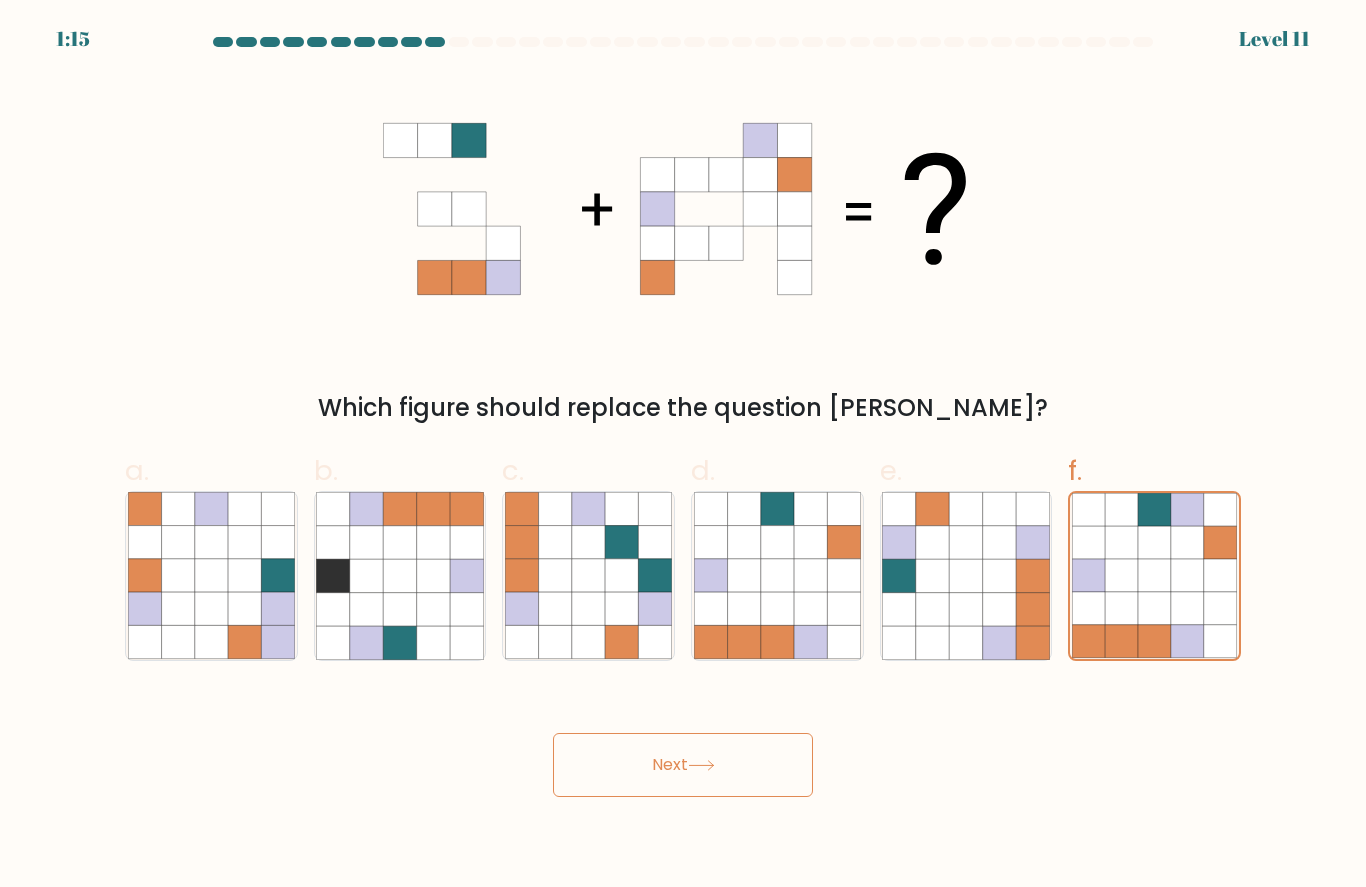 click on "Next" at bounding box center [683, 765] 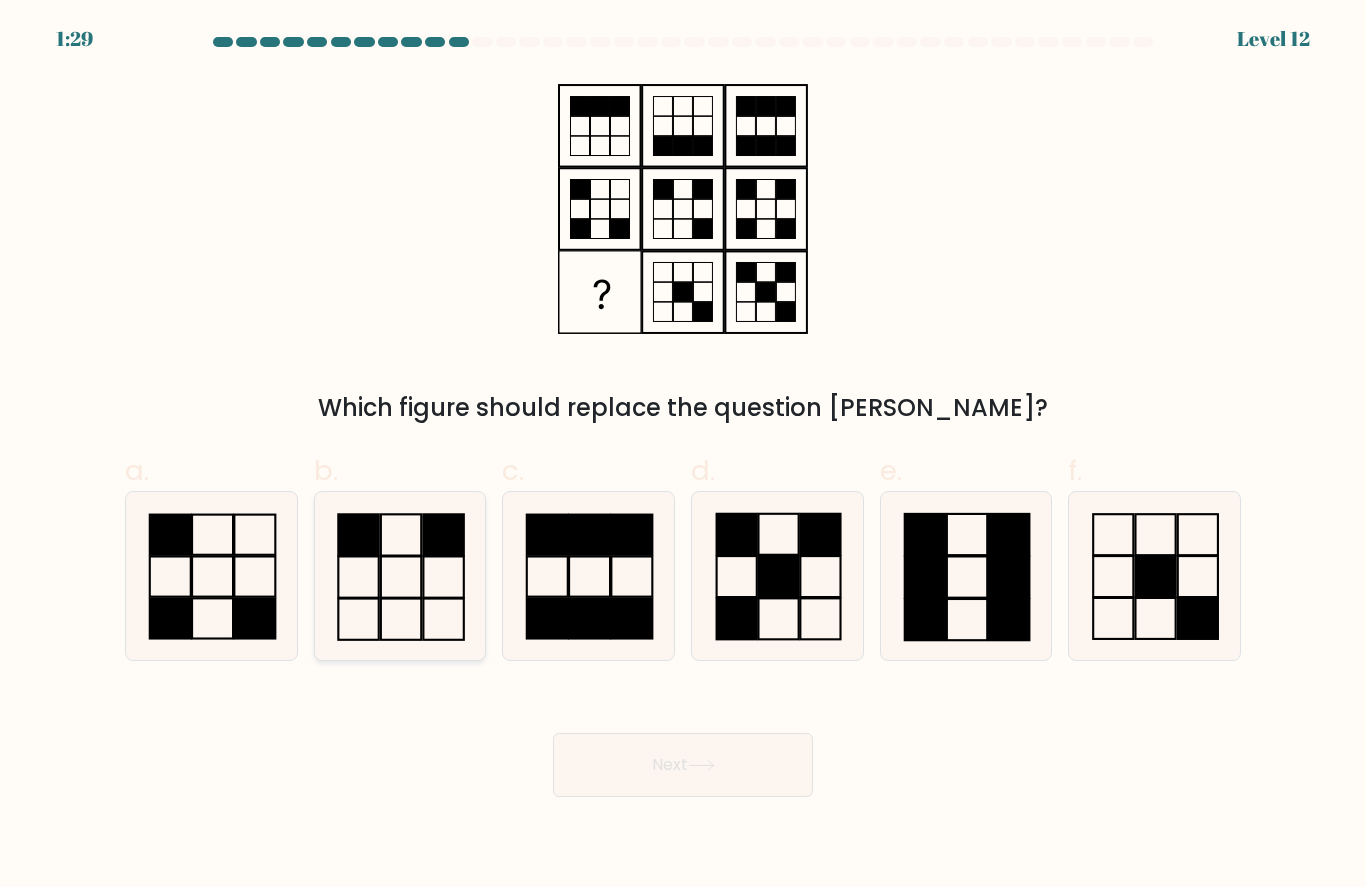 click 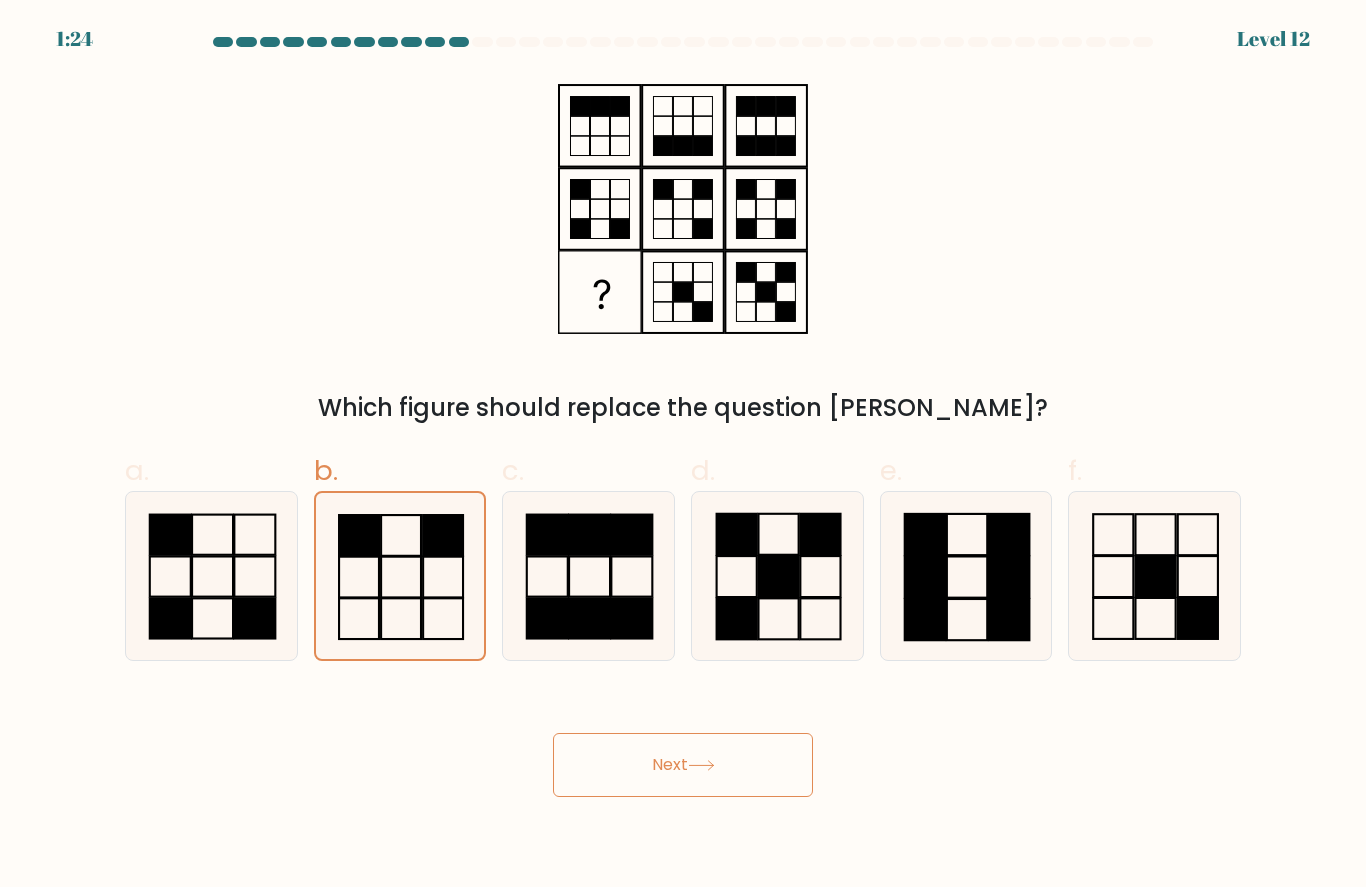 click on "Next" at bounding box center [683, 765] 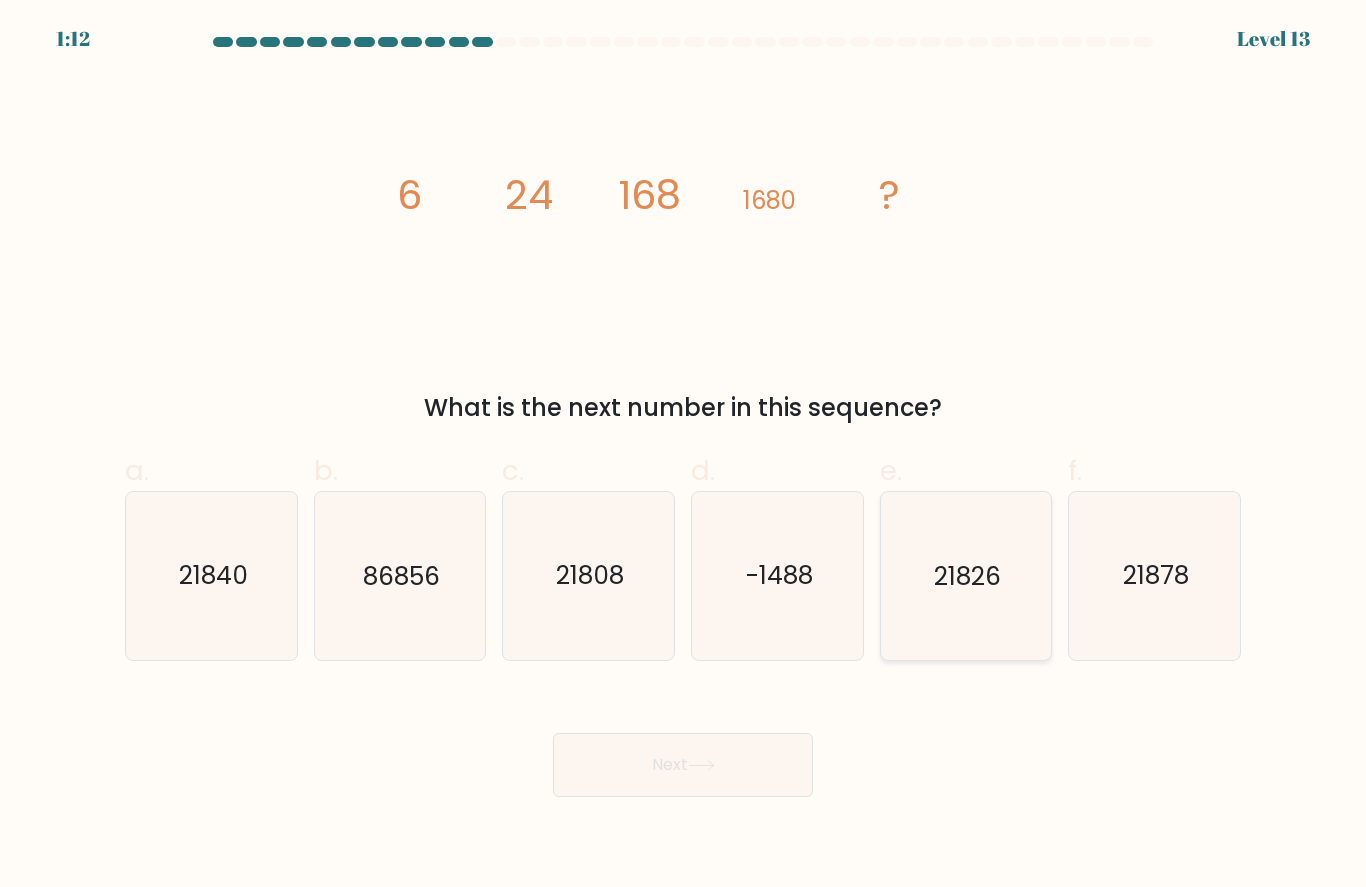 click on "21826" 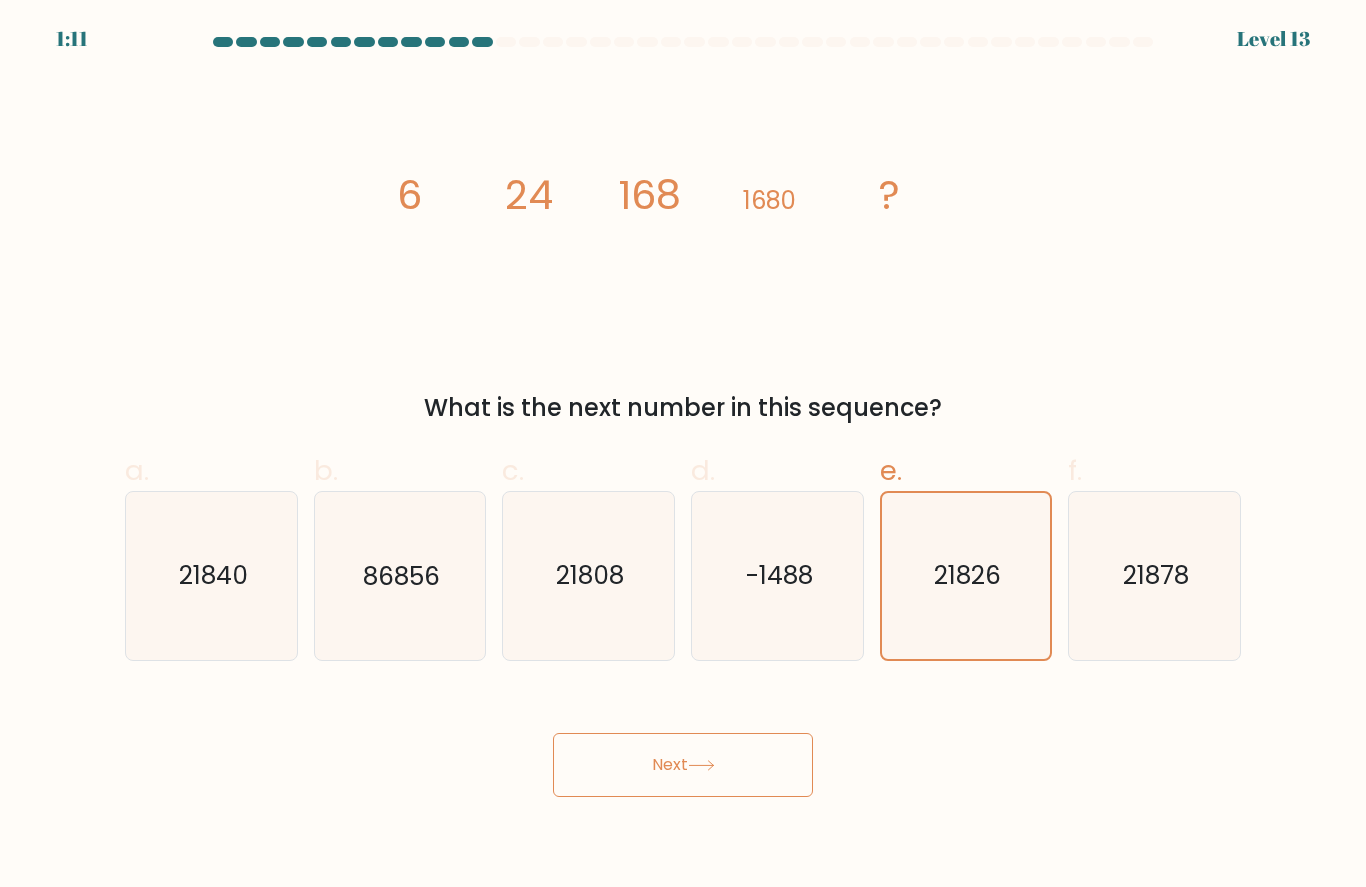 click on "Next" at bounding box center [683, 765] 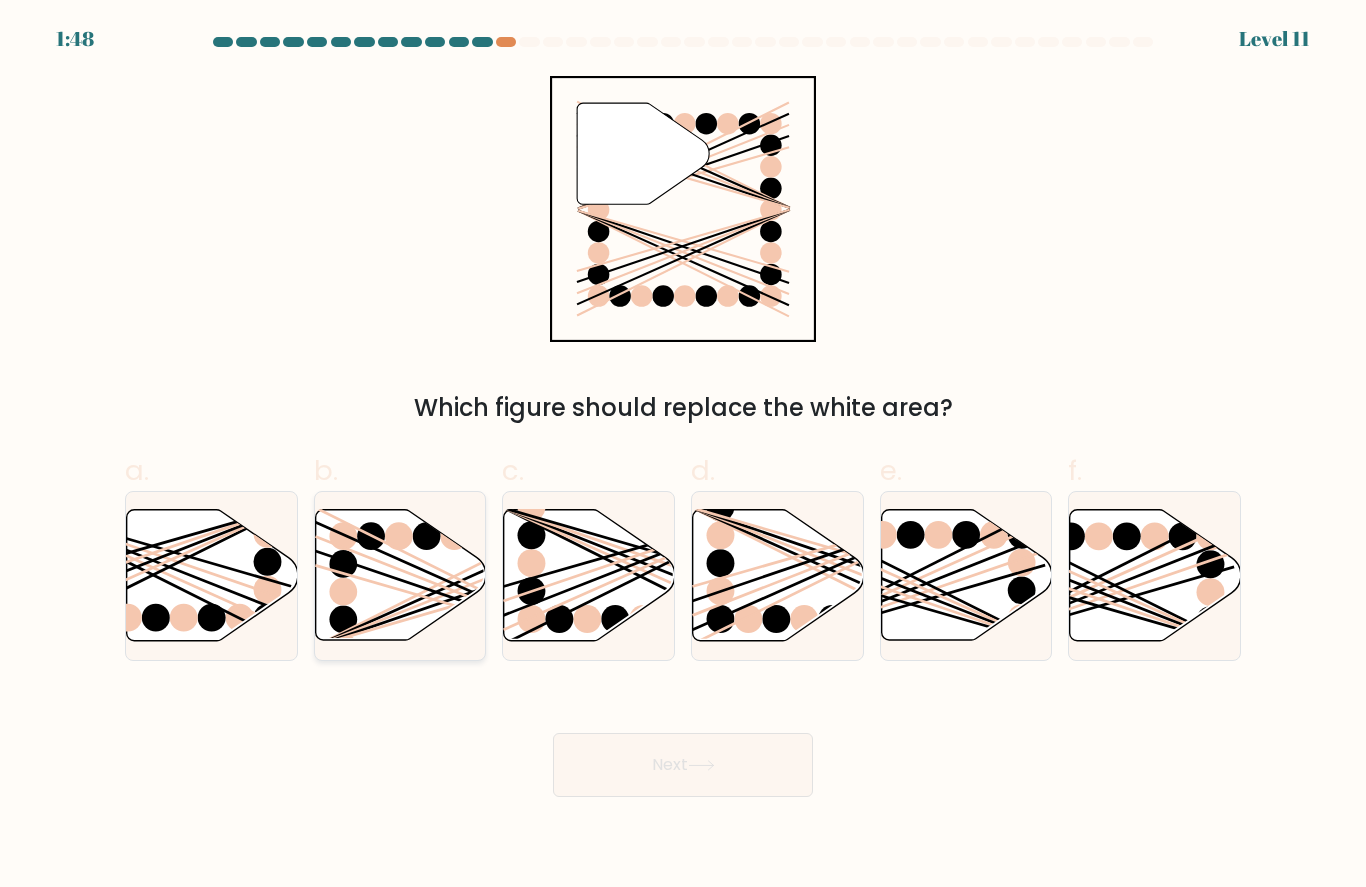 click 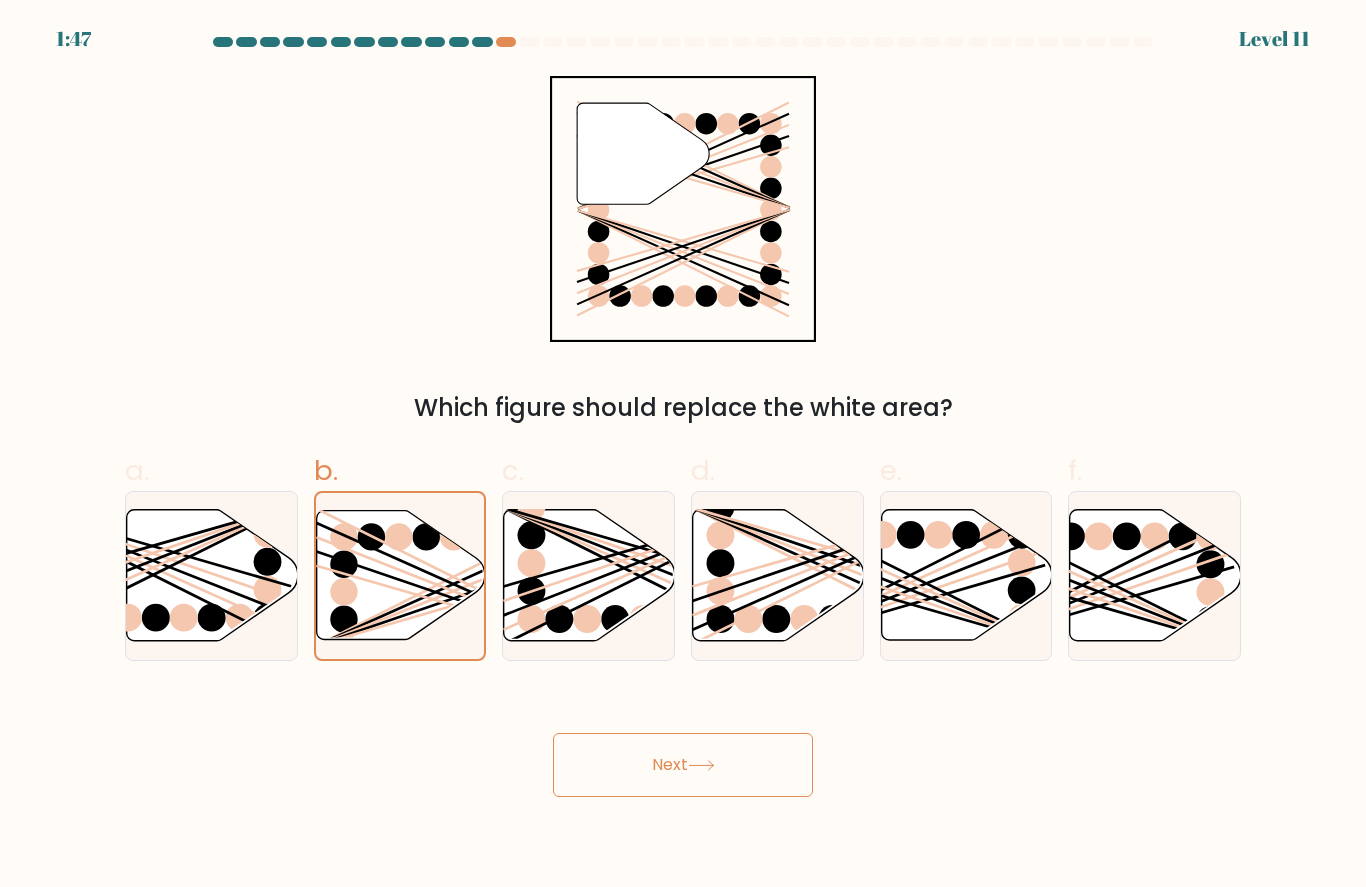 click on "Next" at bounding box center [683, 765] 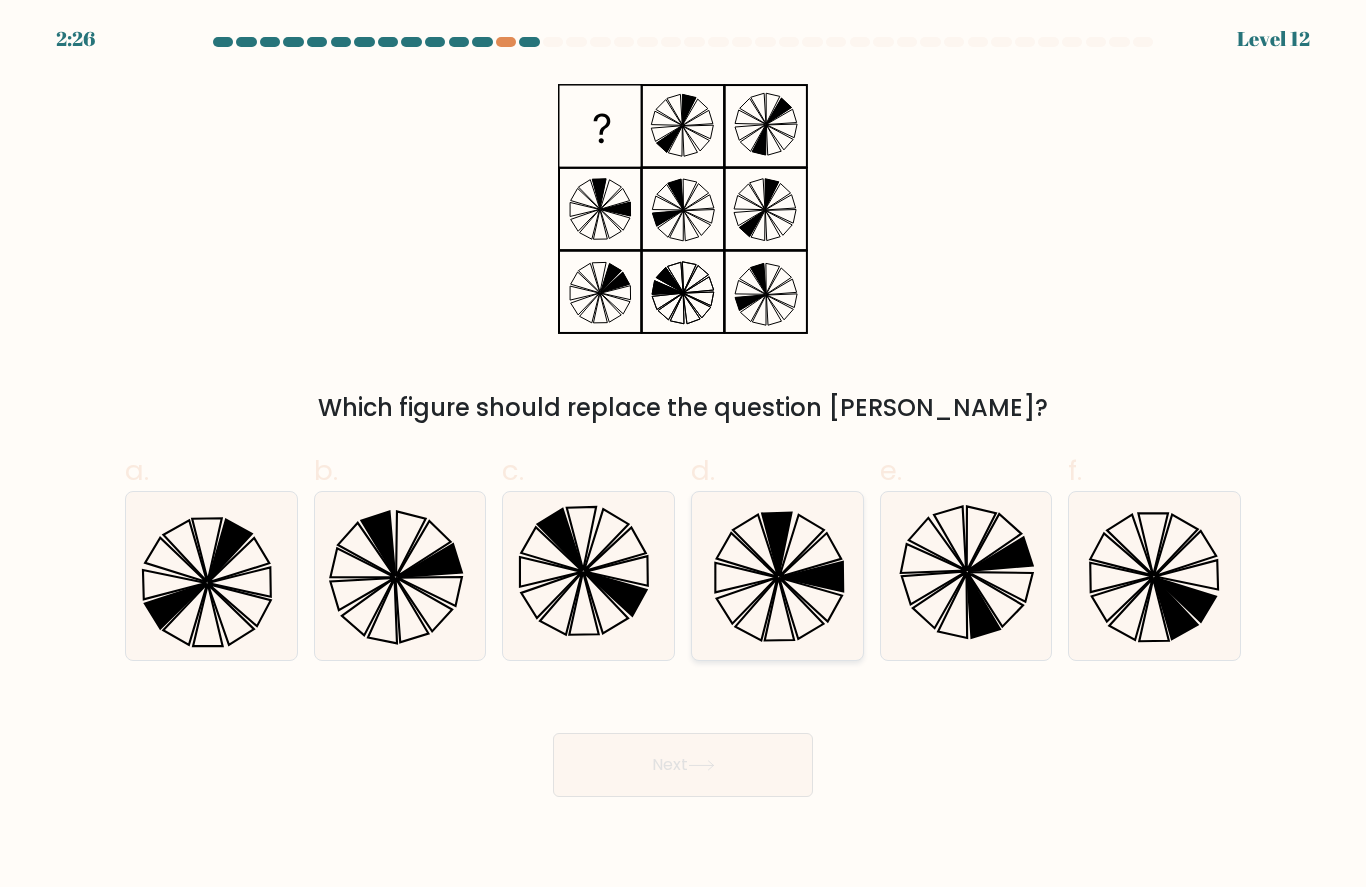 click 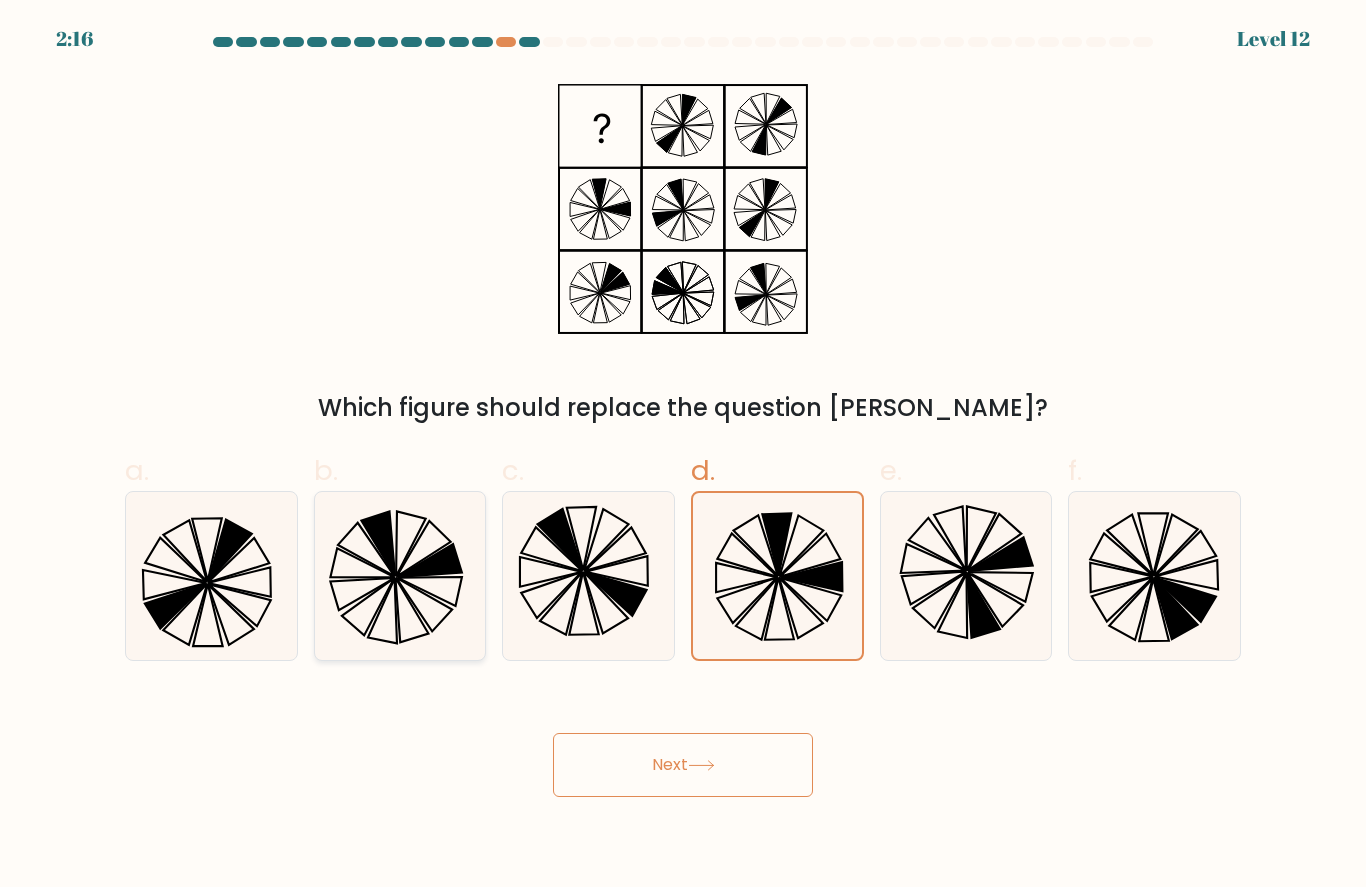 click 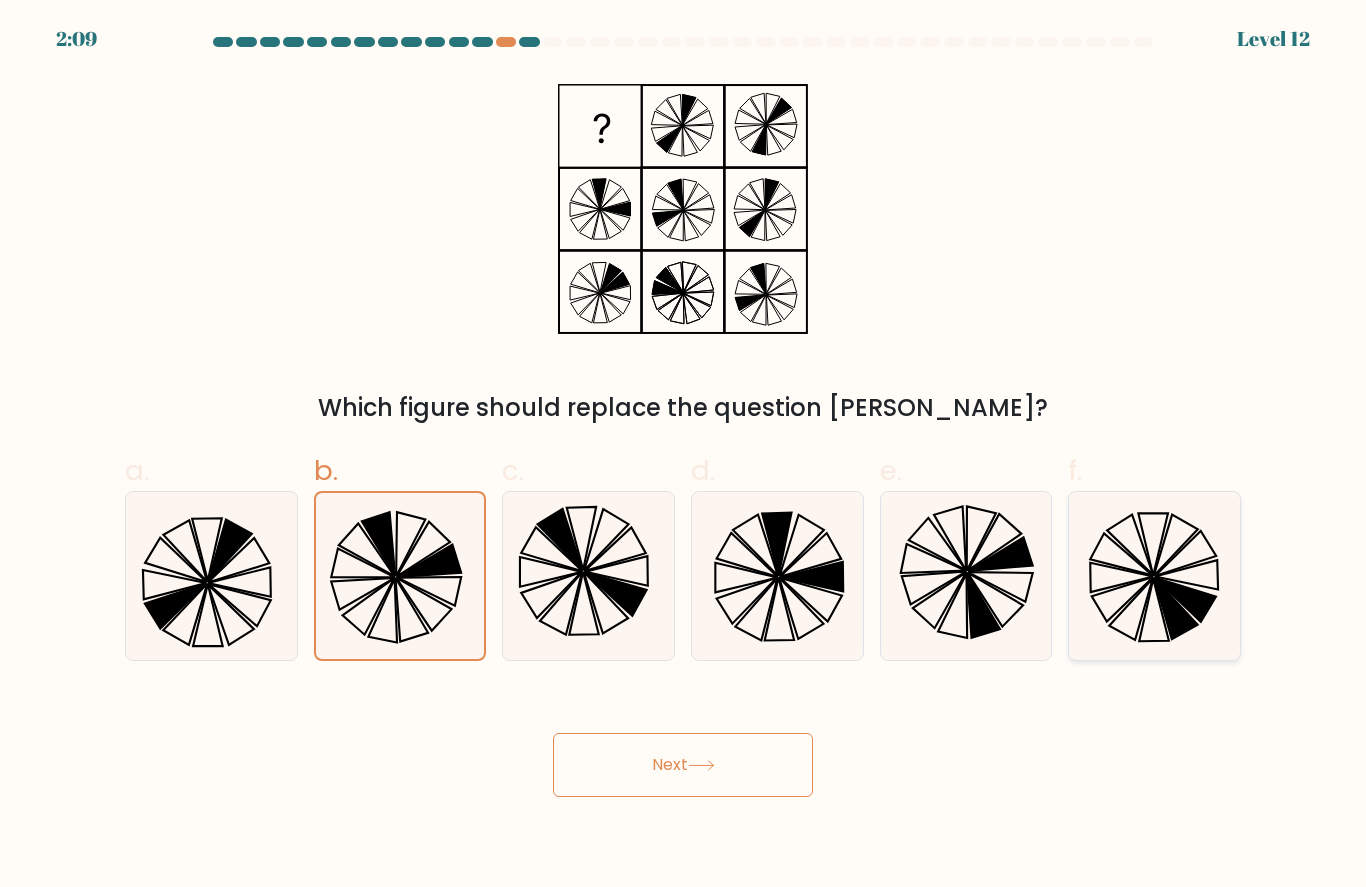 click 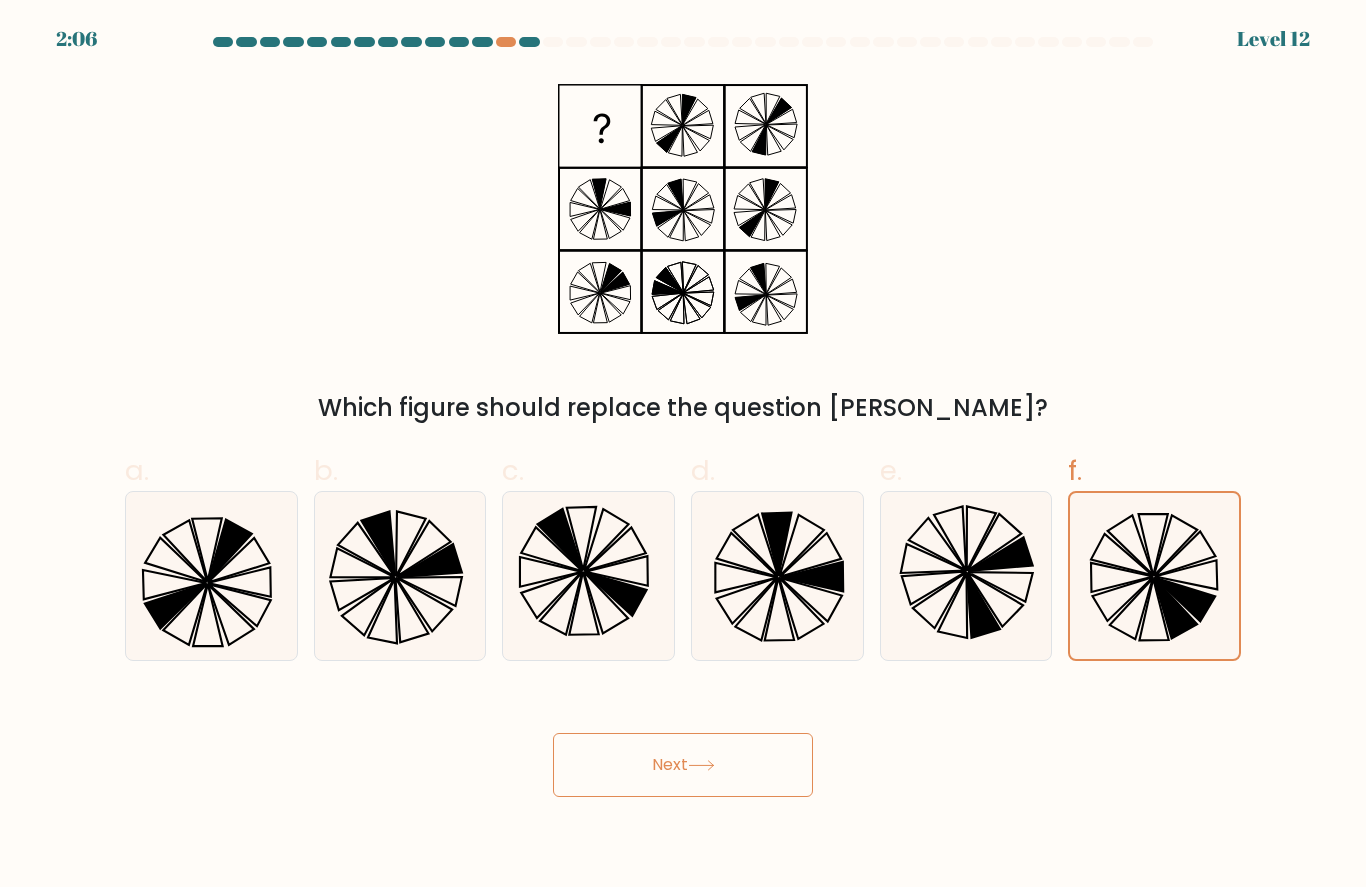 click on "Next" at bounding box center (683, 765) 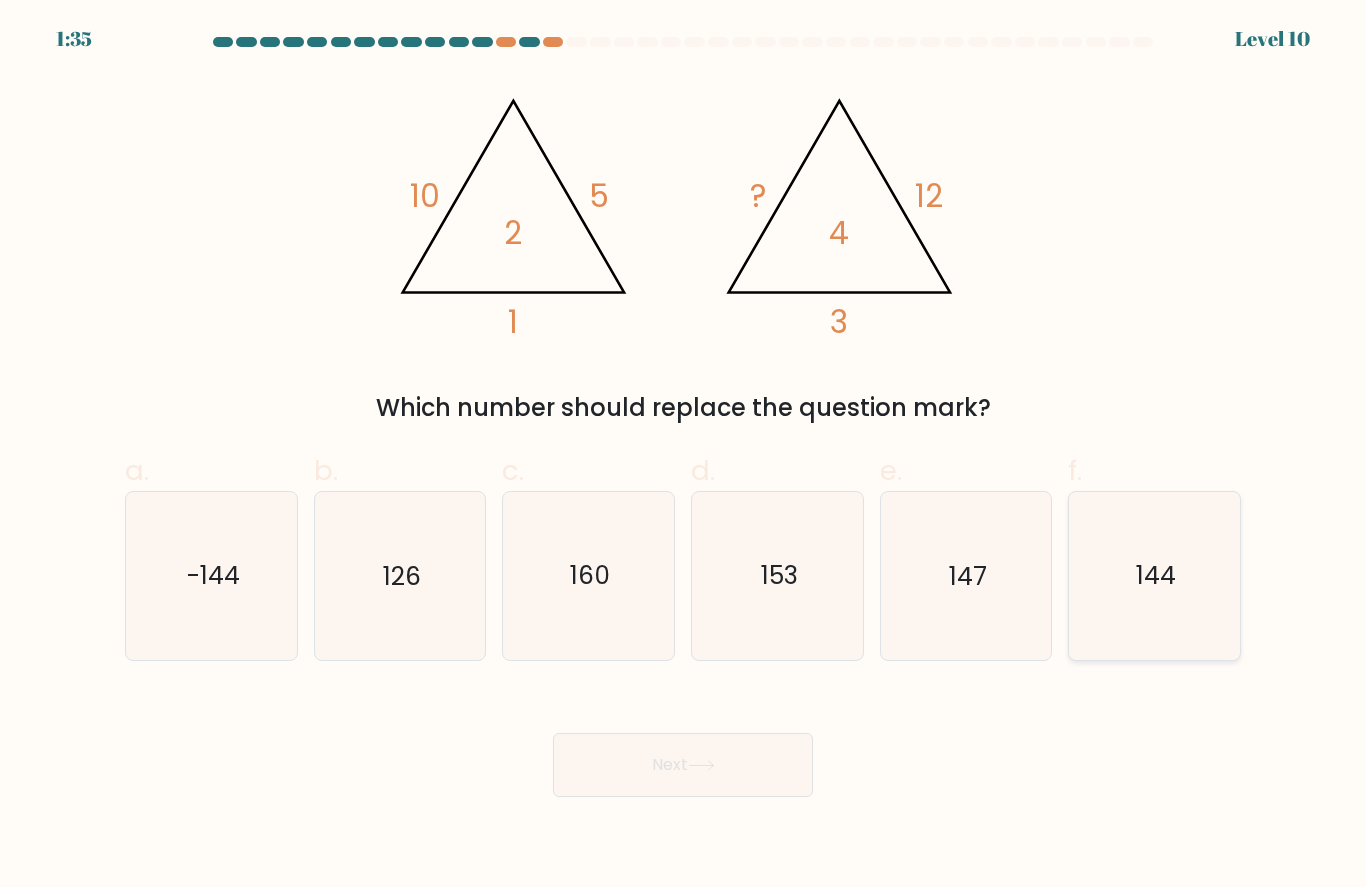 click on "144" 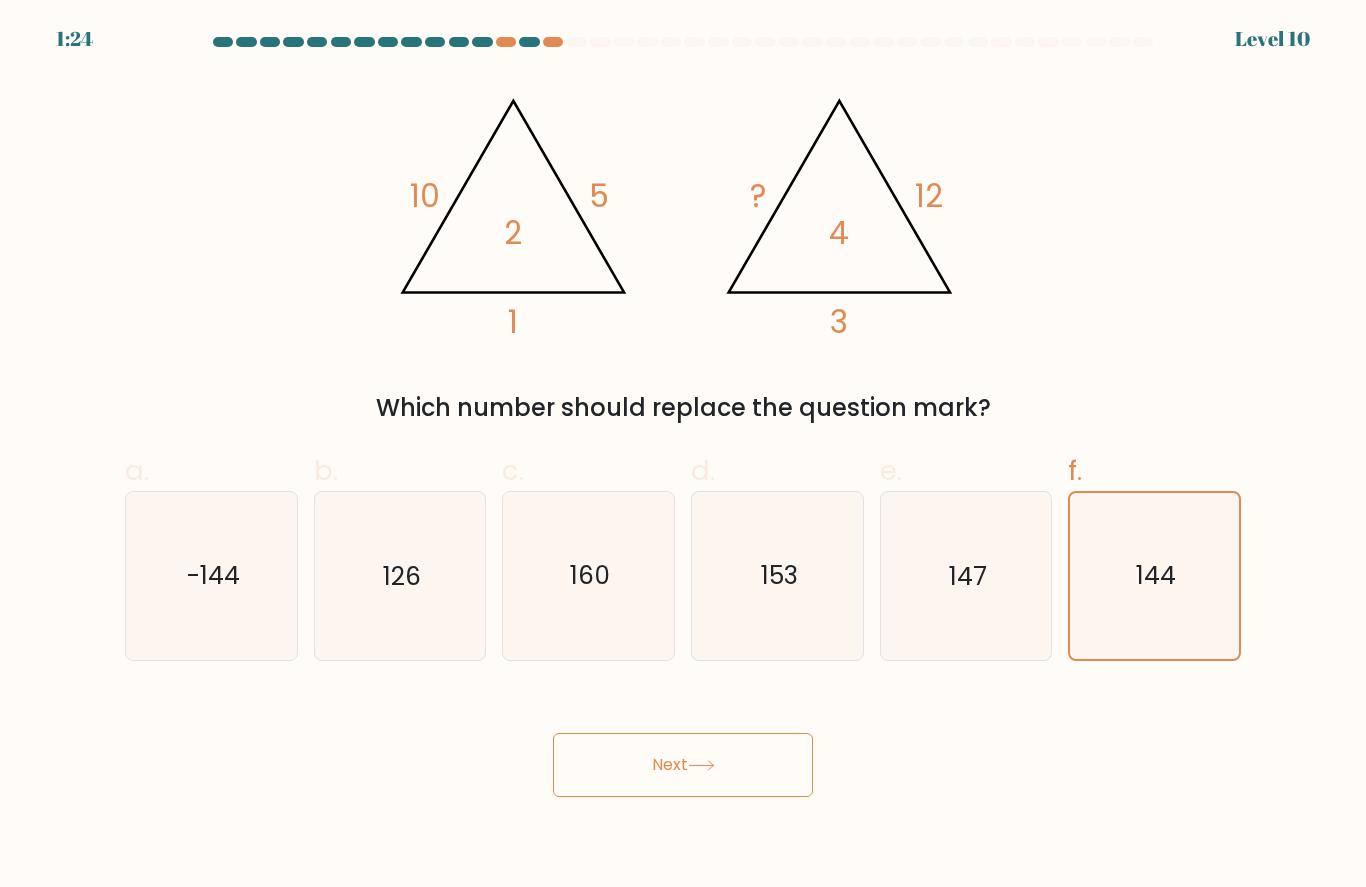 click on "Next" at bounding box center (683, 765) 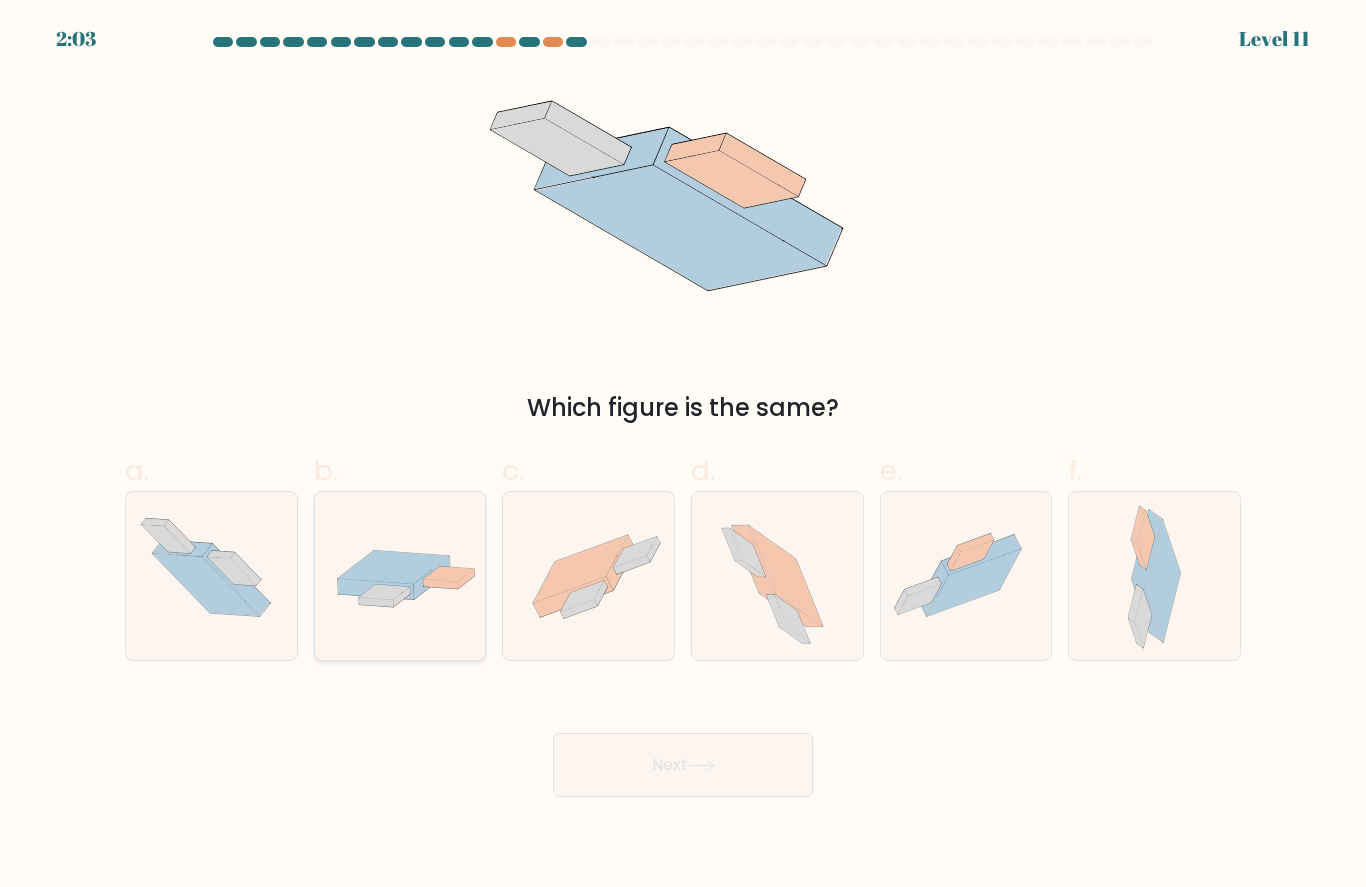click 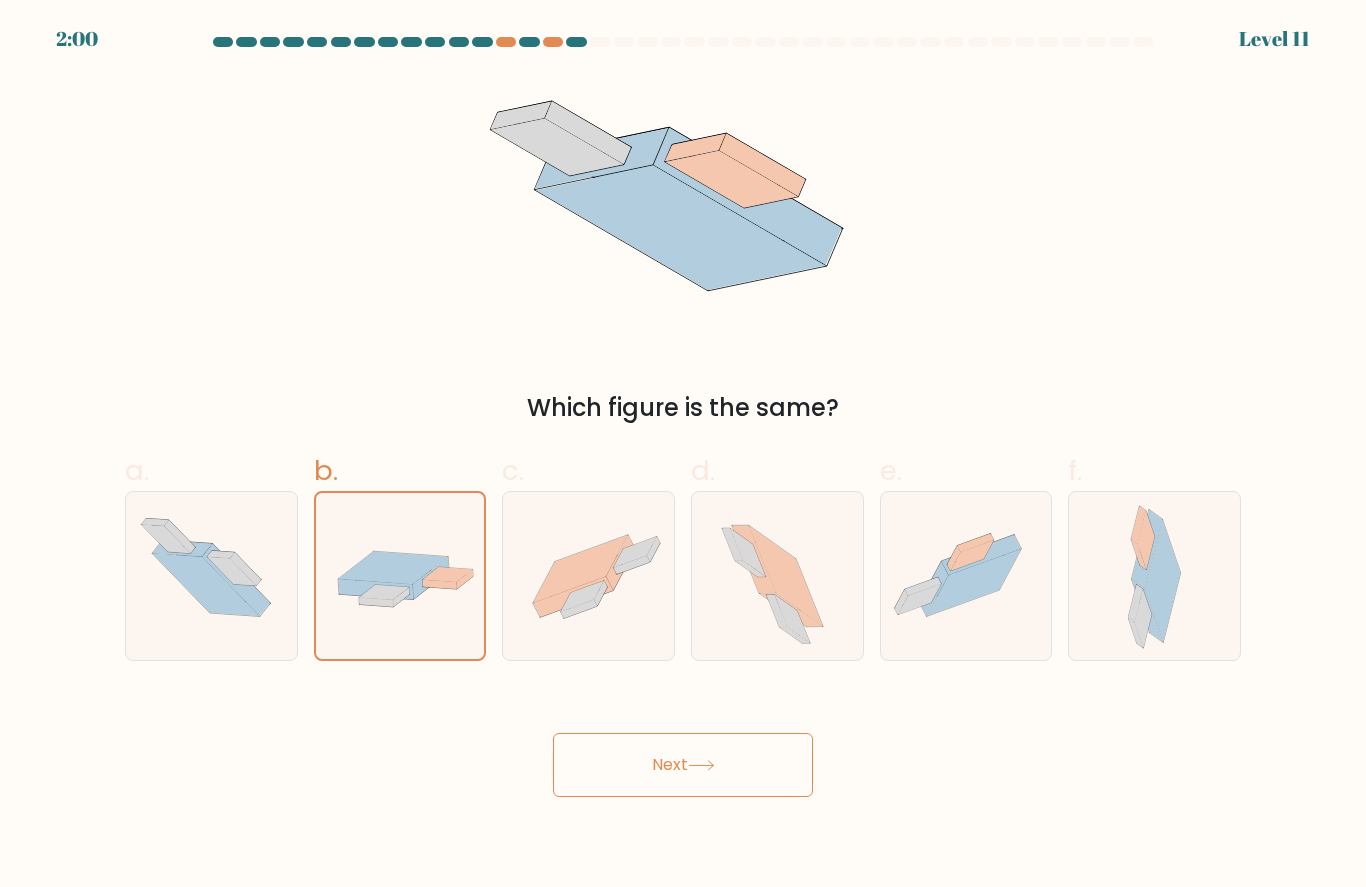 click on "Next" at bounding box center [683, 765] 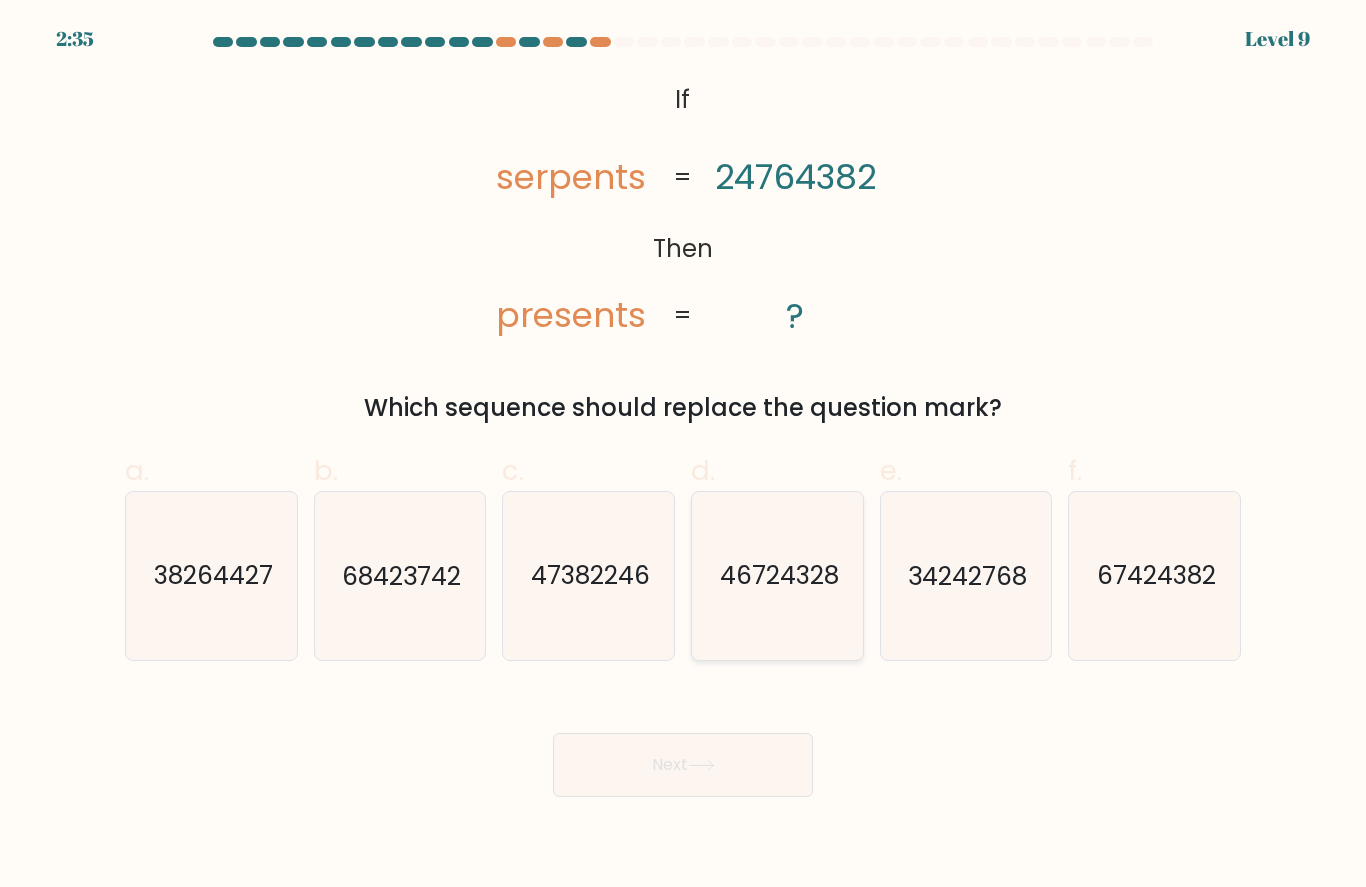 click on "46724328" 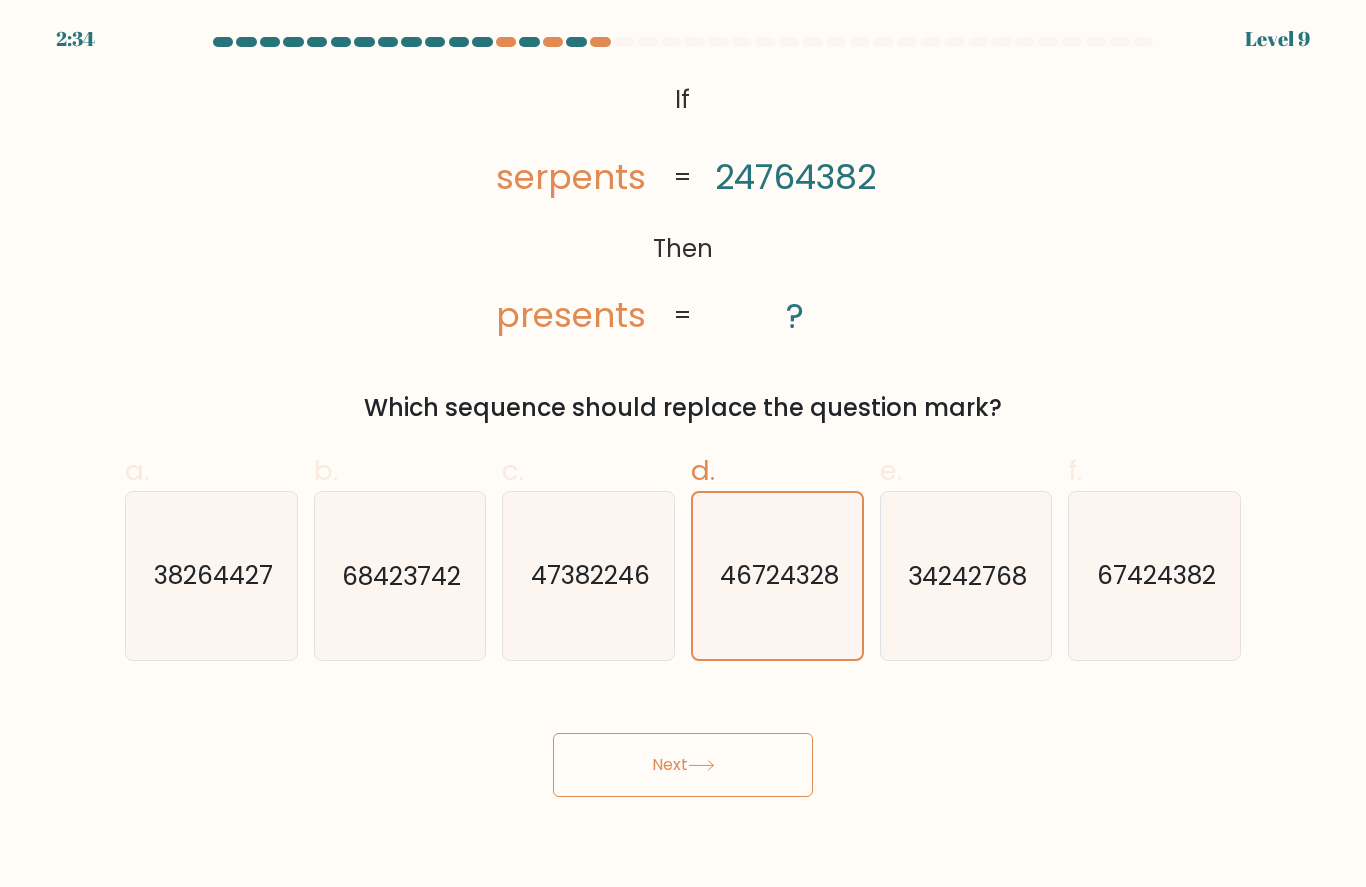 click on "Next" at bounding box center [683, 765] 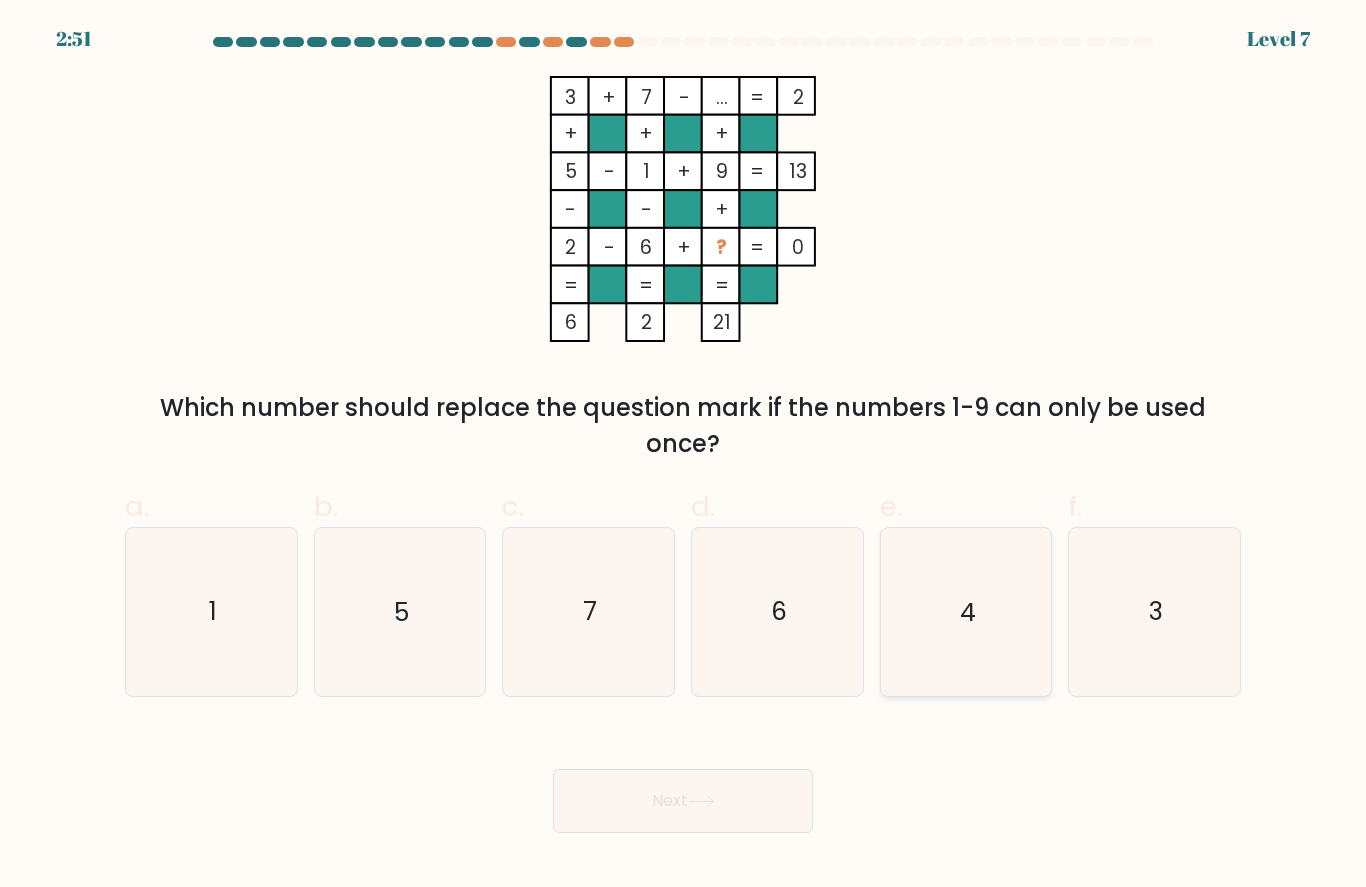click on "4" 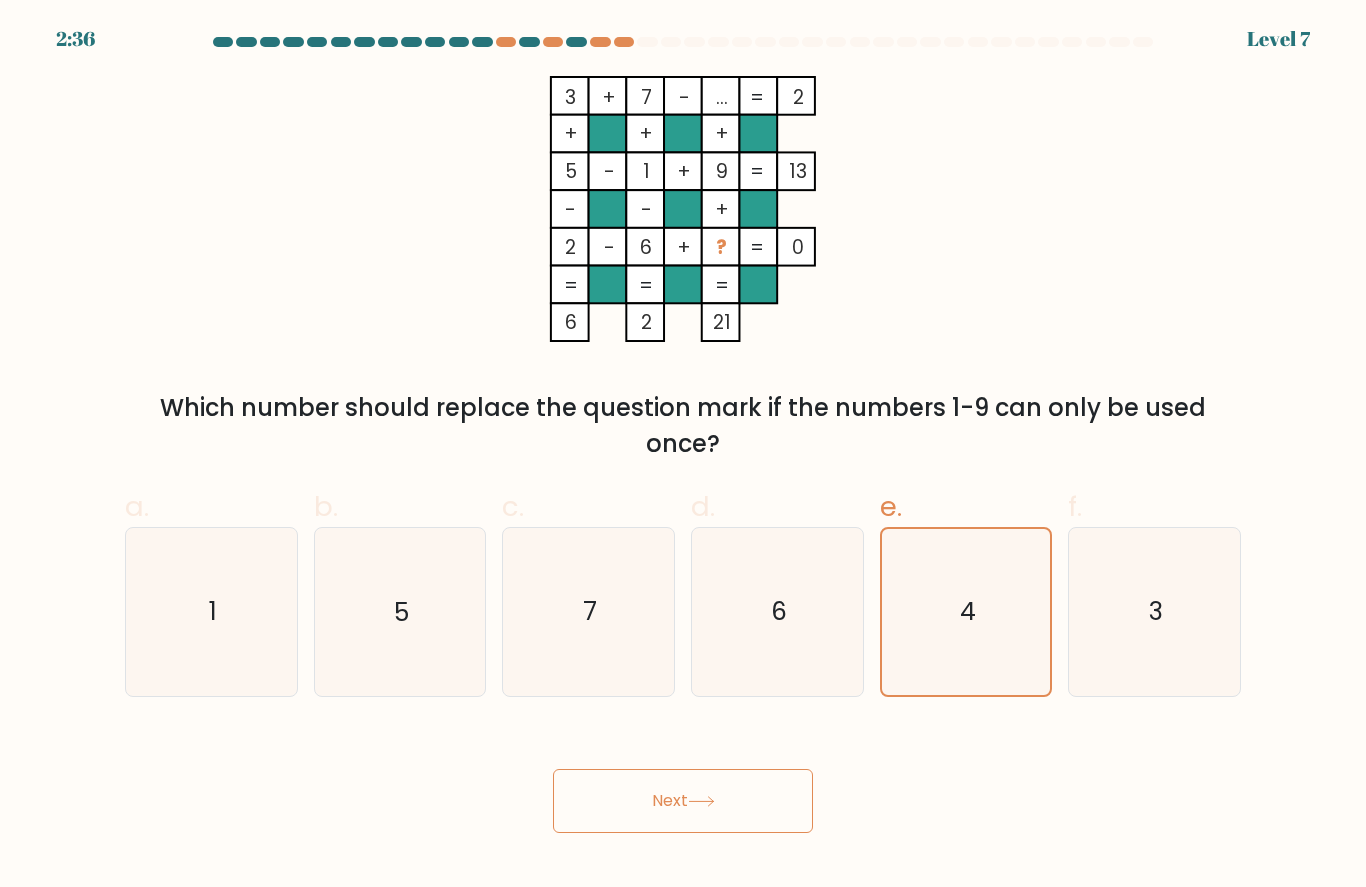 click on "Next" at bounding box center (683, 801) 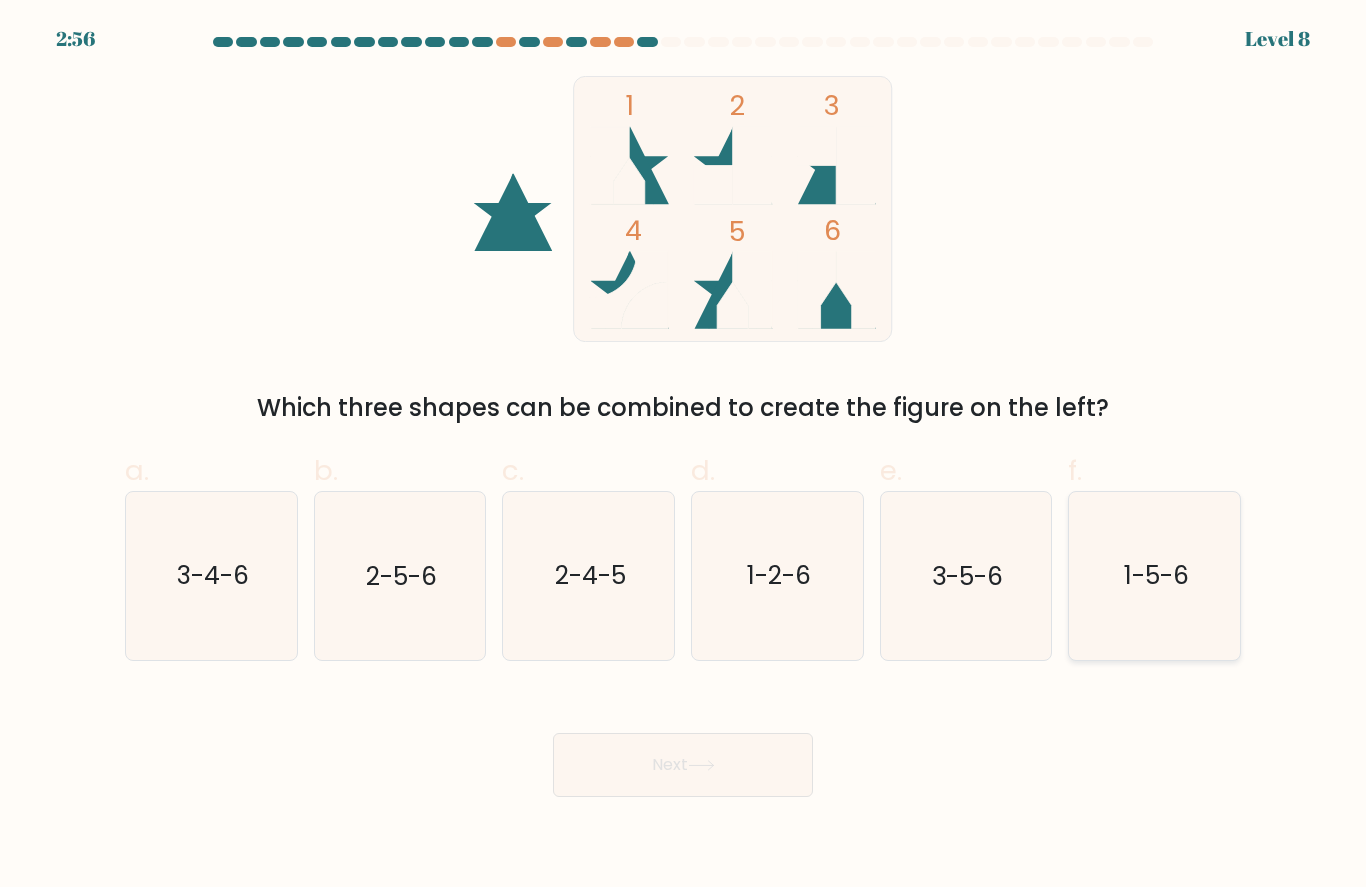 click on "1-5-6" 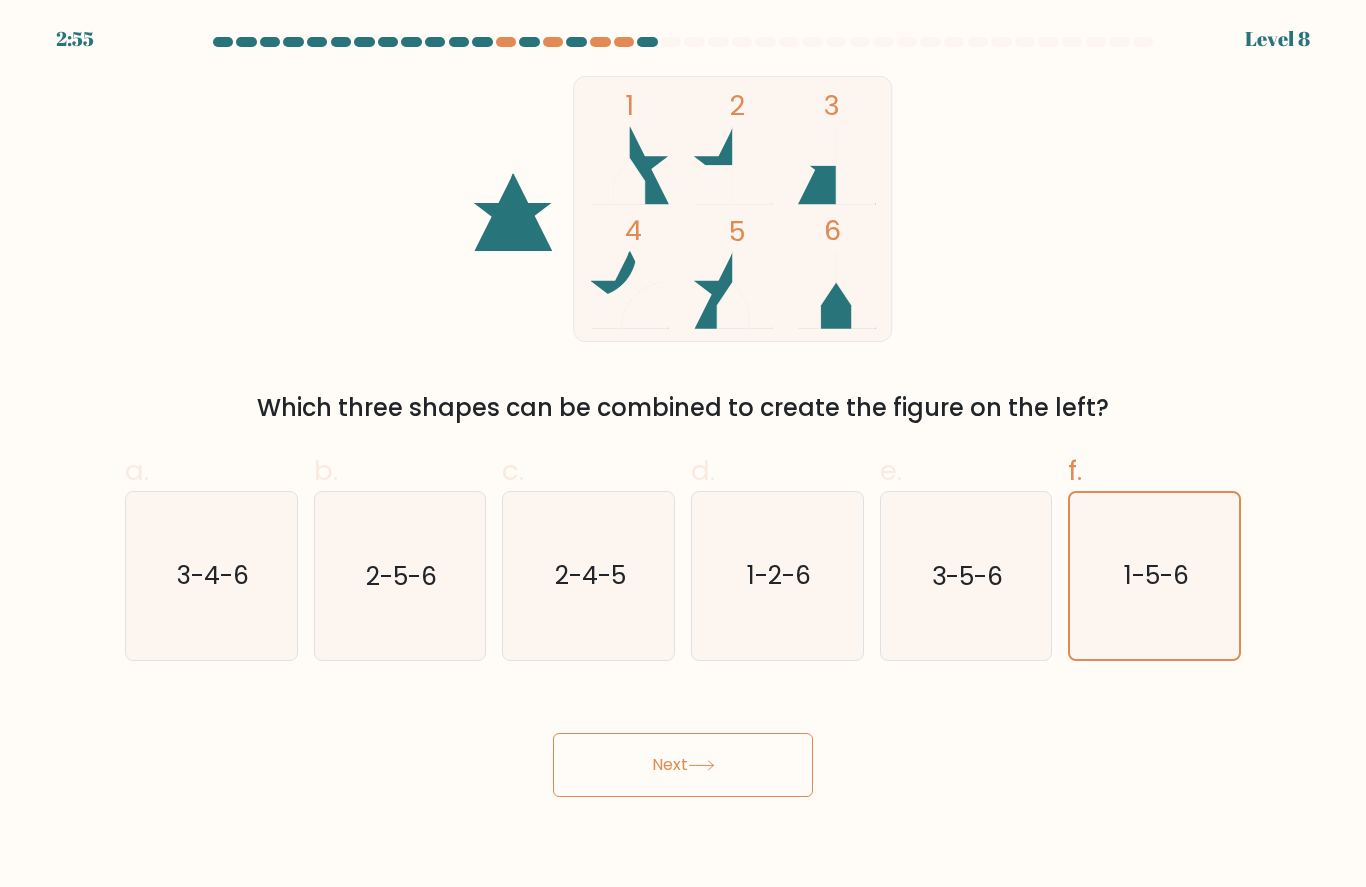 click on "Next" at bounding box center (683, 765) 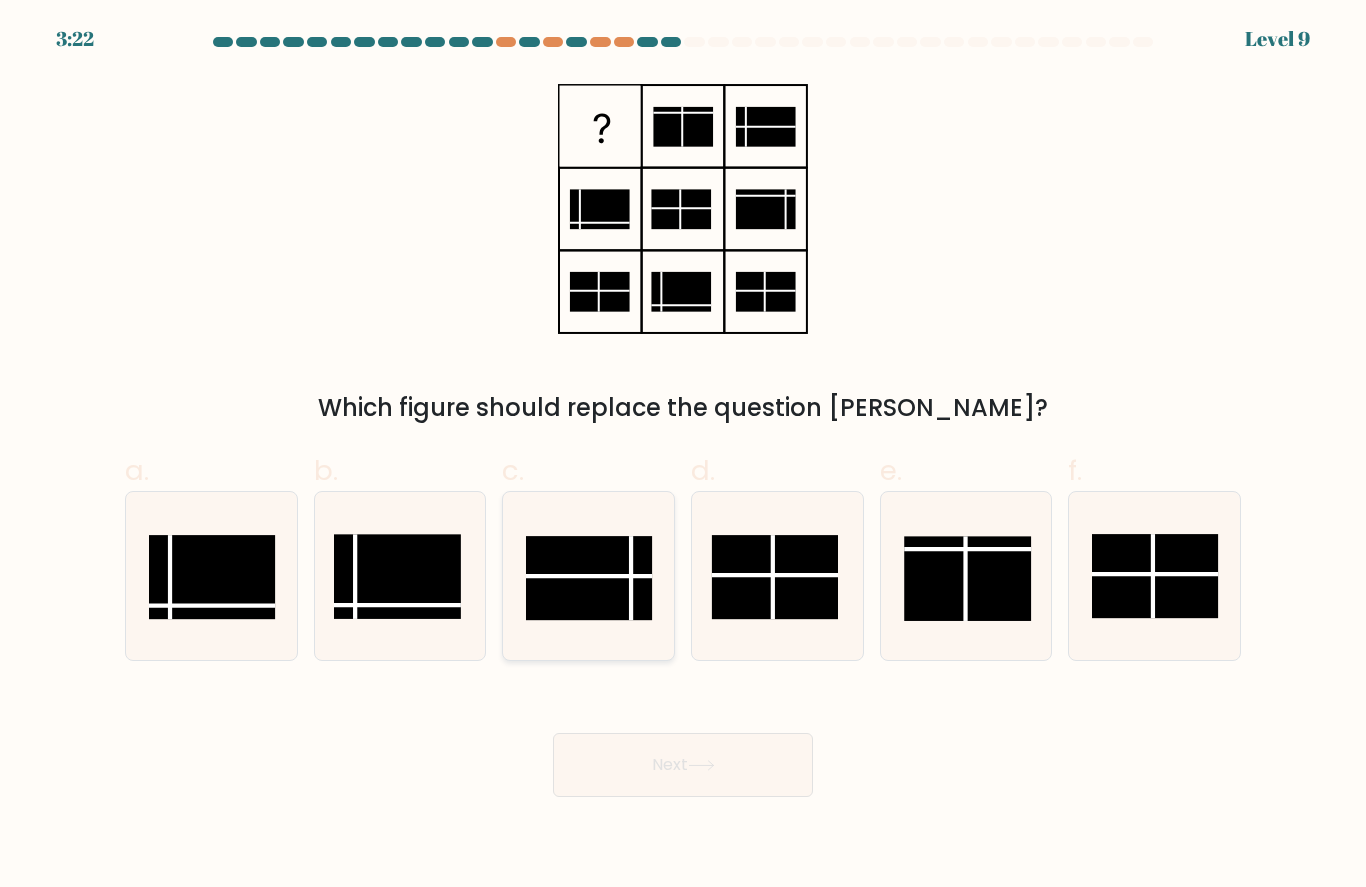 click 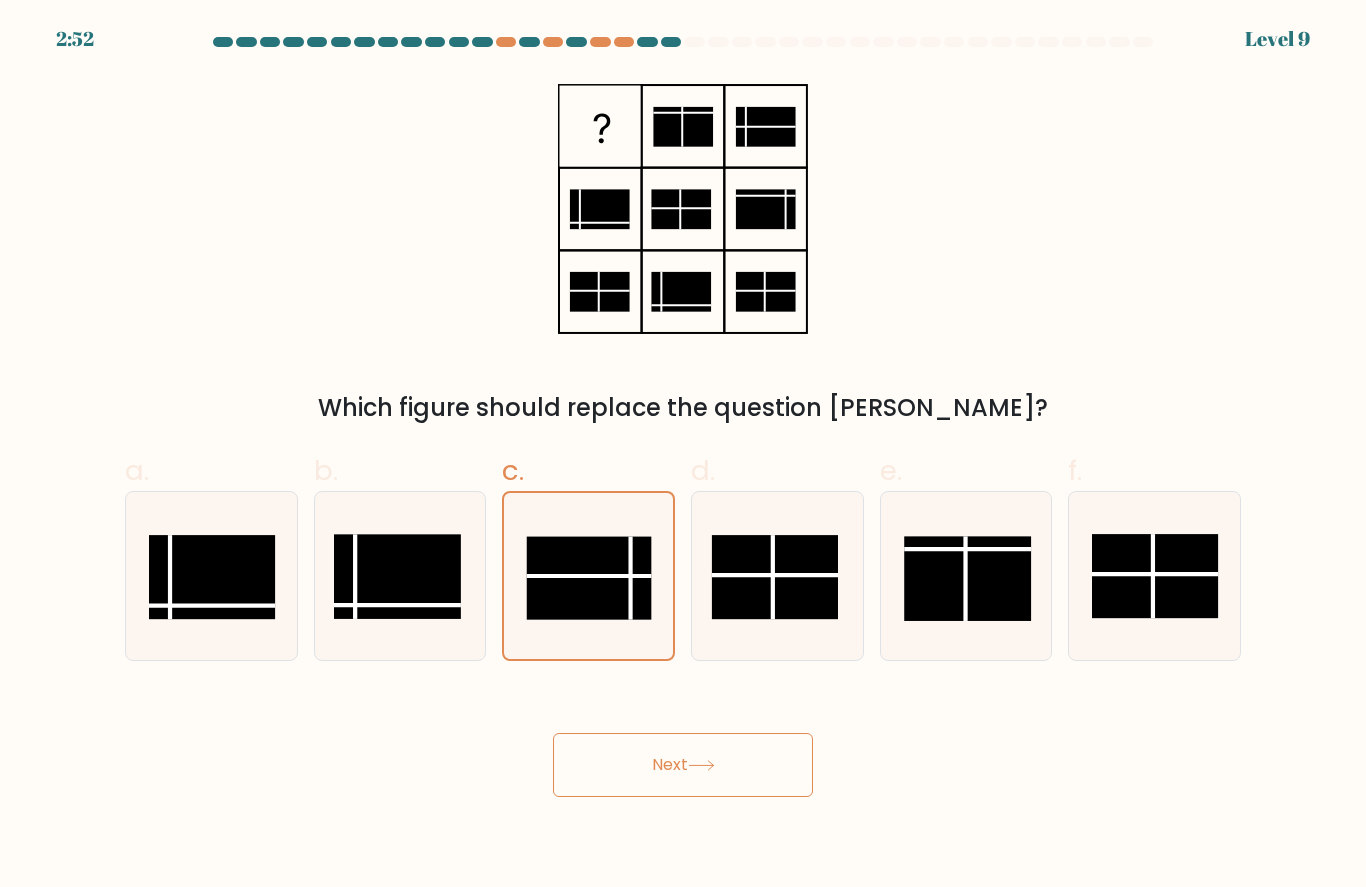 click on "Next" at bounding box center (683, 765) 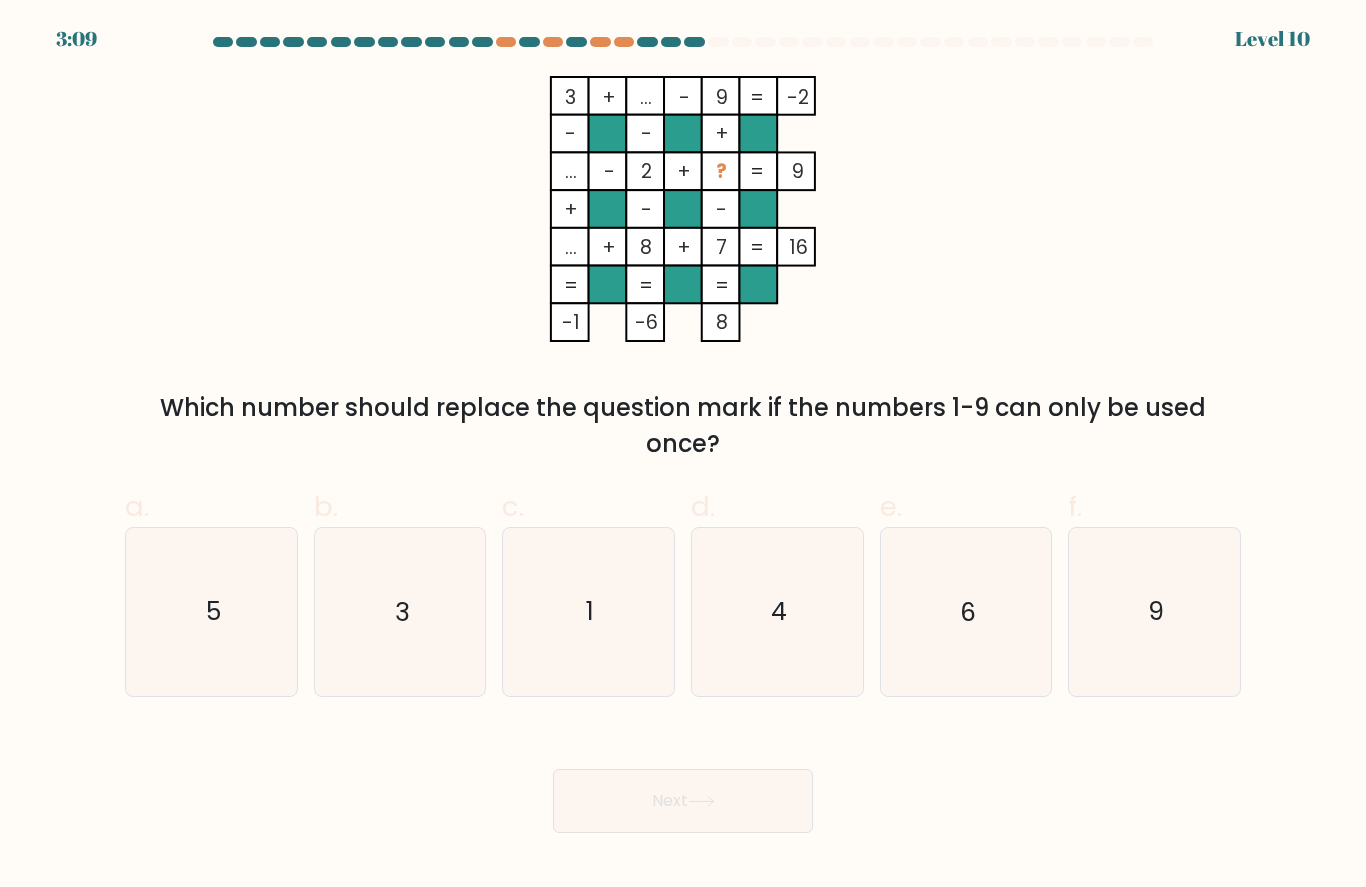 click on "..." 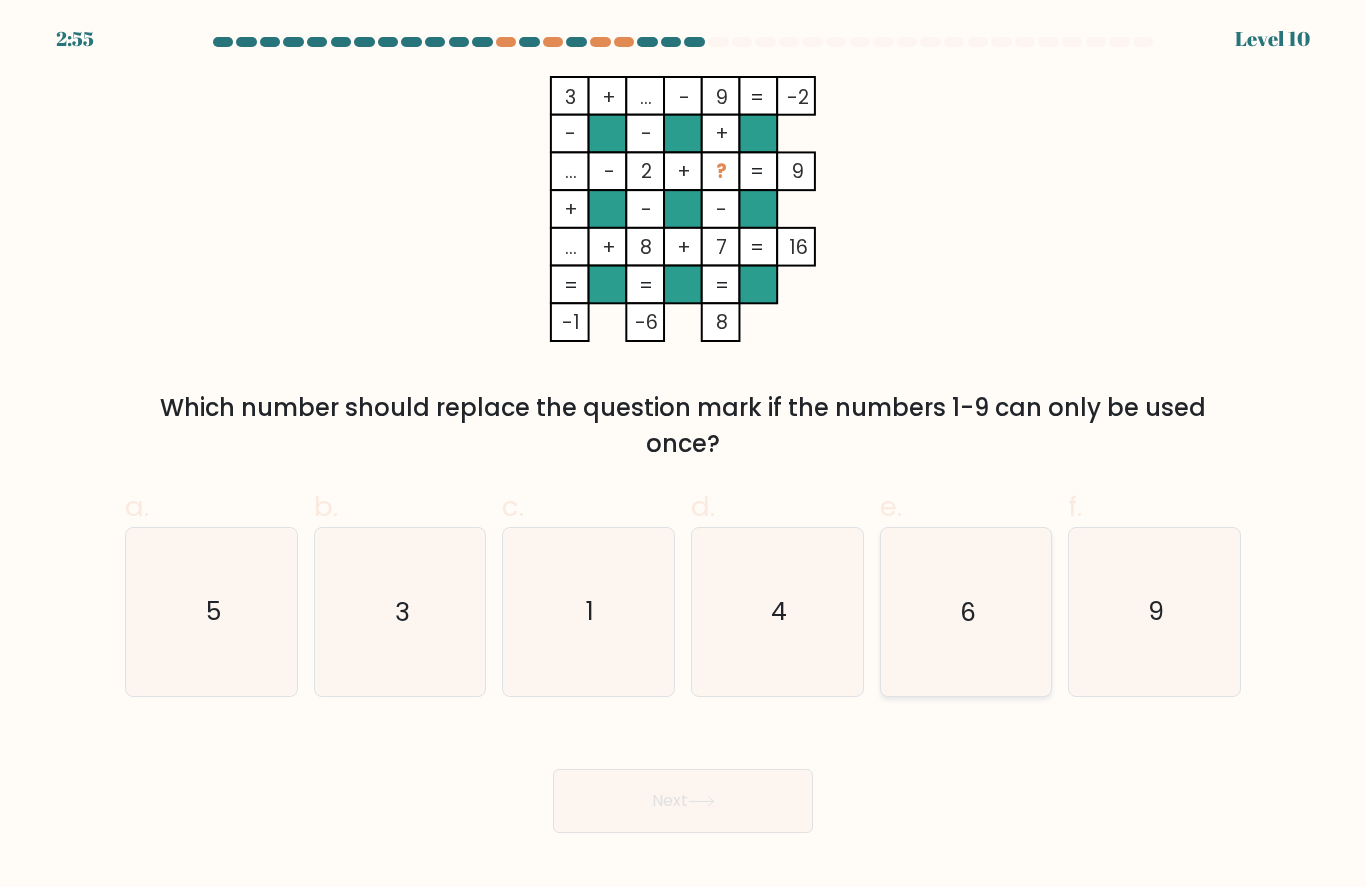 click on "6" 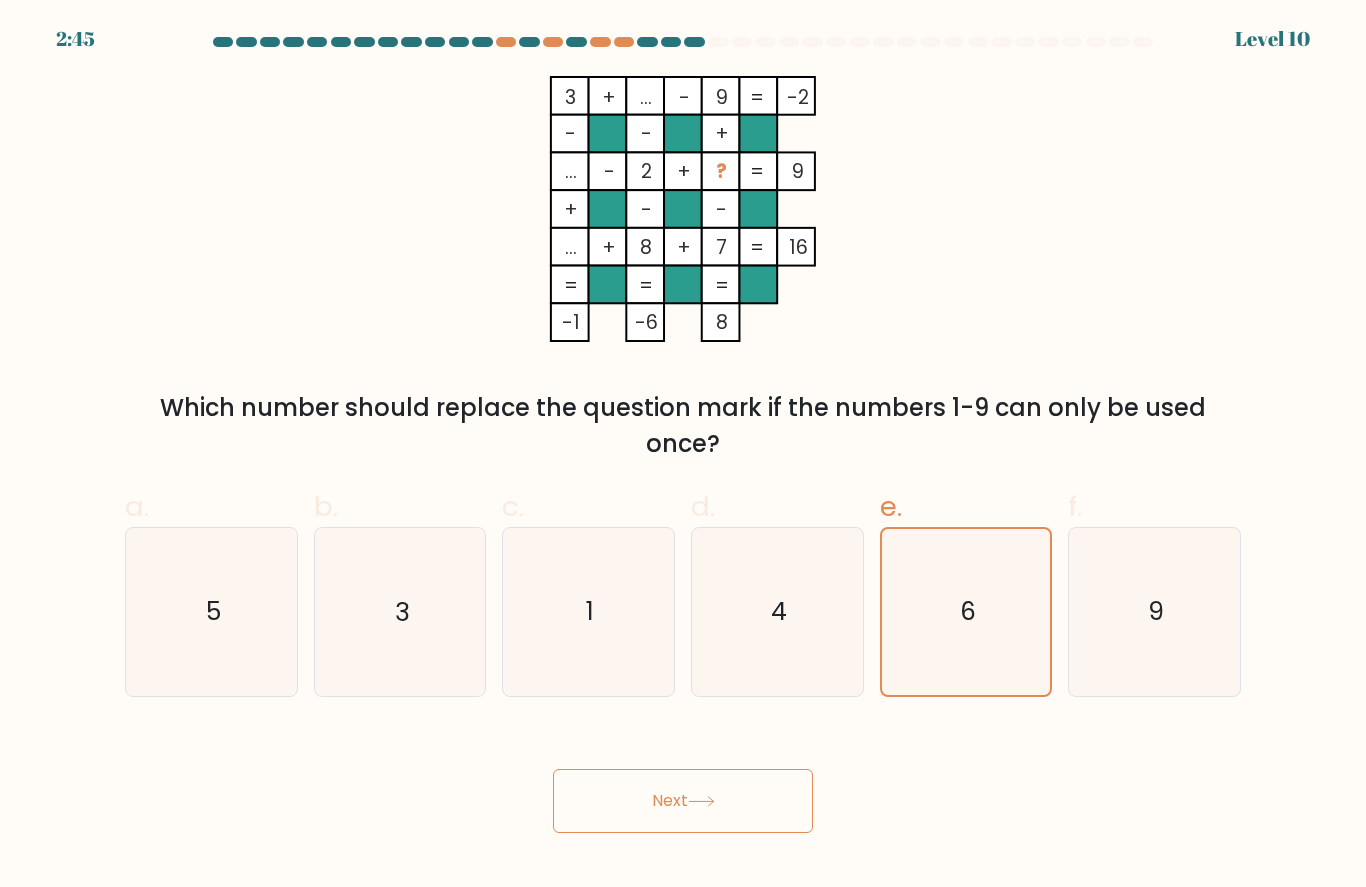 click on "Next" at bounding box center [683, 801] 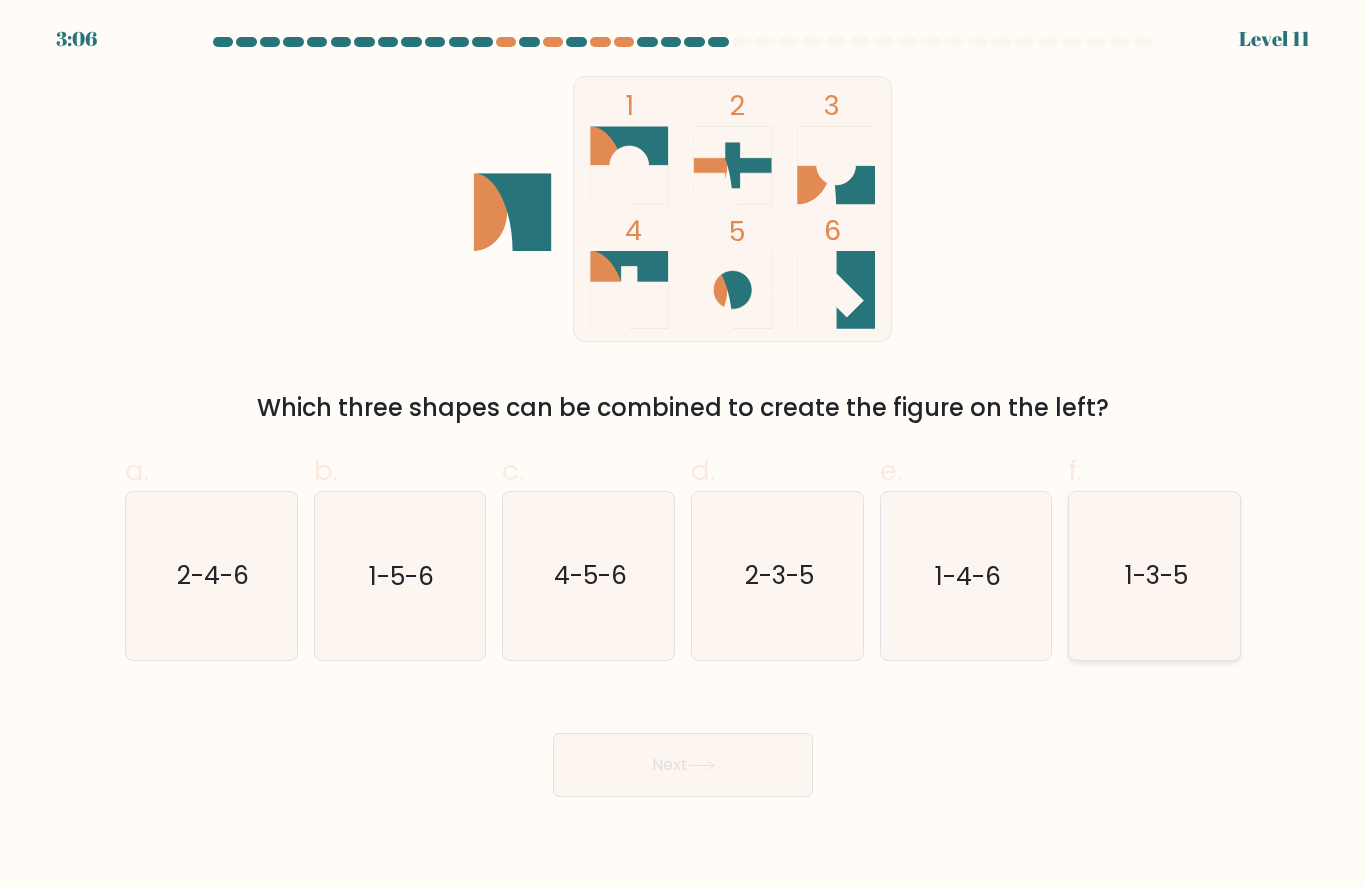 click on "1-3-5" 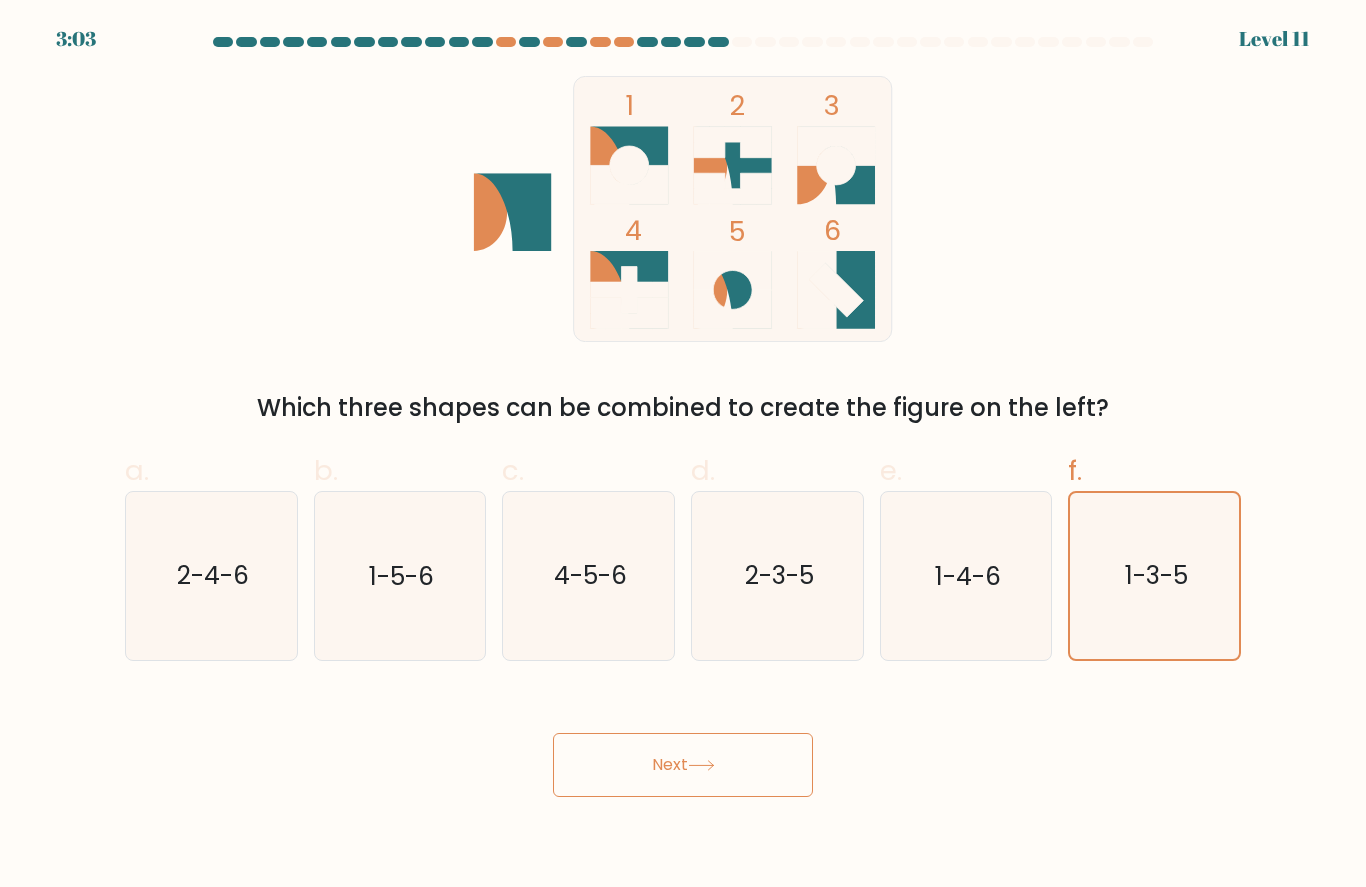 click on "Next" at bounding box center [683, 765] 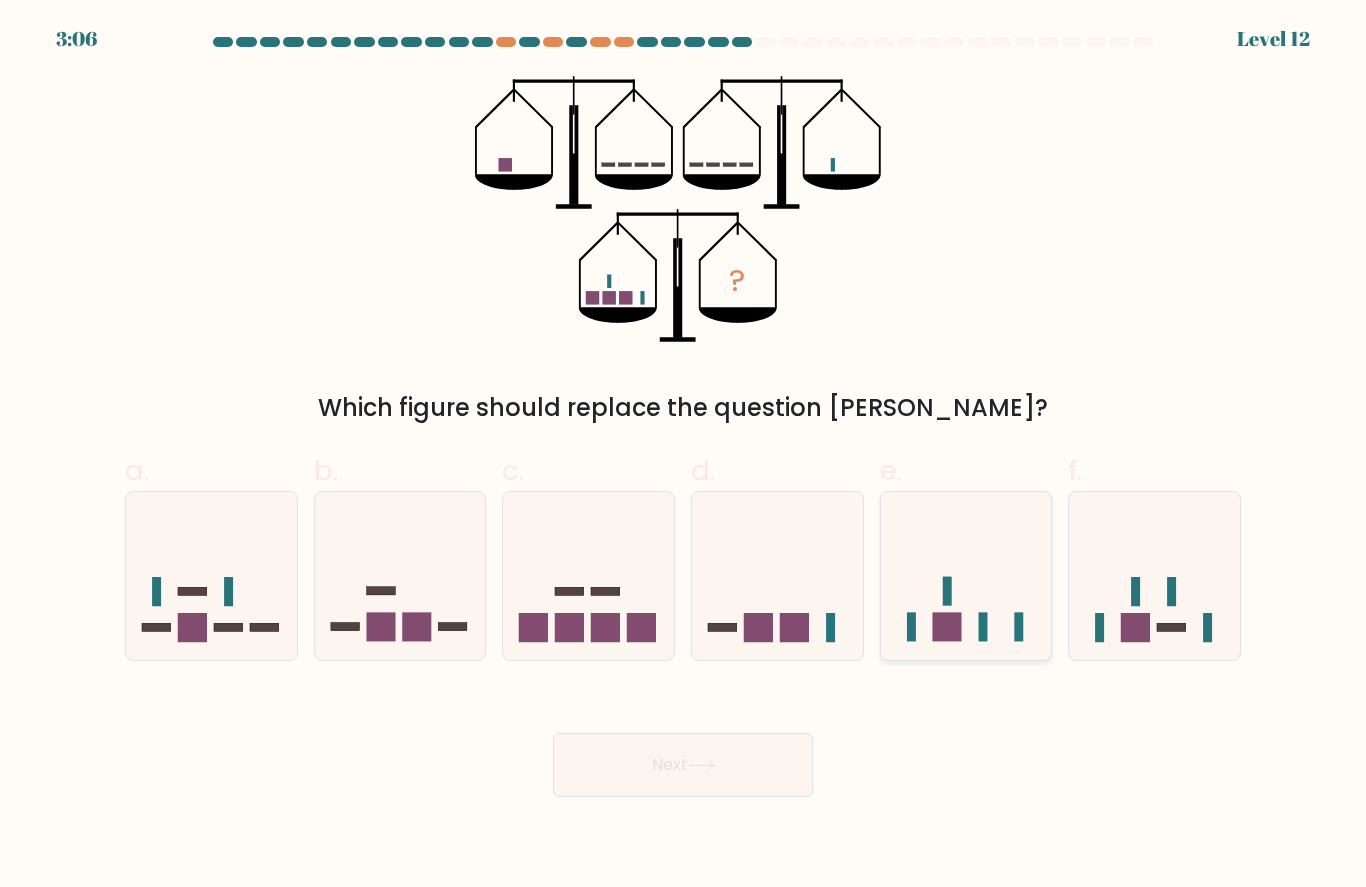 click 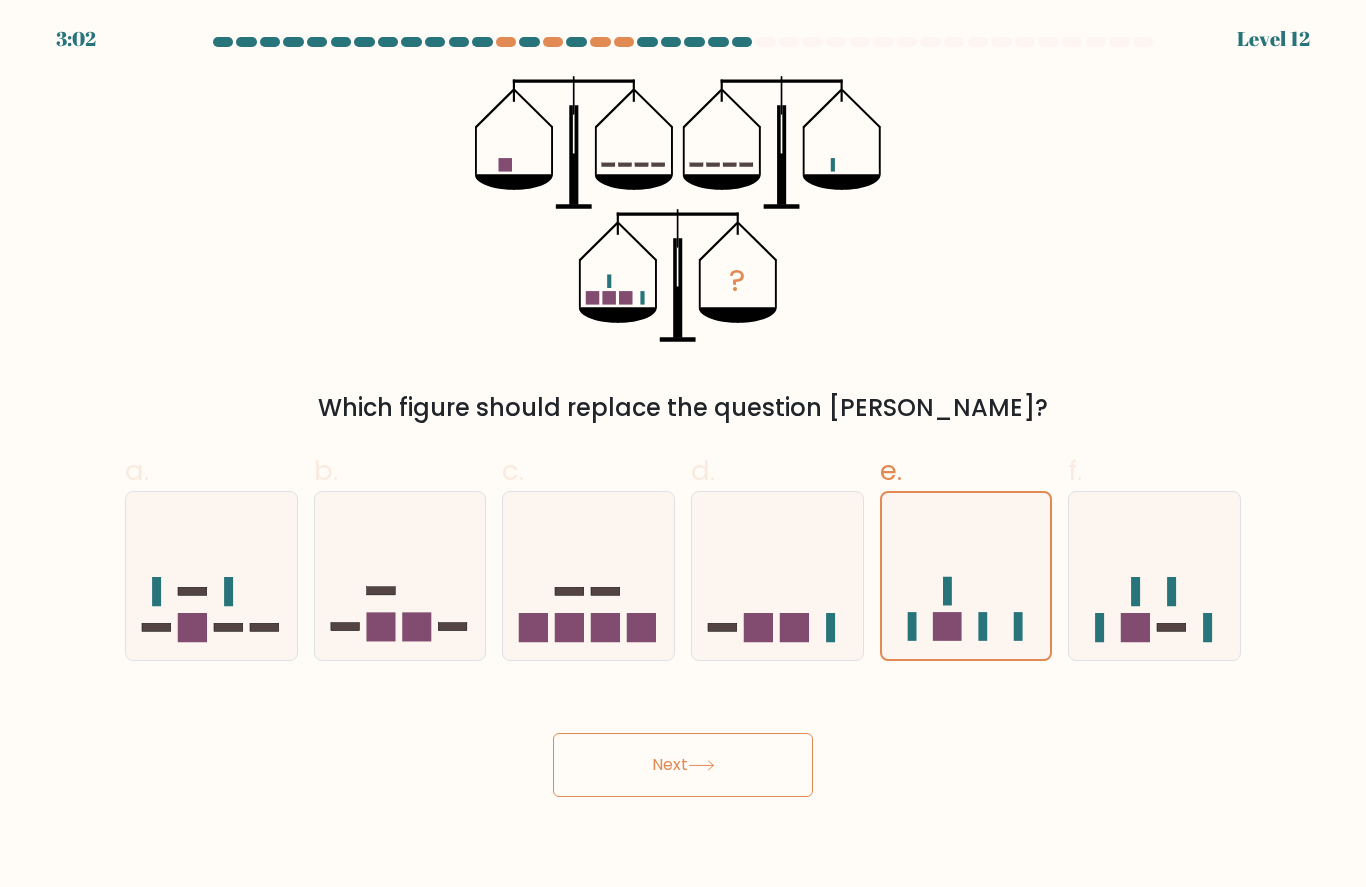 click on "Next" at bounding box center [683, 765] 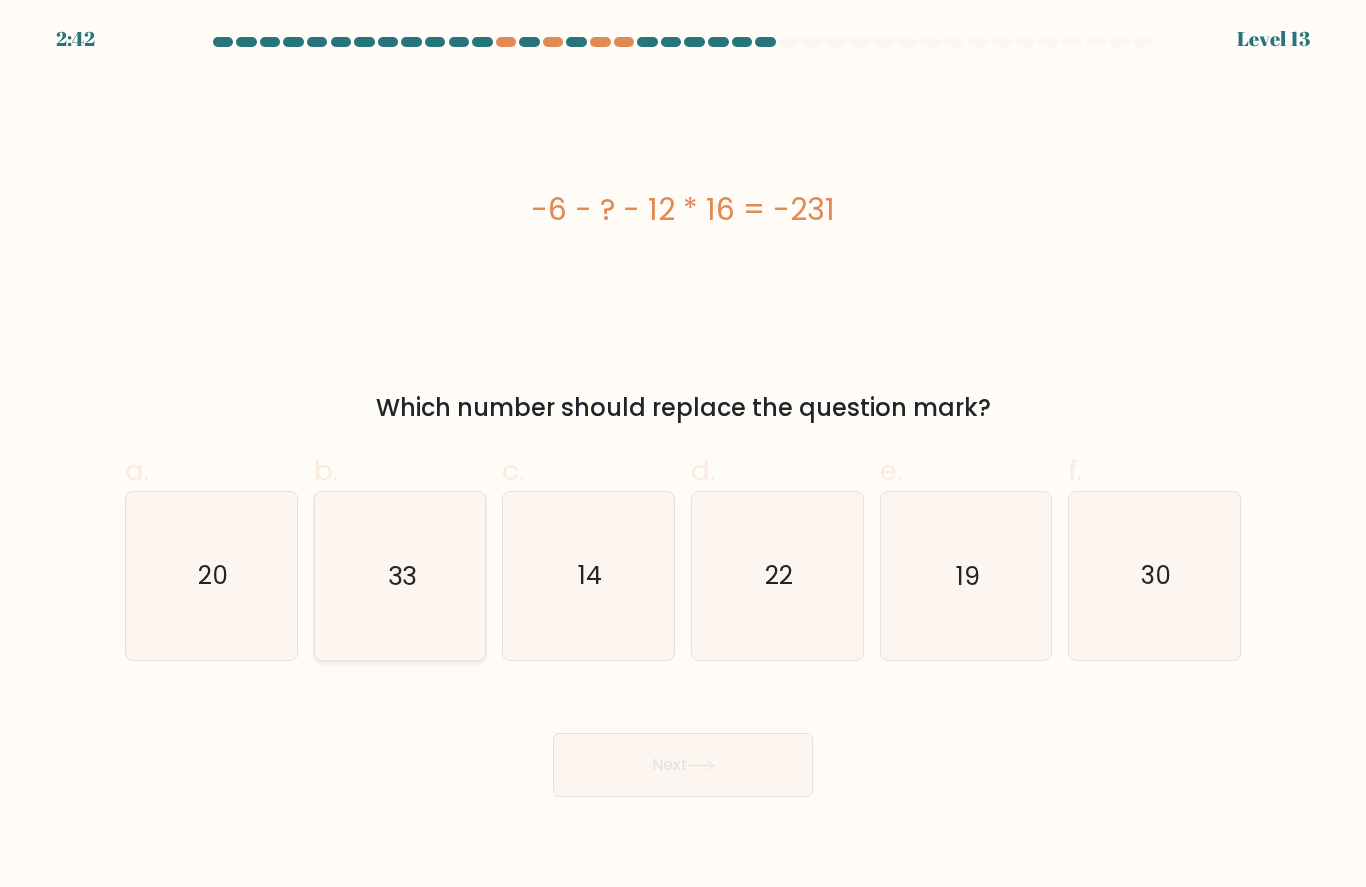 click on "33" 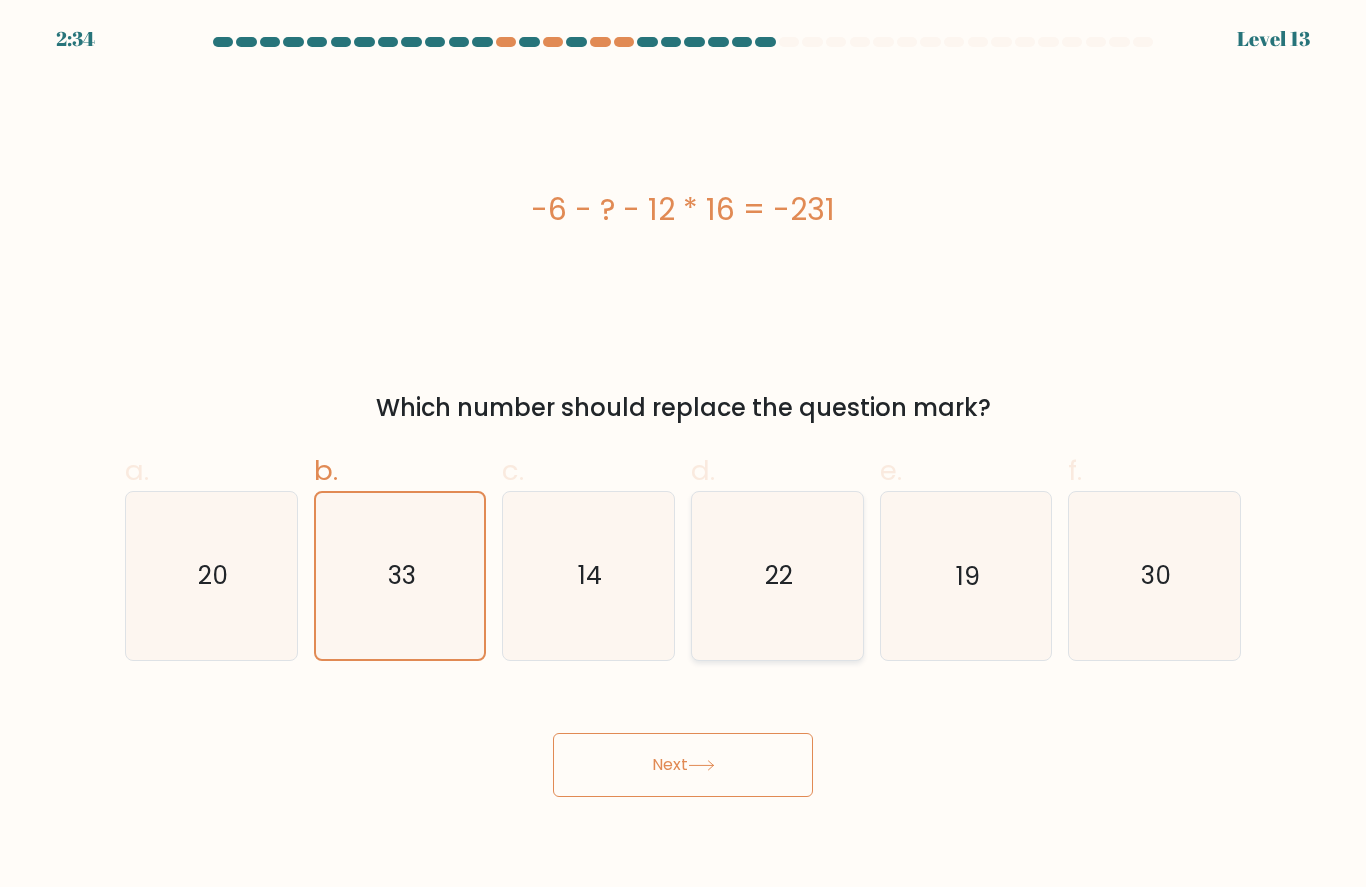 click on "22" 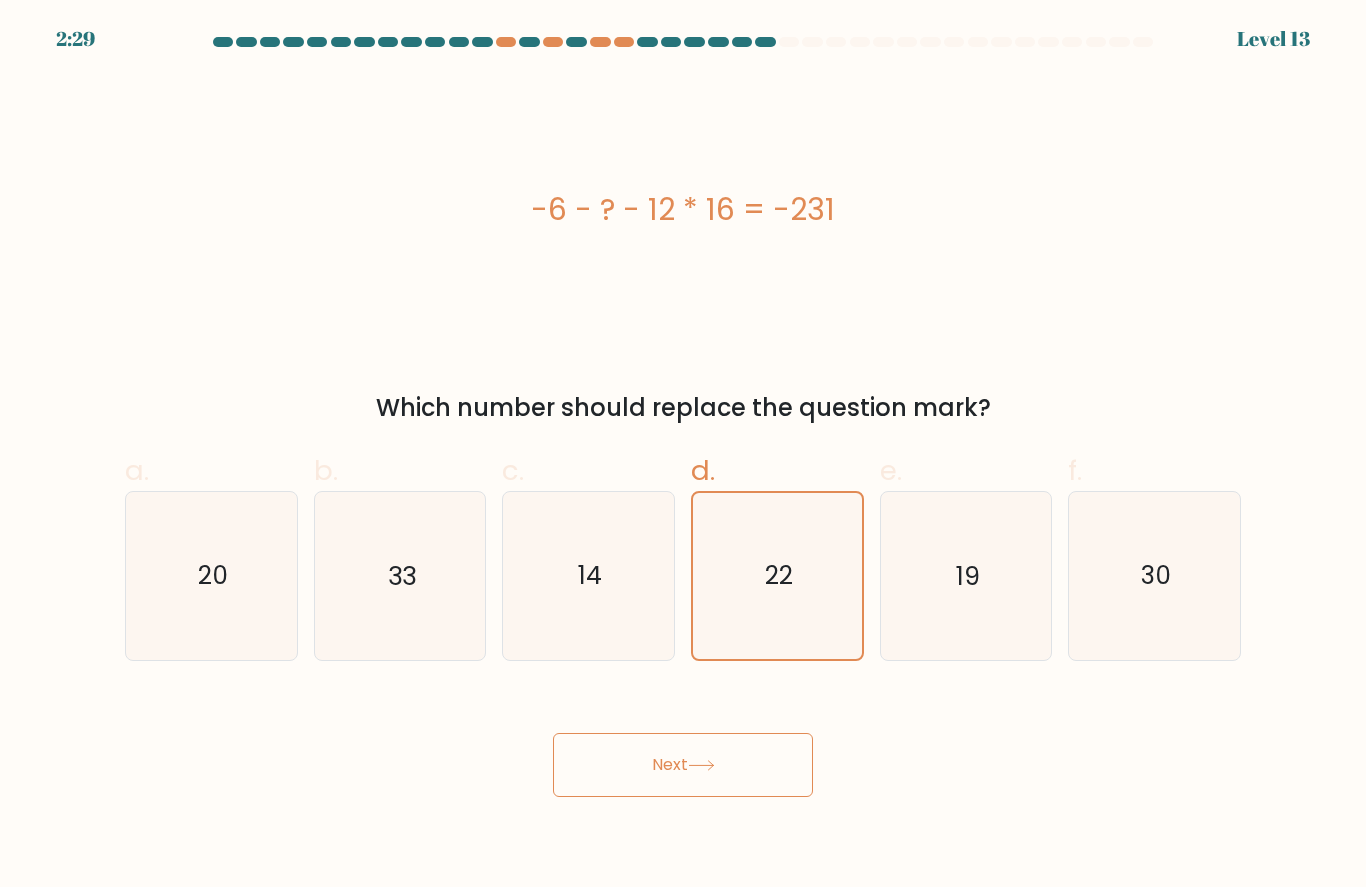 click on "Next" at bounding box center (683, 765) 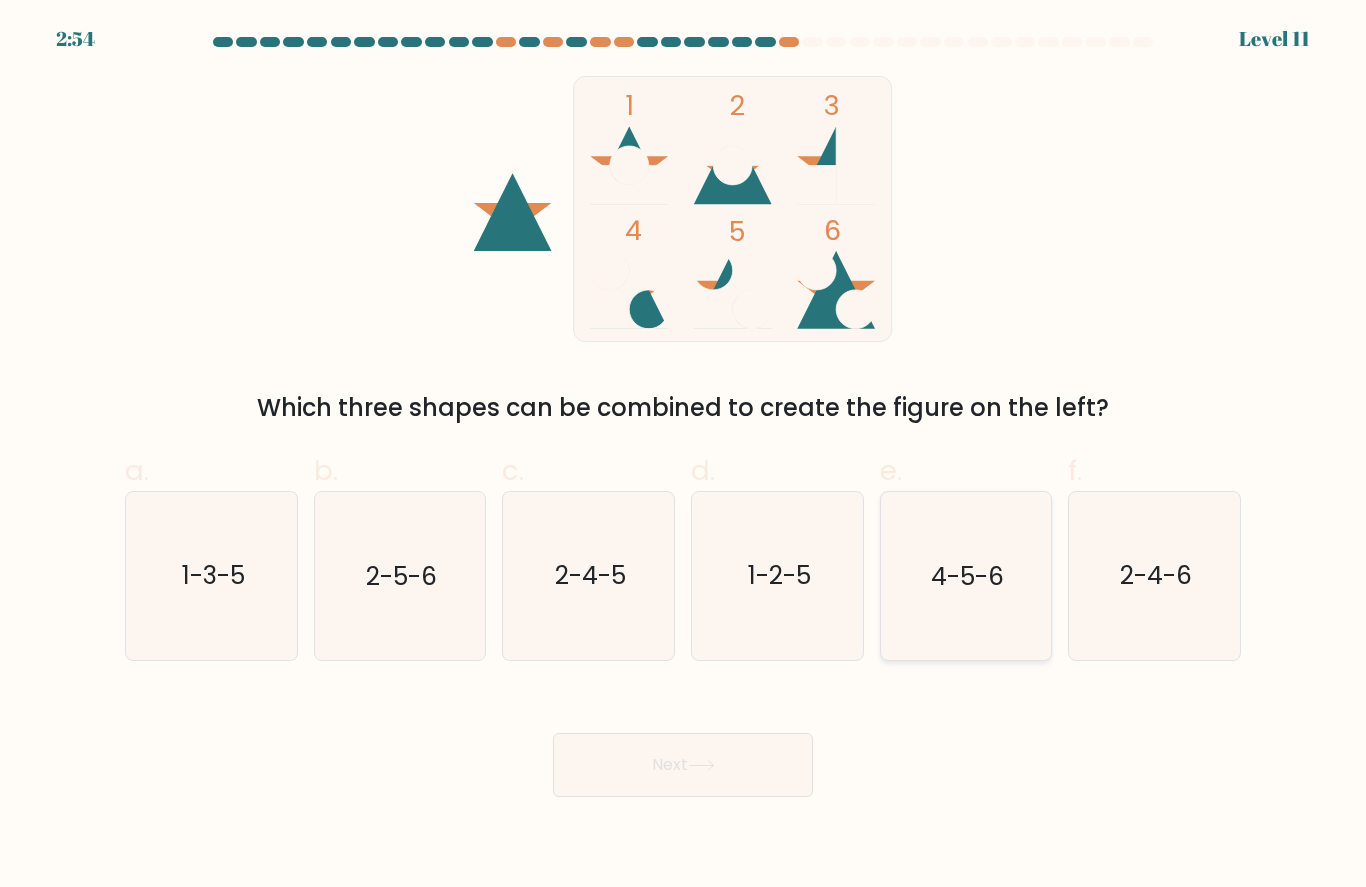 click on "4-5-6" 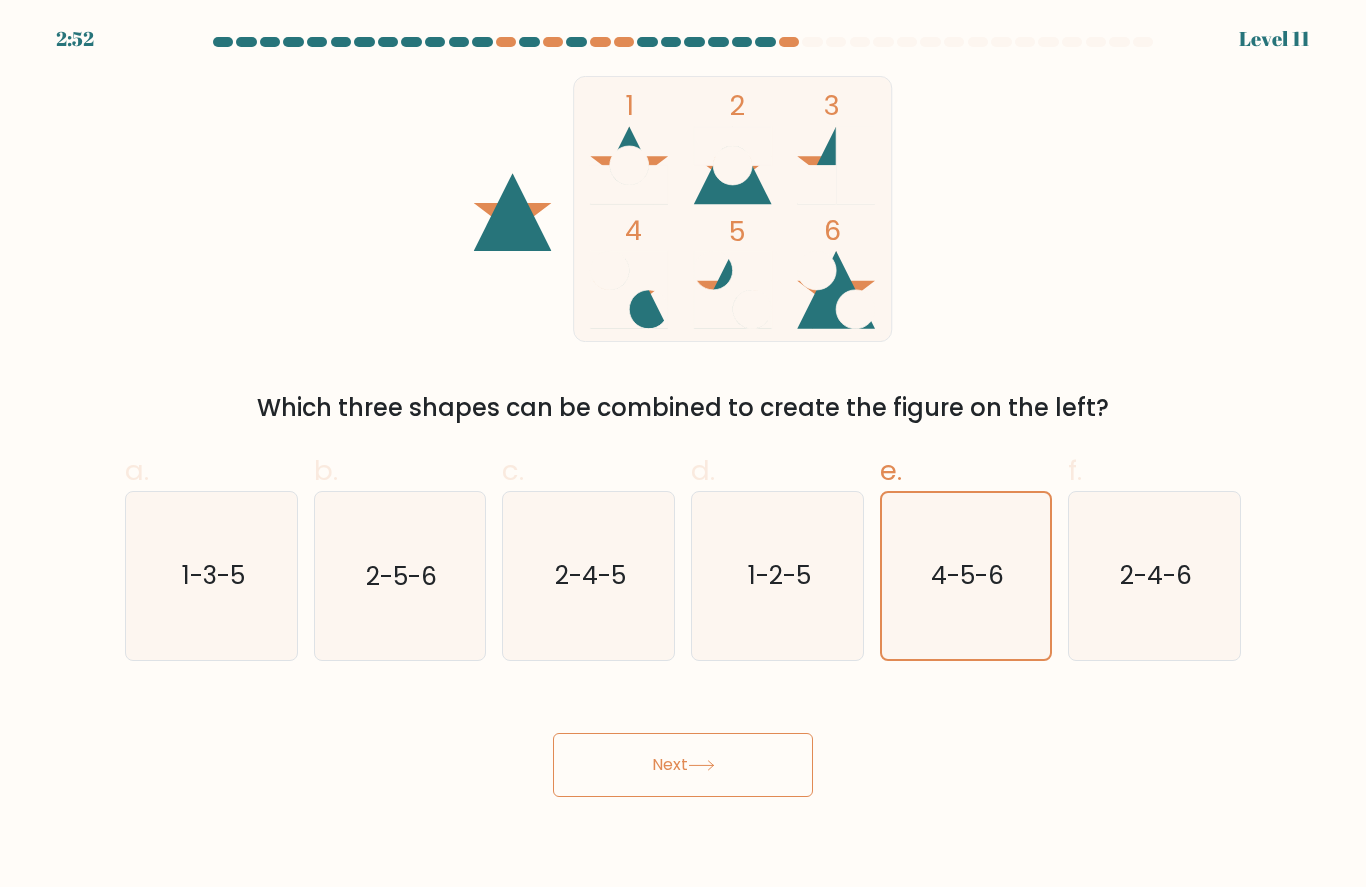 click on "Next" at bounding box center (683, 765) 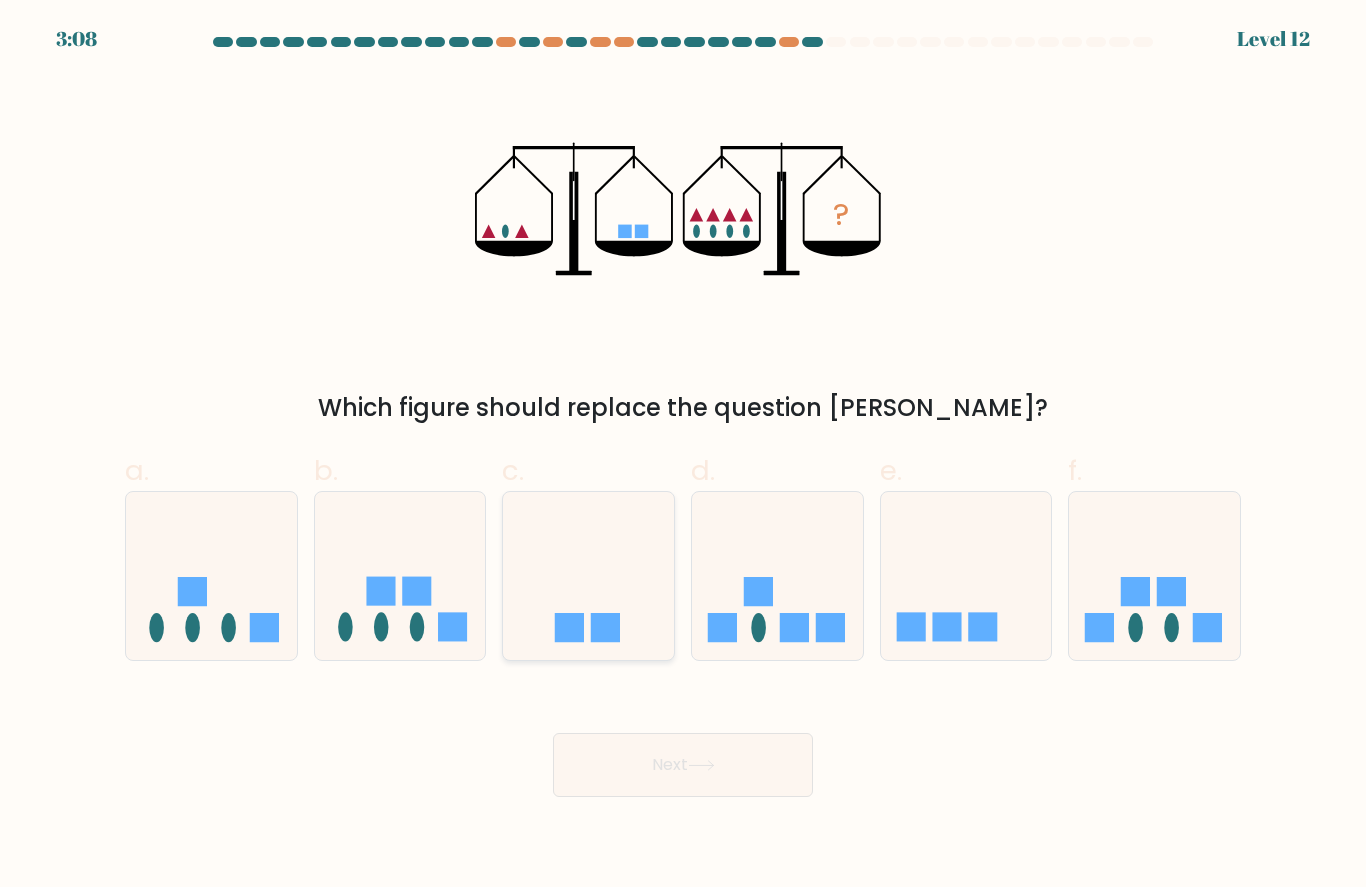 click 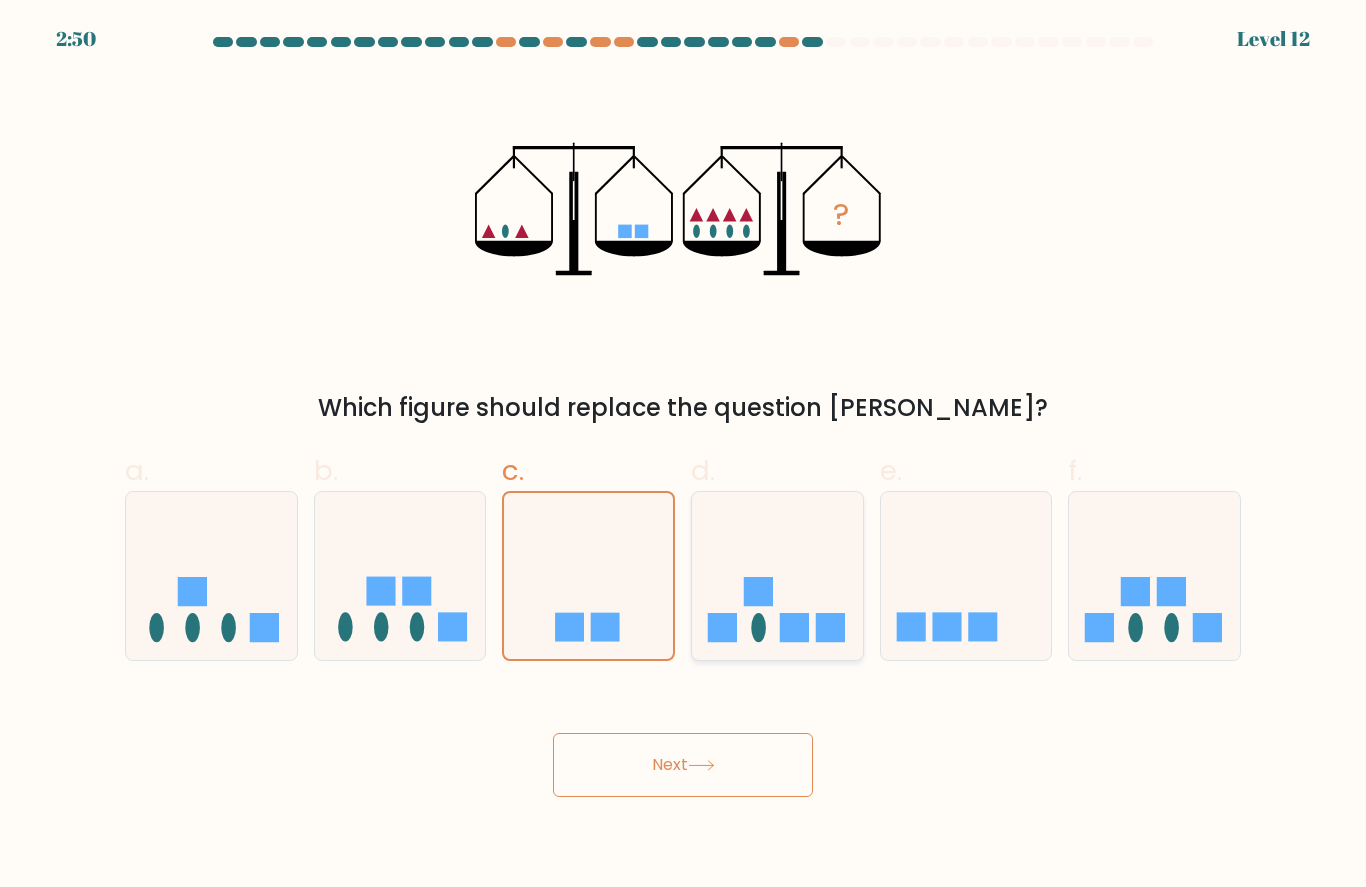 click 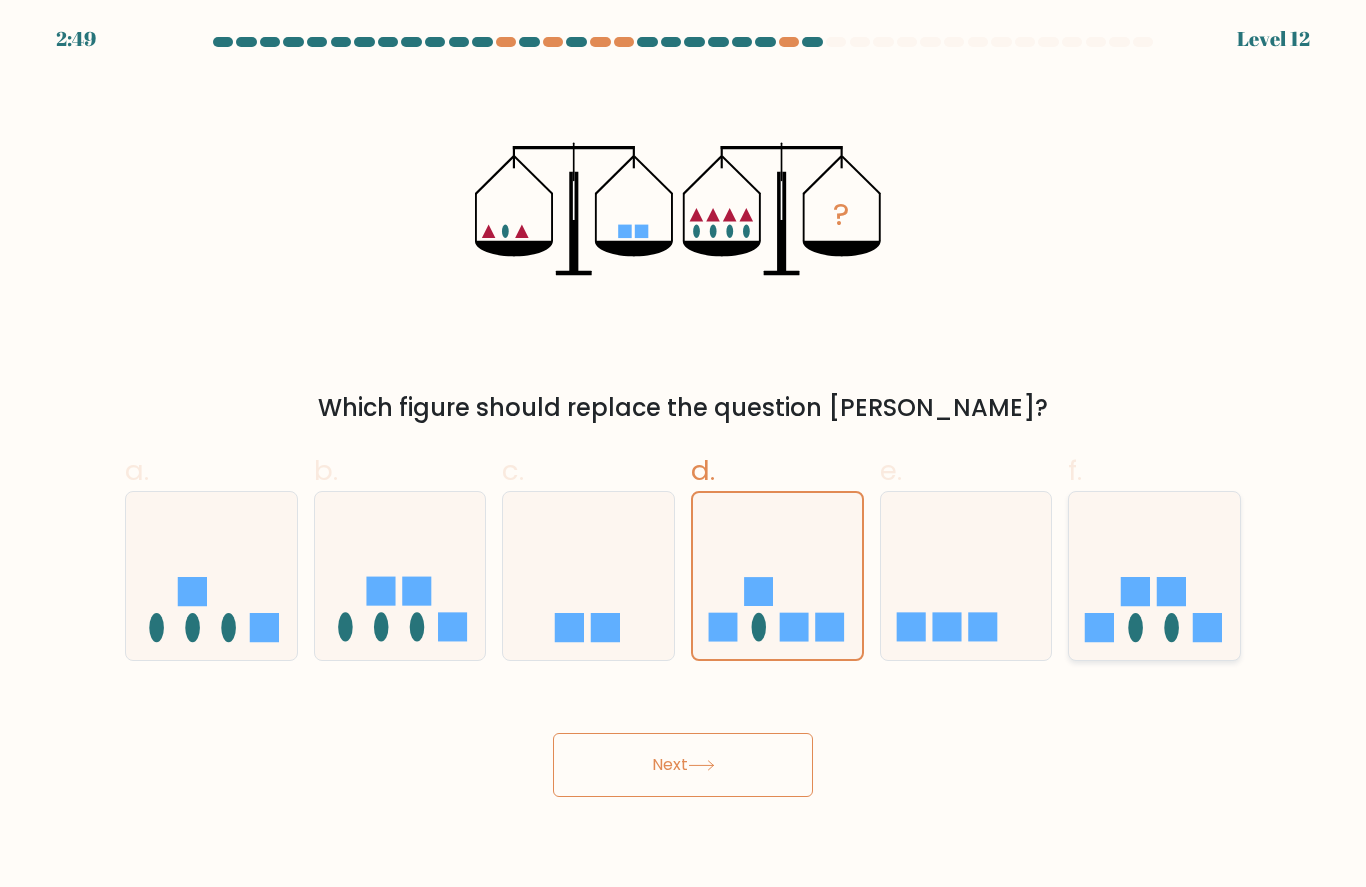 click 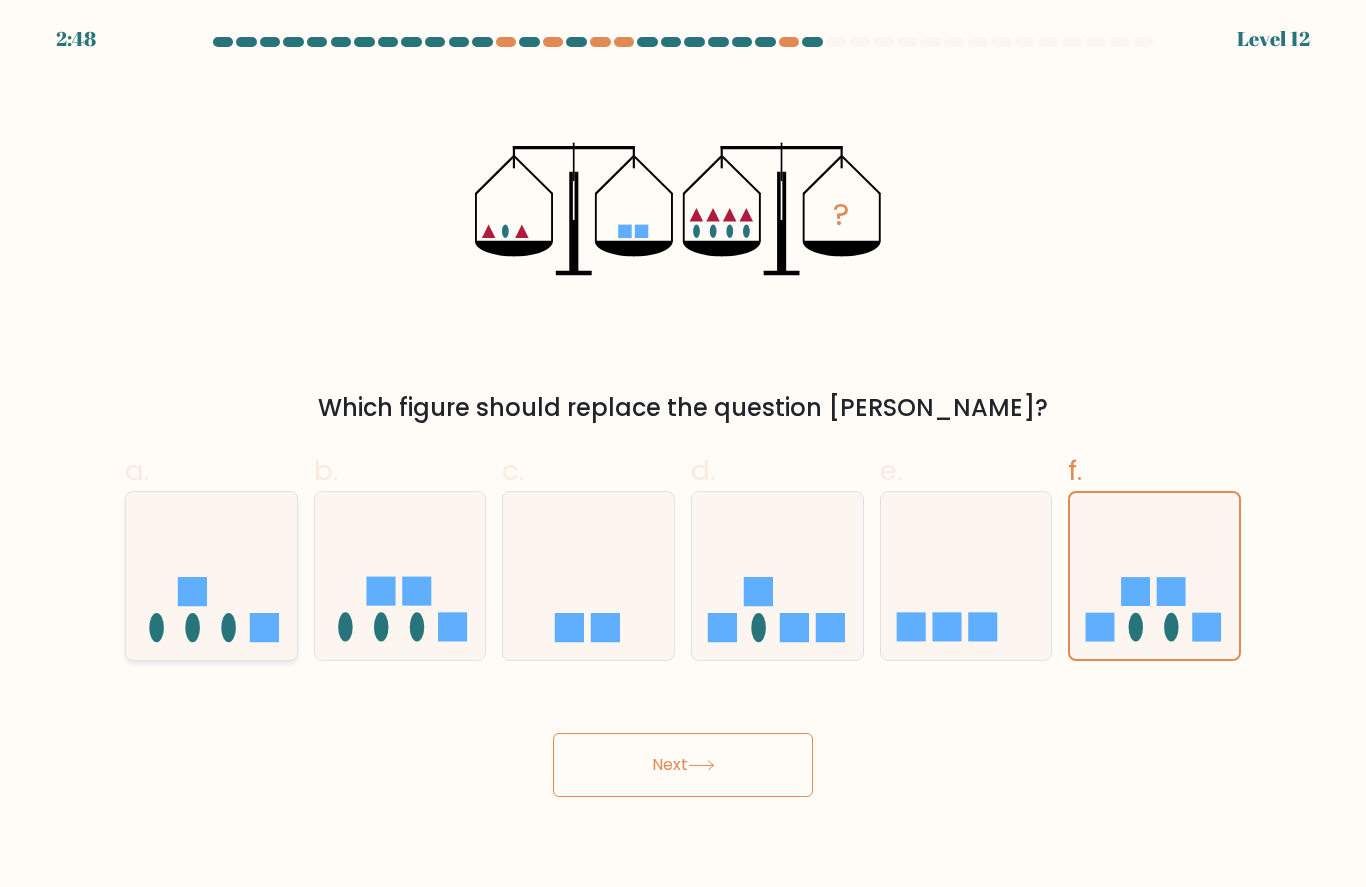 click 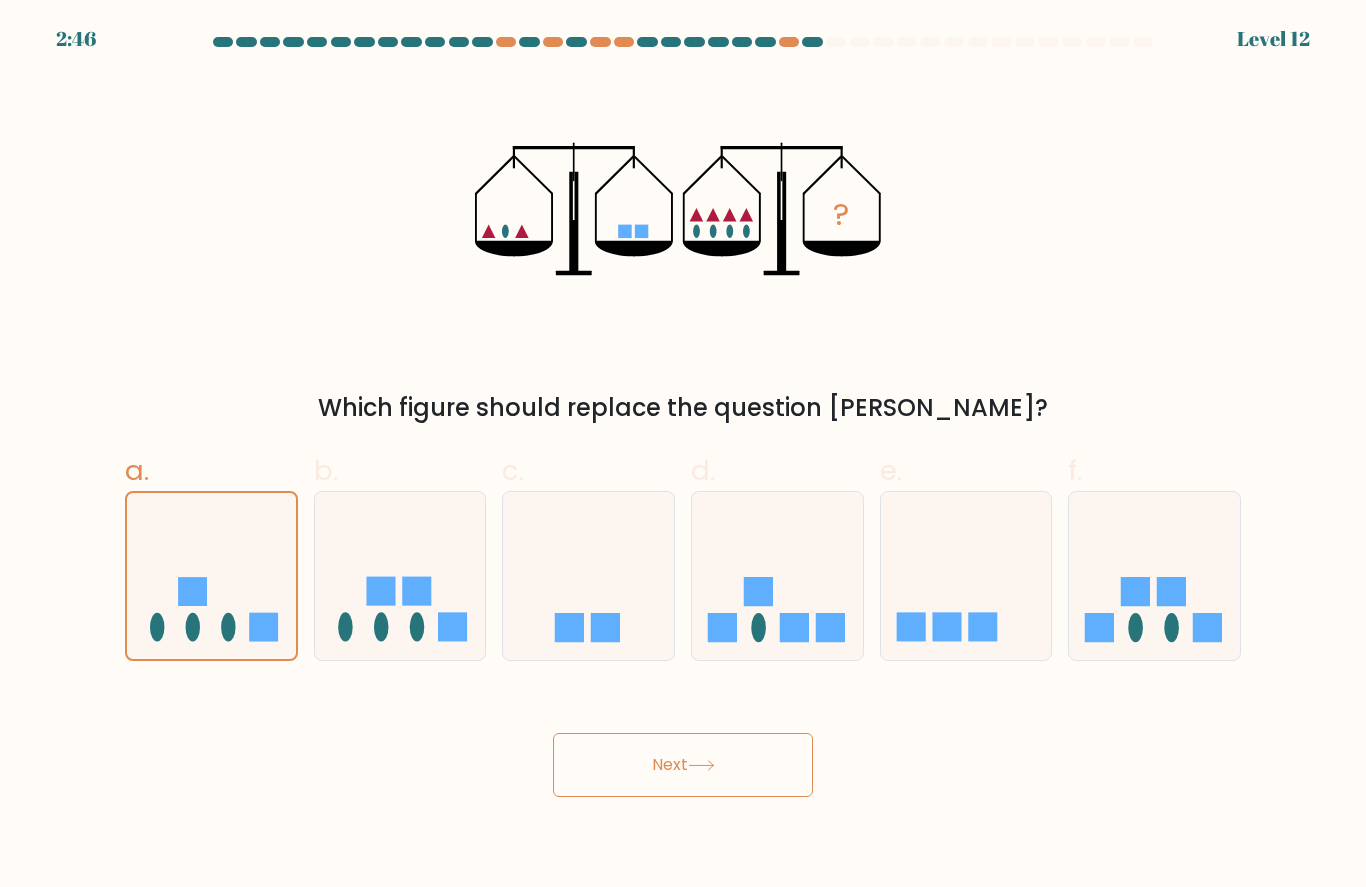 click on "Next" at bounding box center [683, 765] 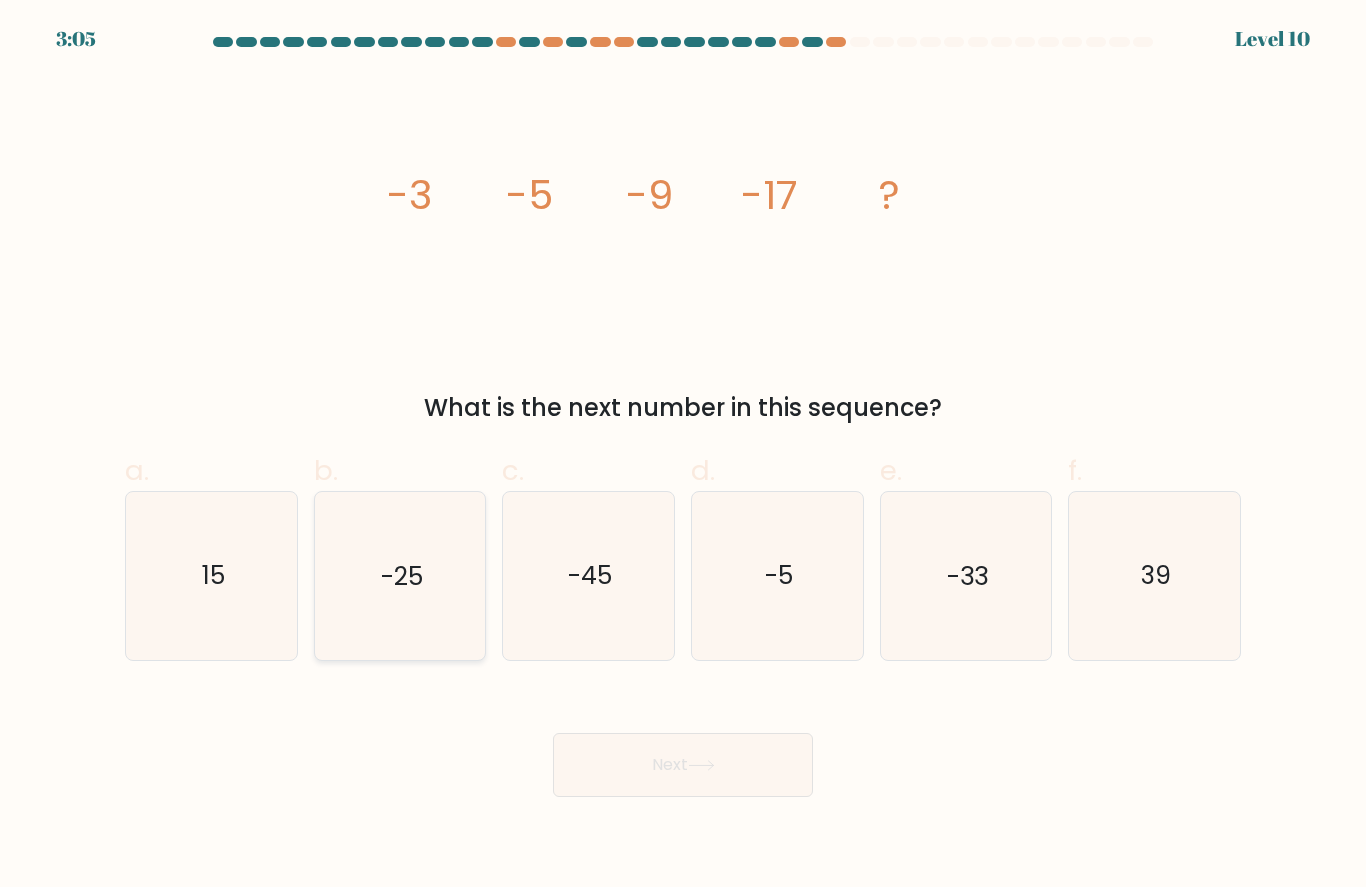 click on "-25" 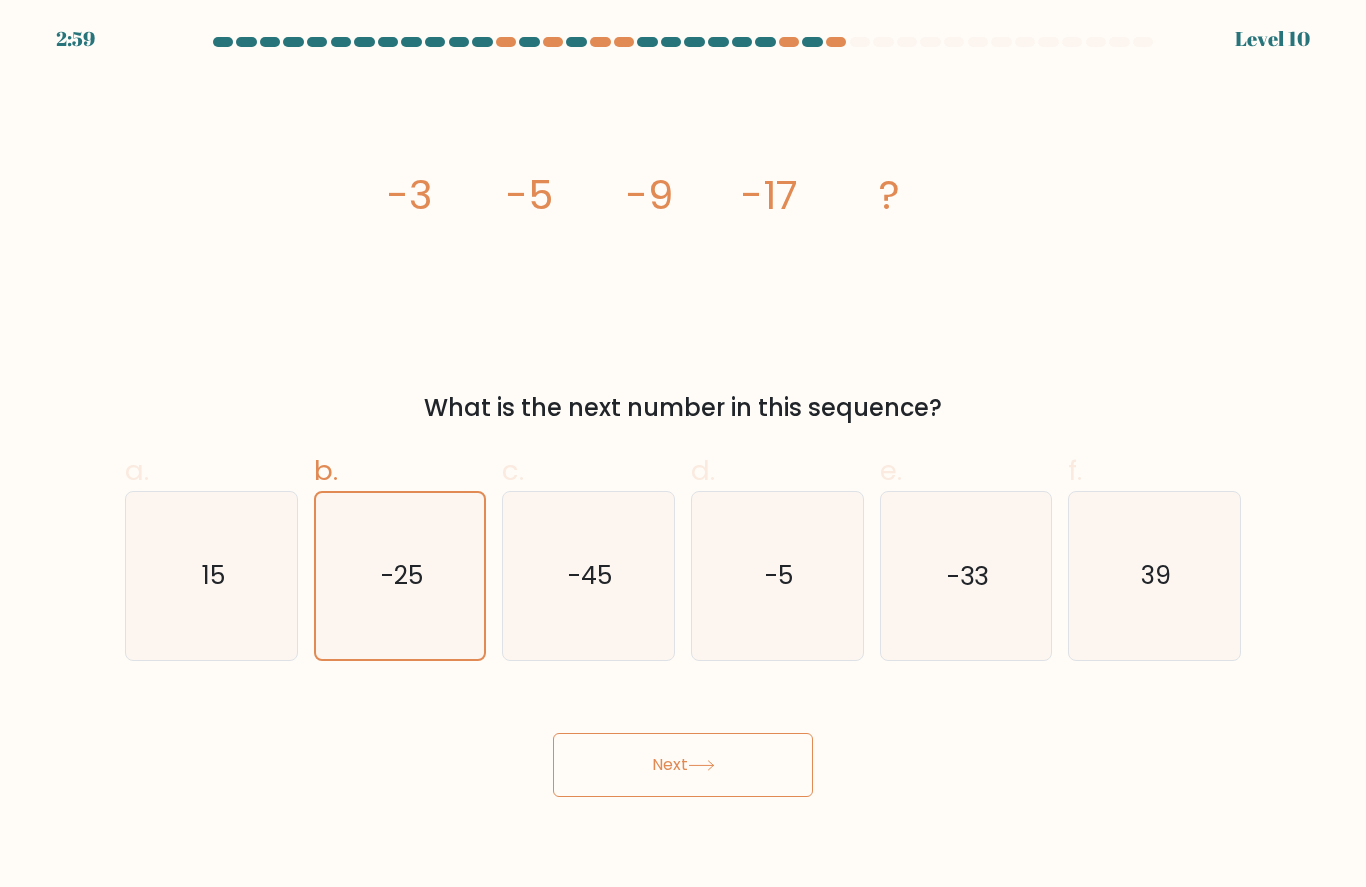 click on "Next" at bounding box center [683, 765] 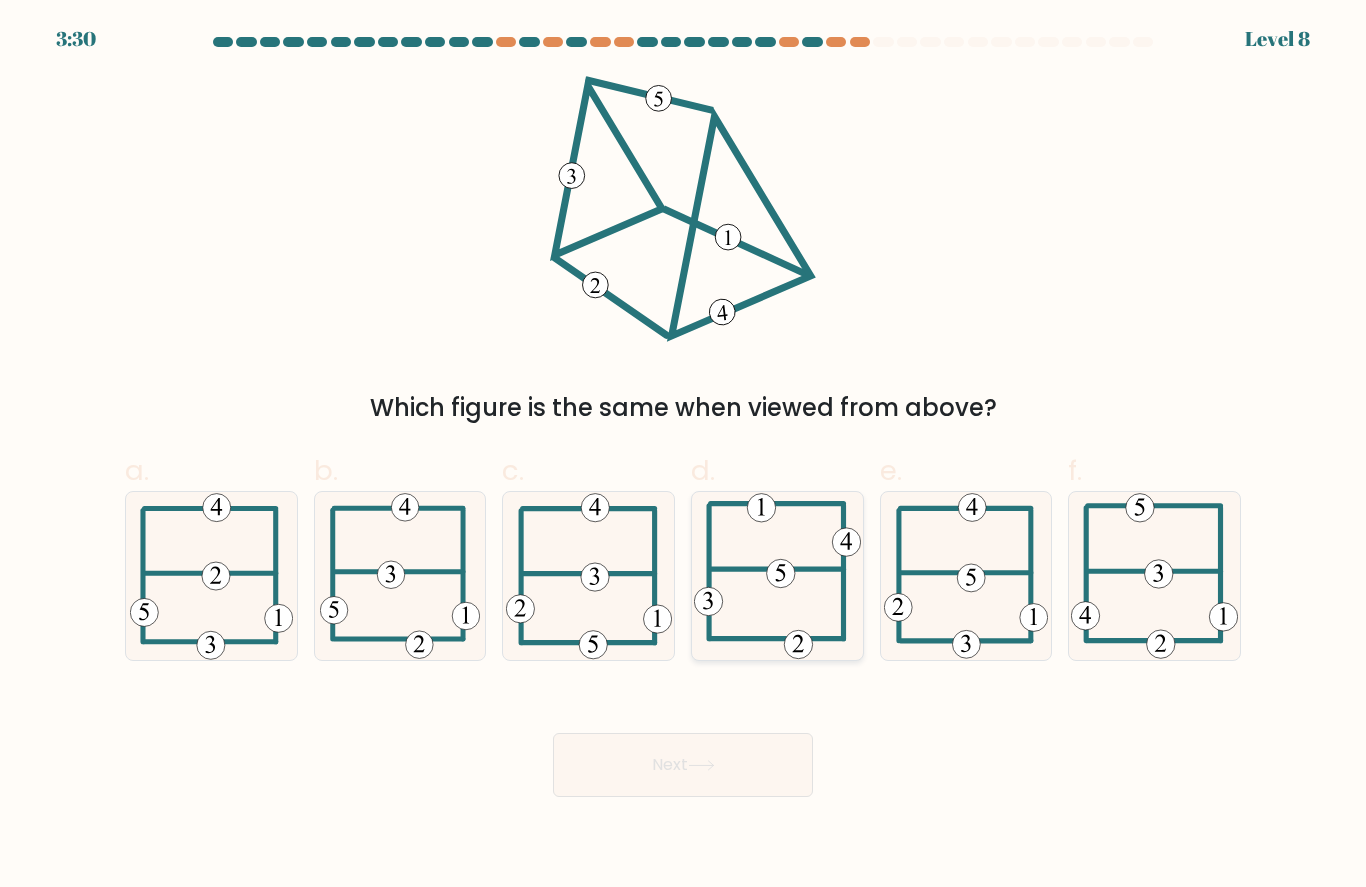 click 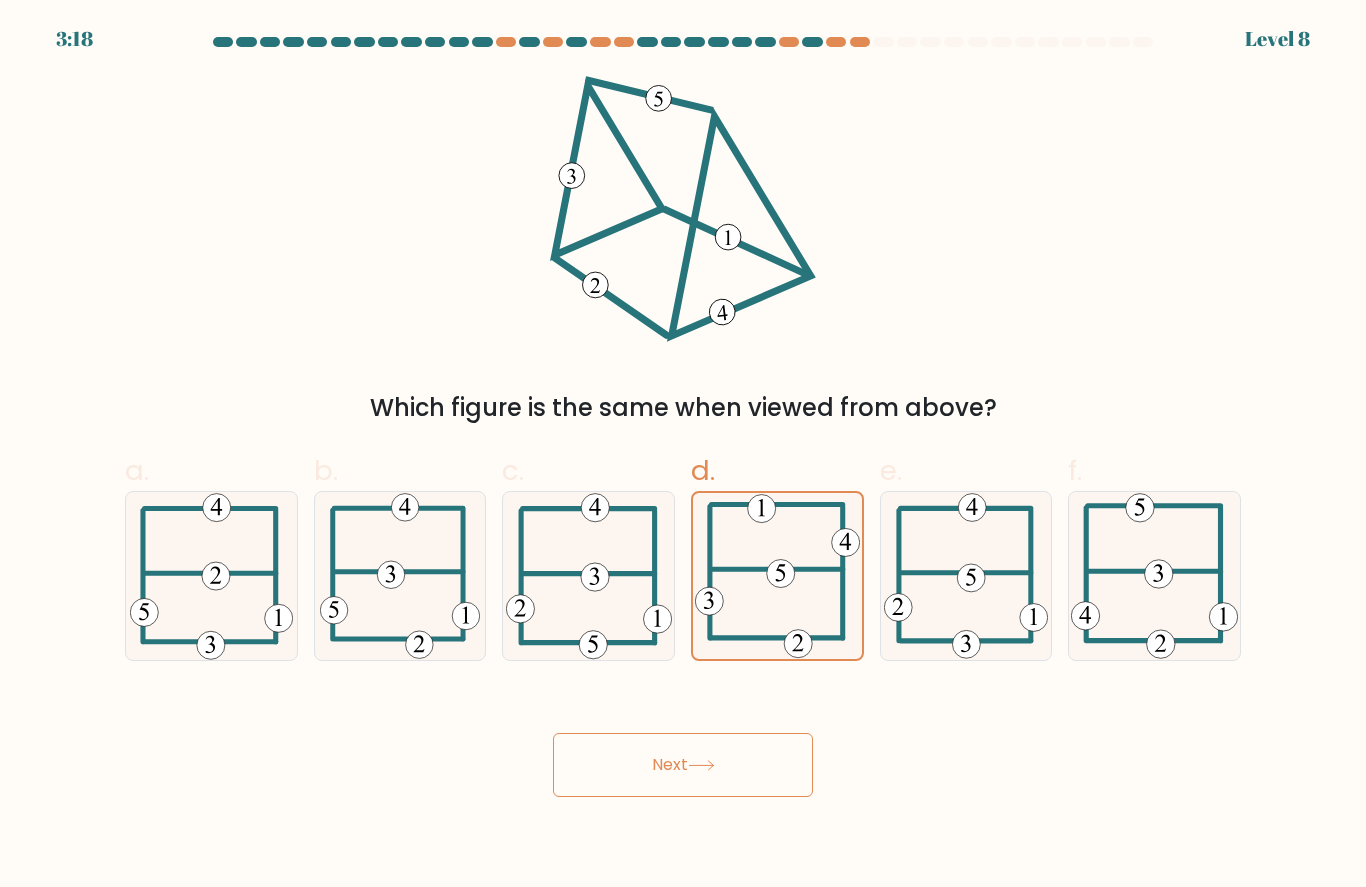 click on "Next" at bounding box center (683, 765) 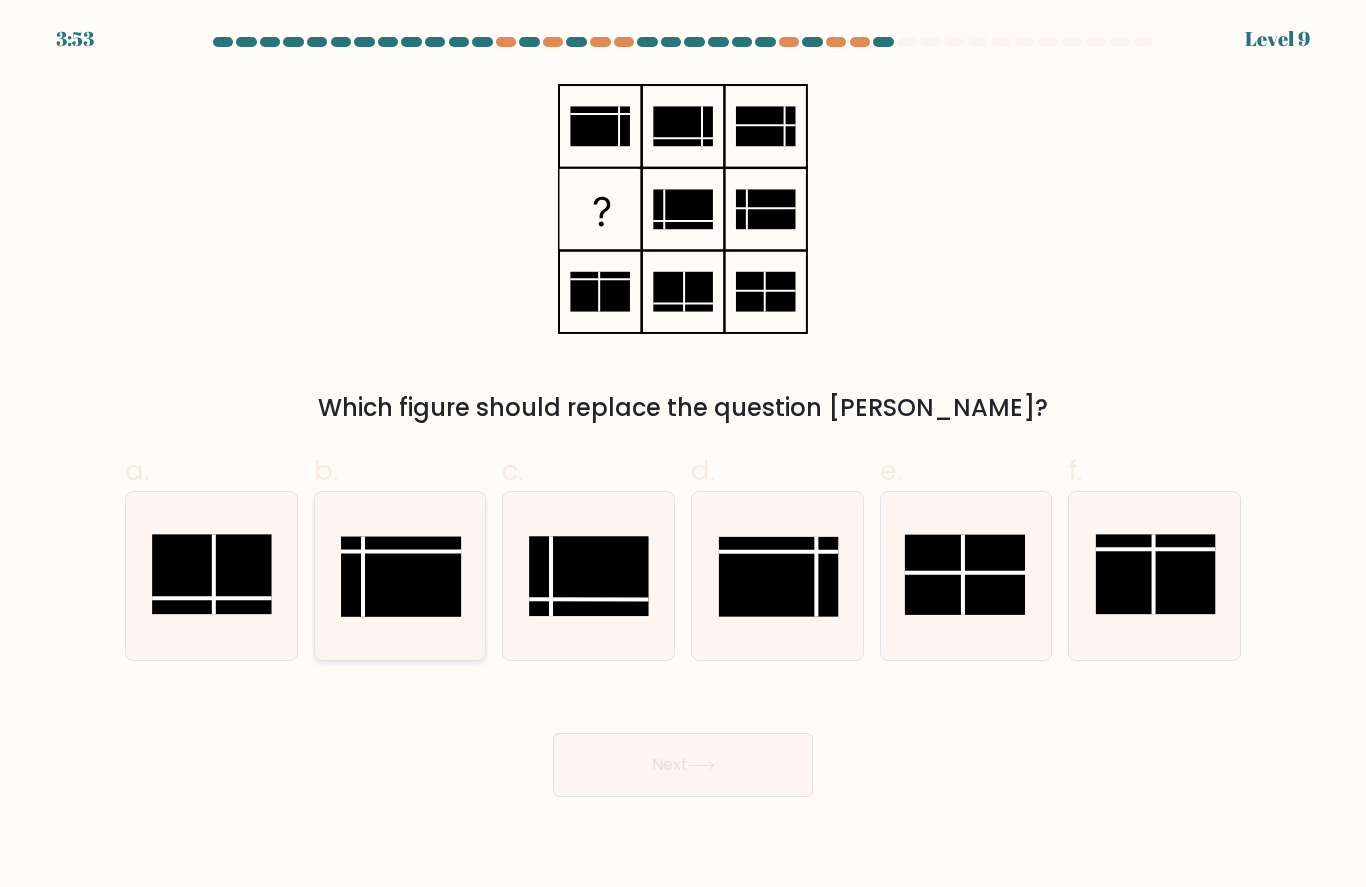 click 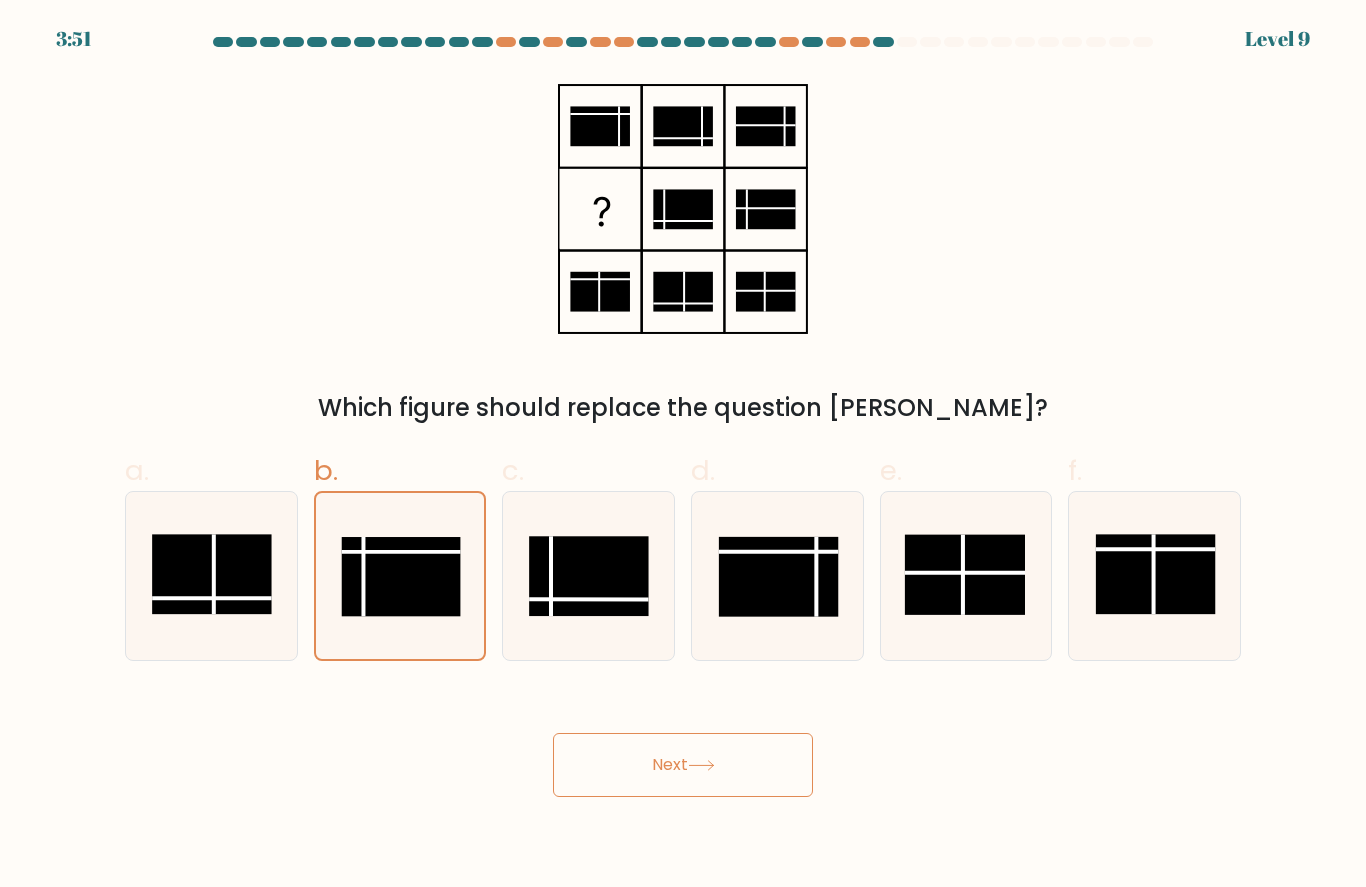 click on "Next" at bounding box center [683, 765] 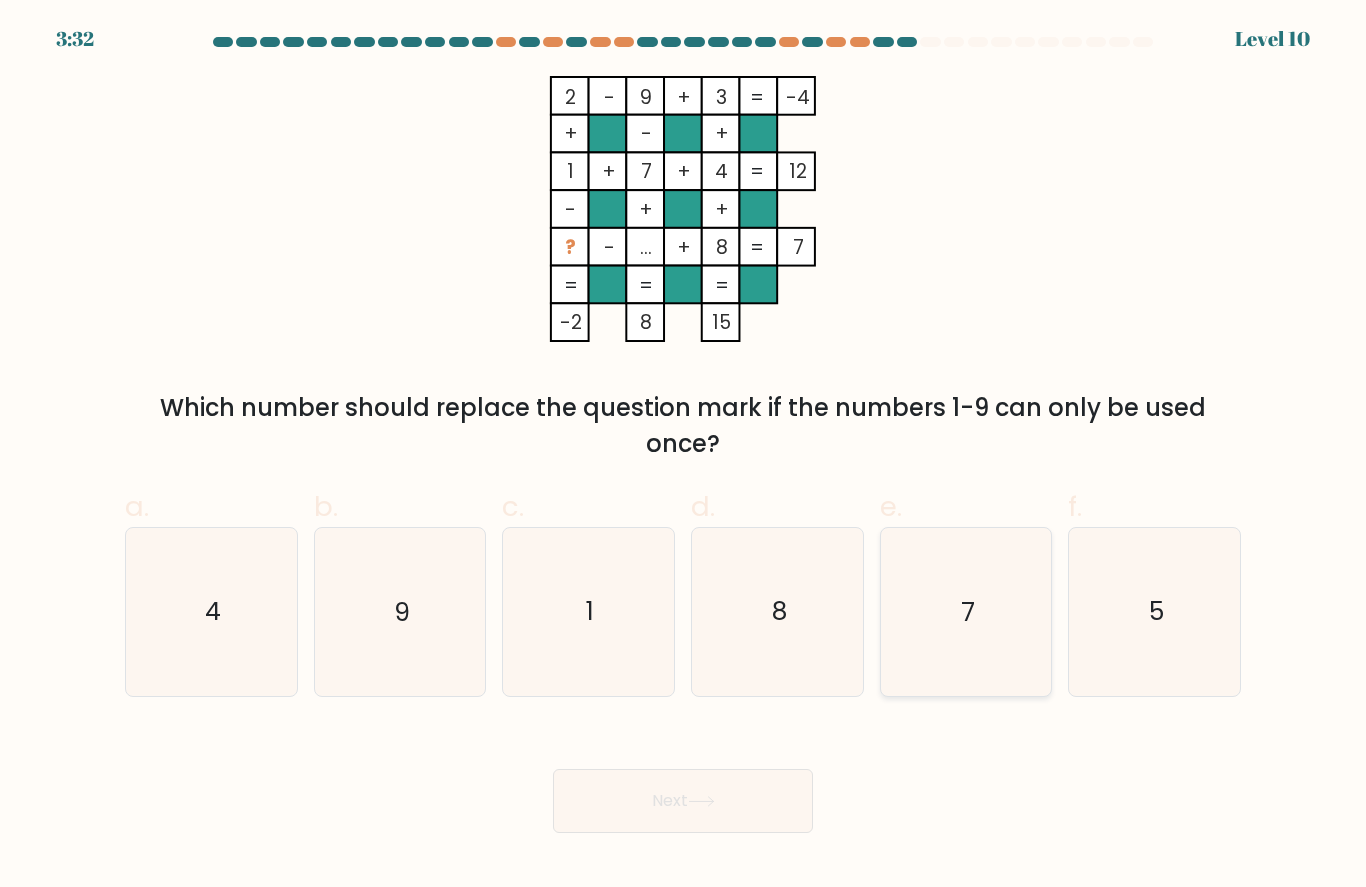 click on "7" 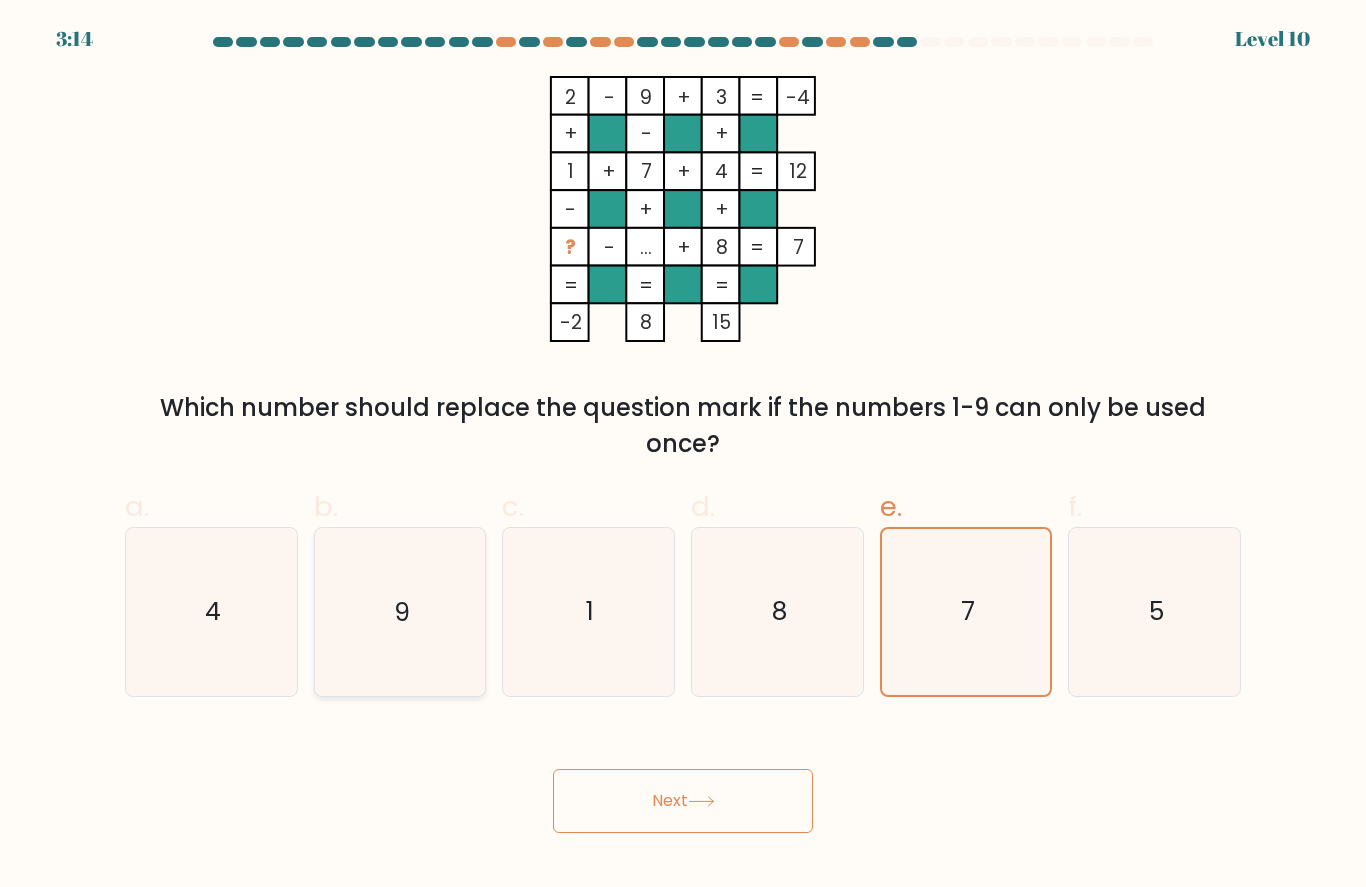 click on "9" 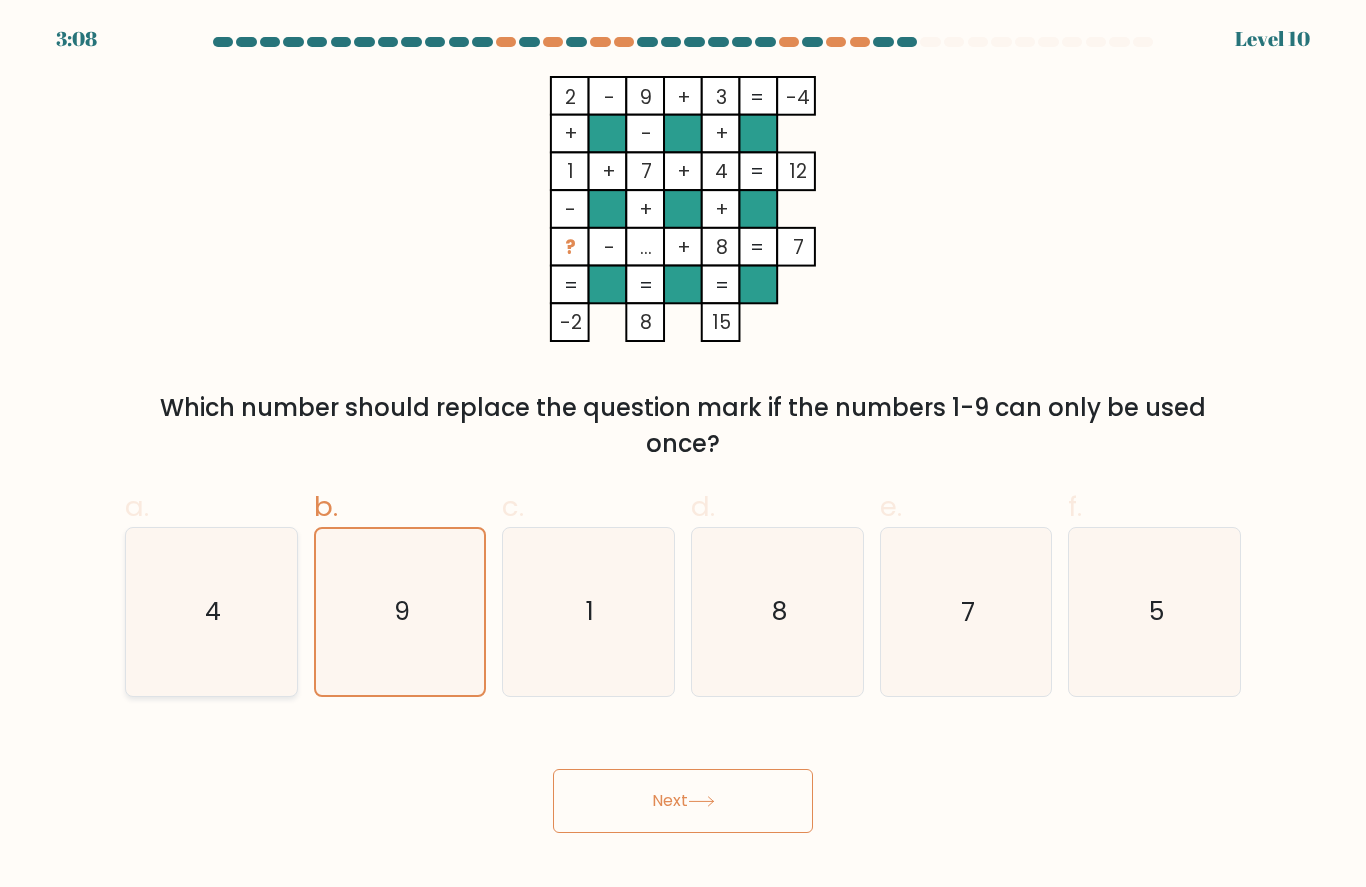 click on "4" 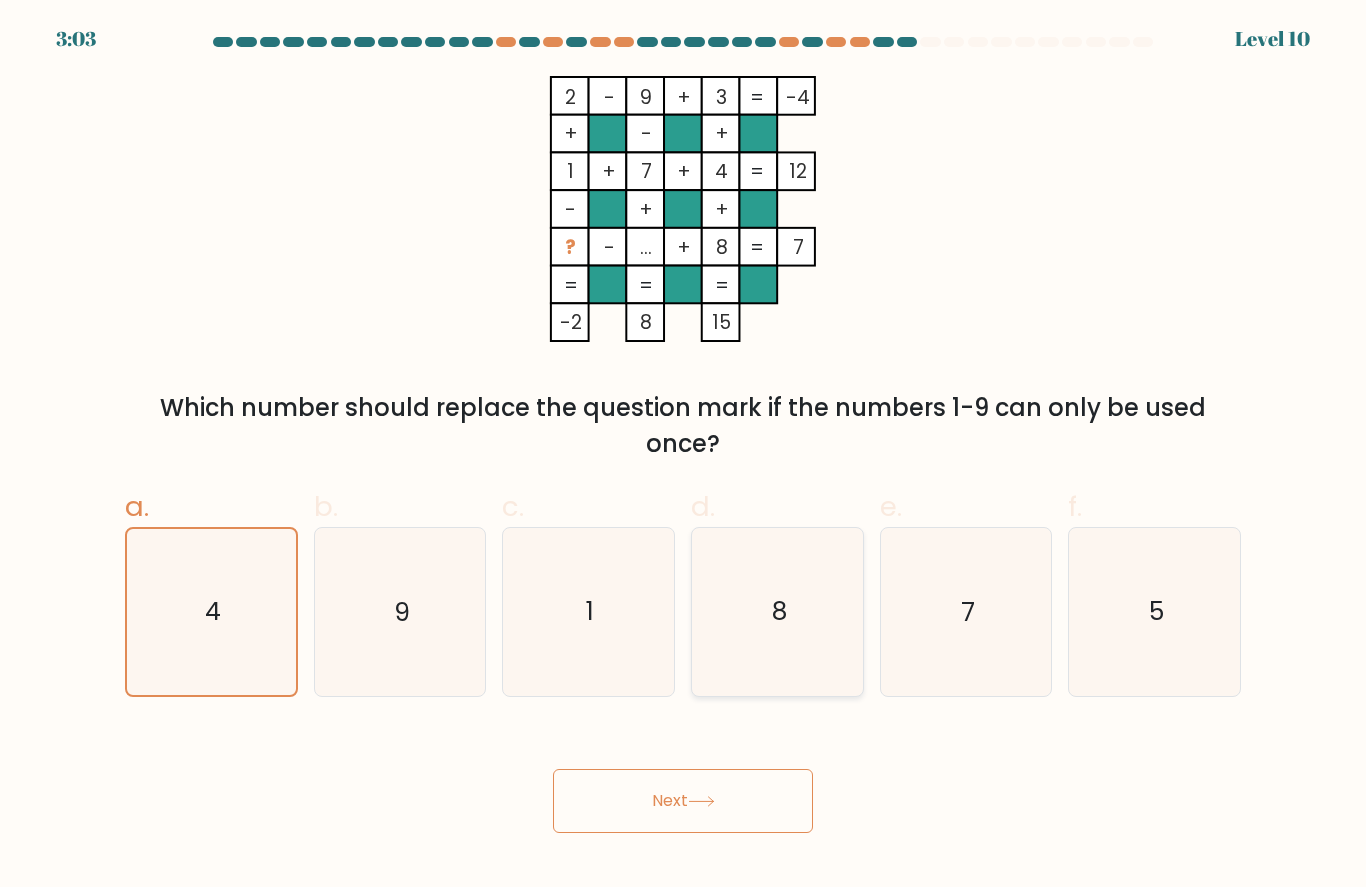 click on "8" 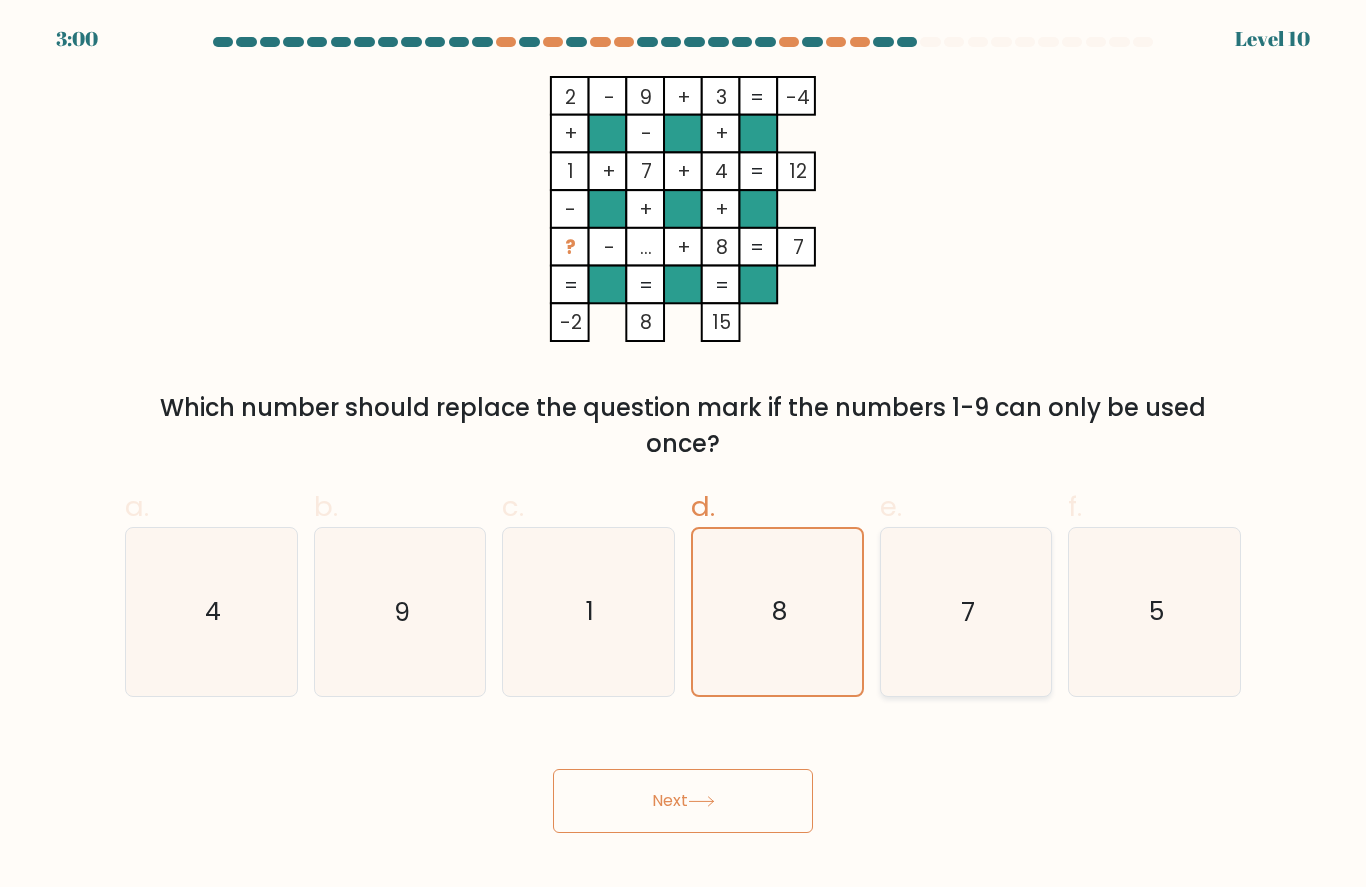 click on "7" 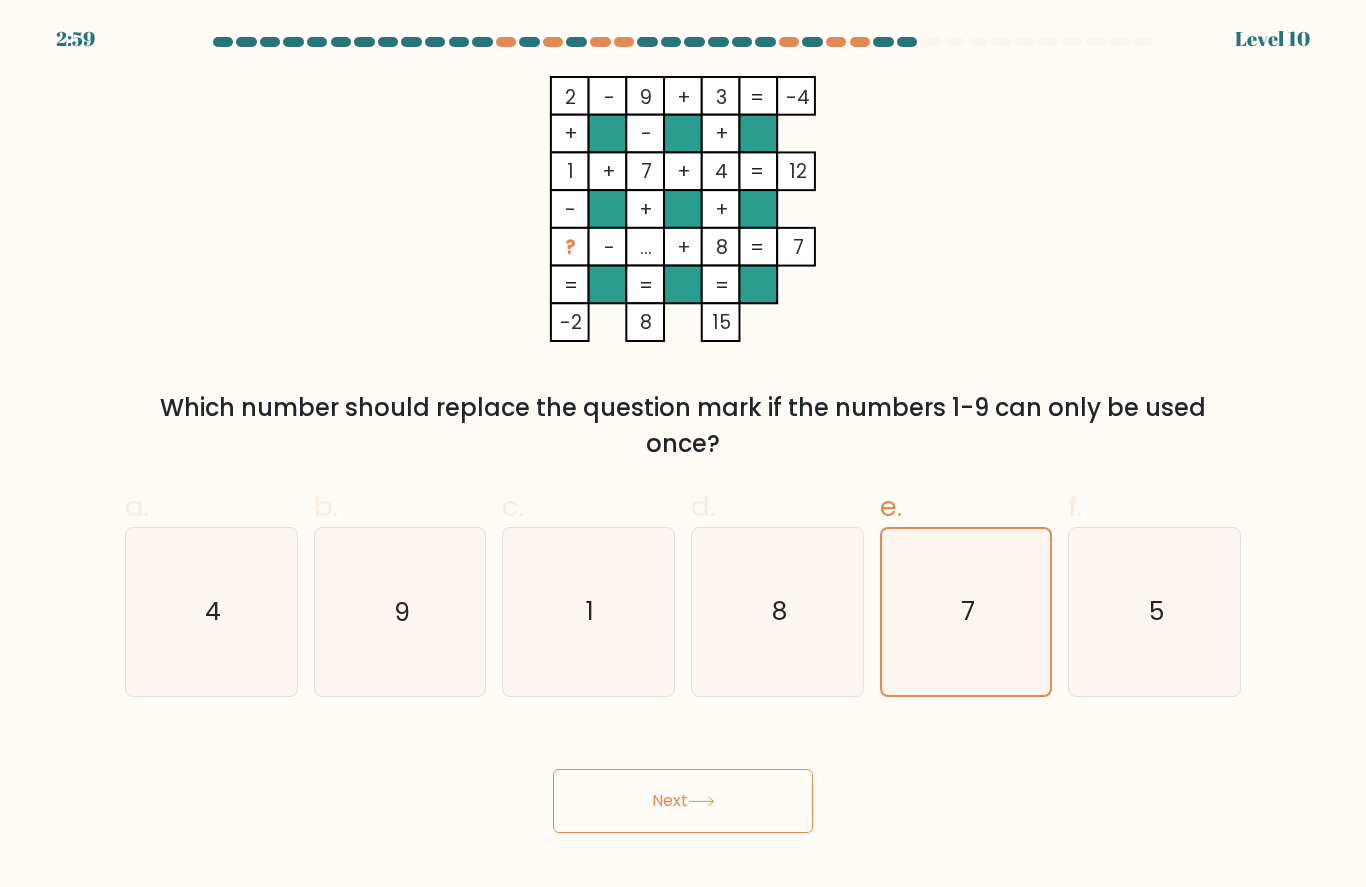 click on "Next" at bounding box center (683, 801) 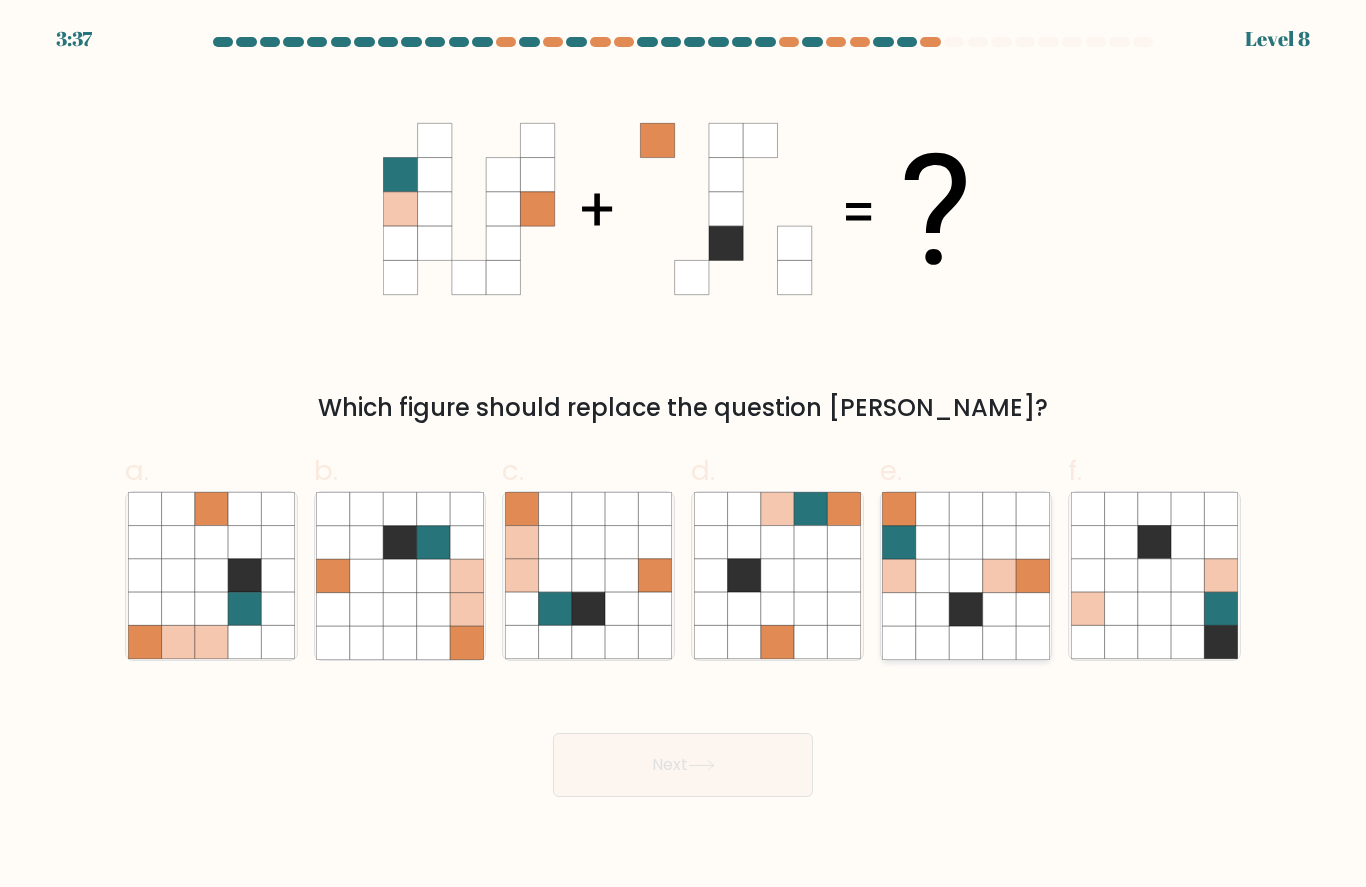 click 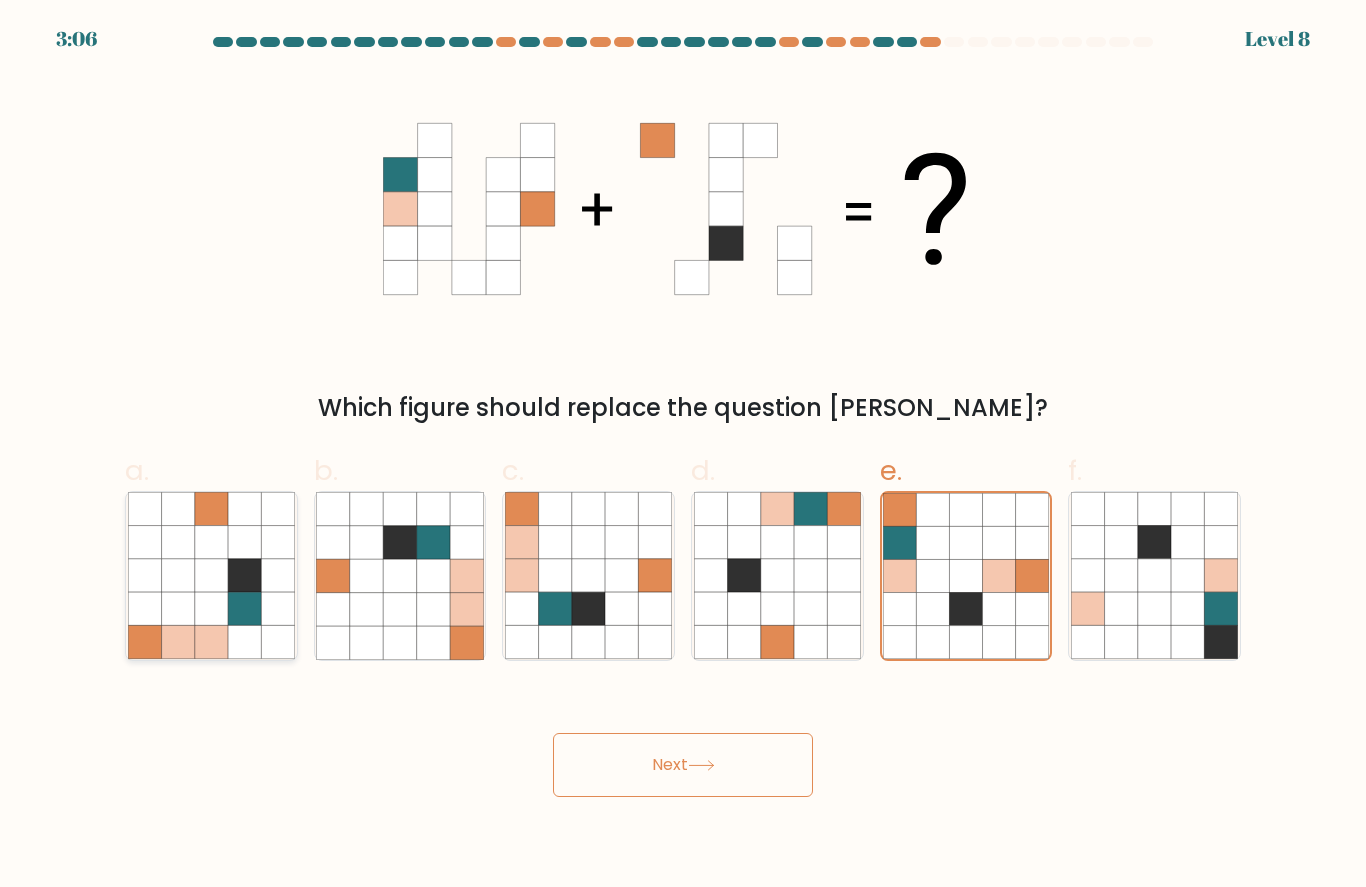 click 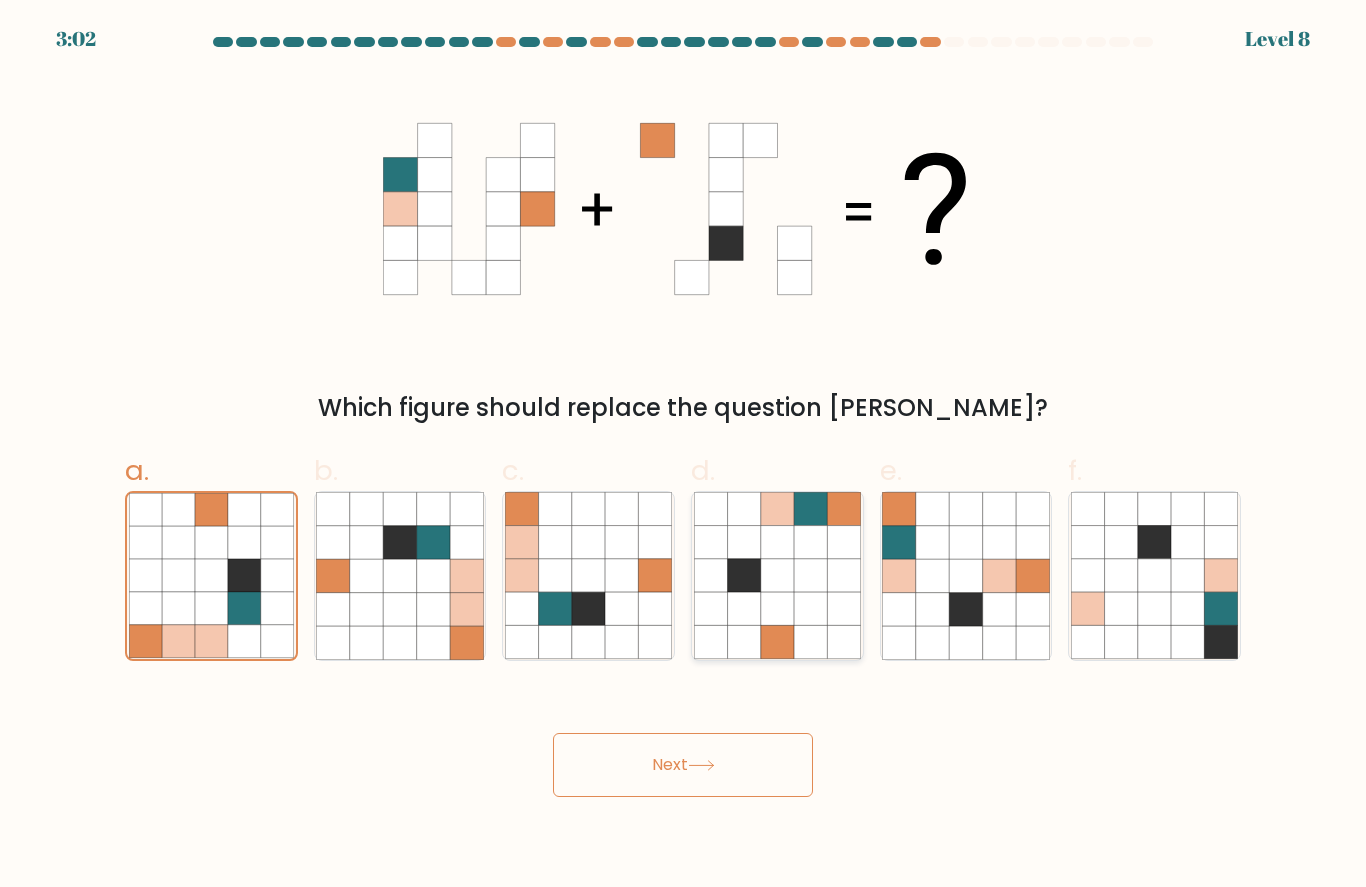 click 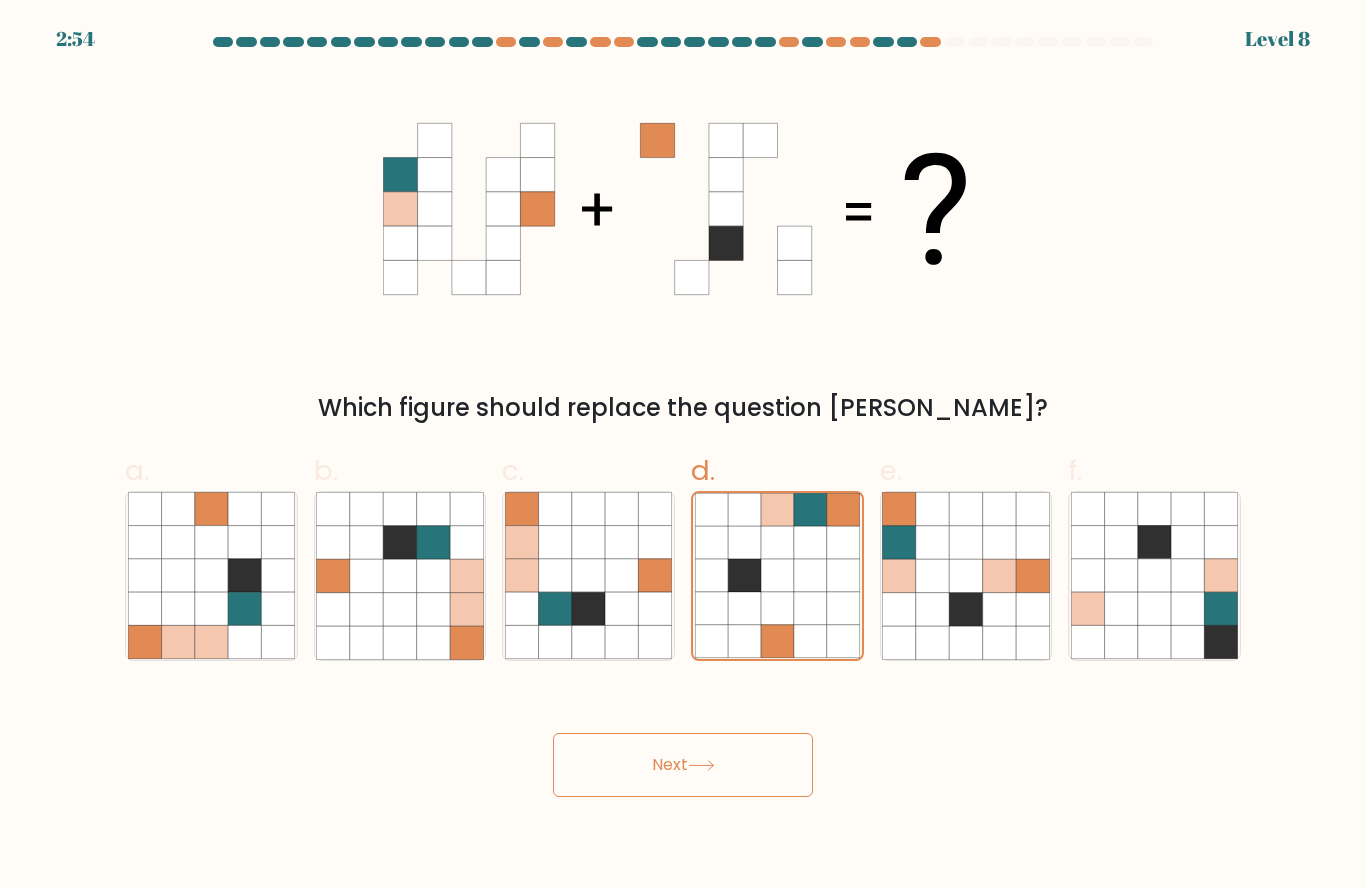 click on "Next" at bounding box center (683, 765) 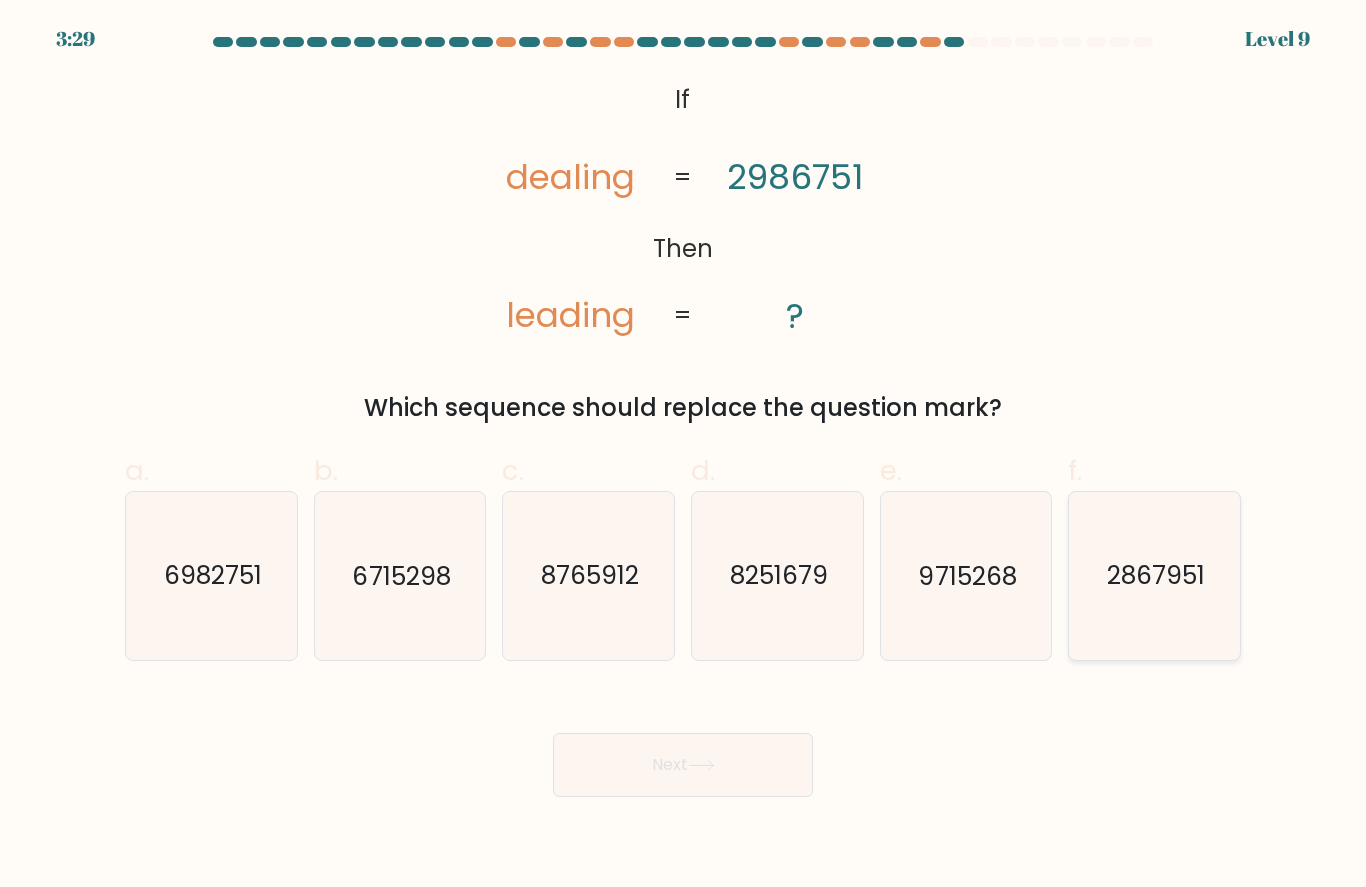 click on "2867951" 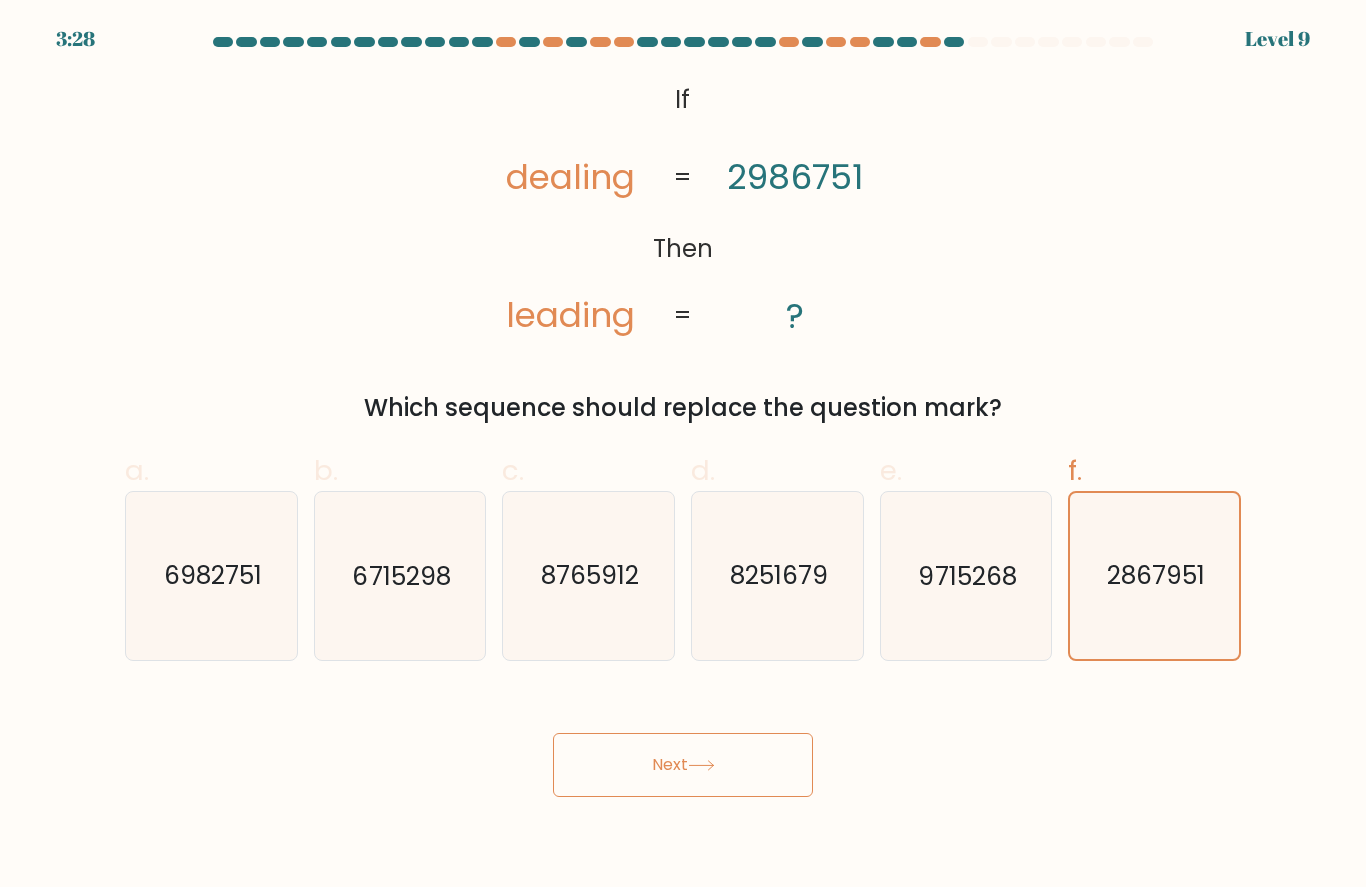 click on "Next" at bounding box center (683, 765) 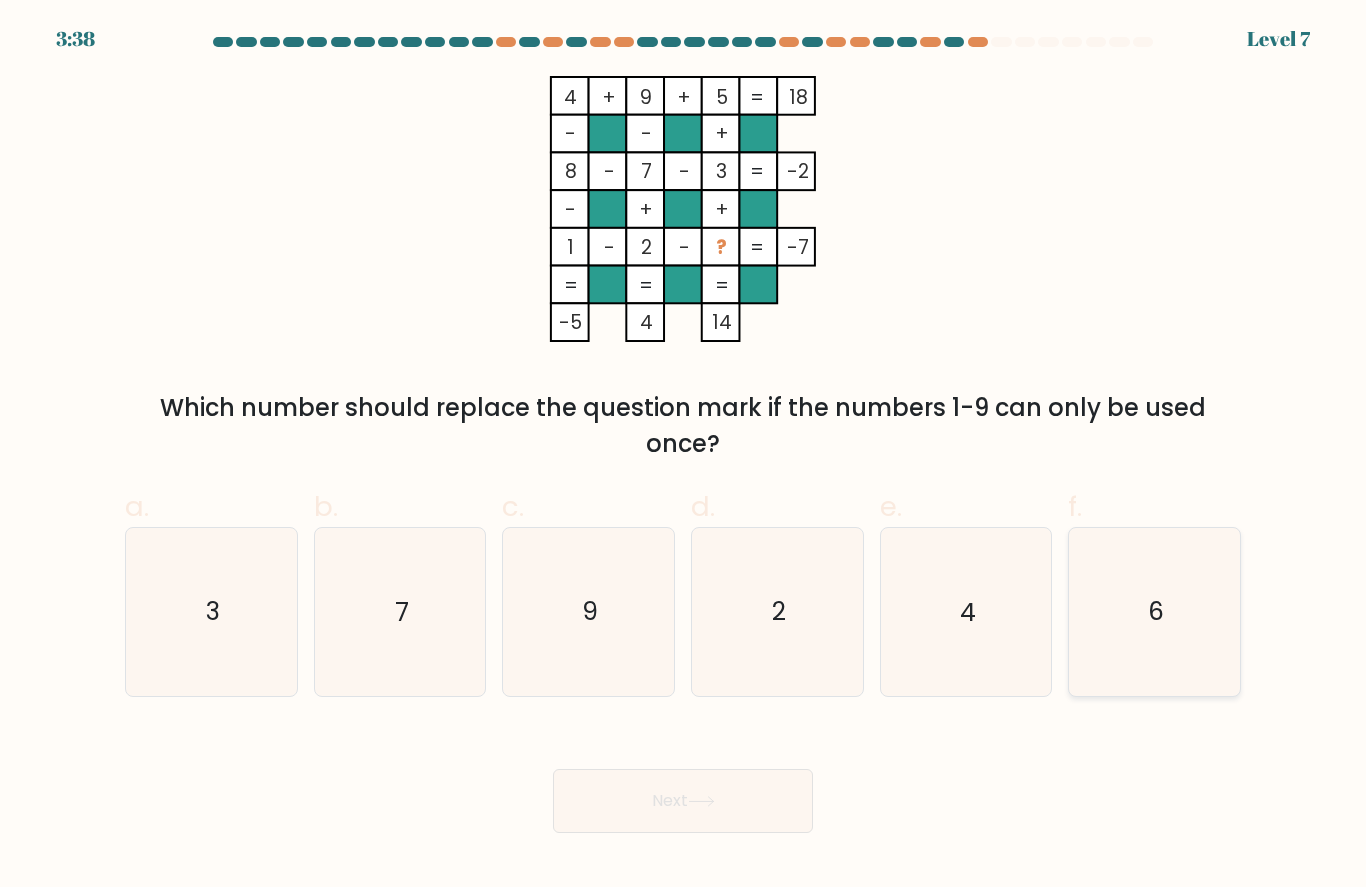 click on "6" 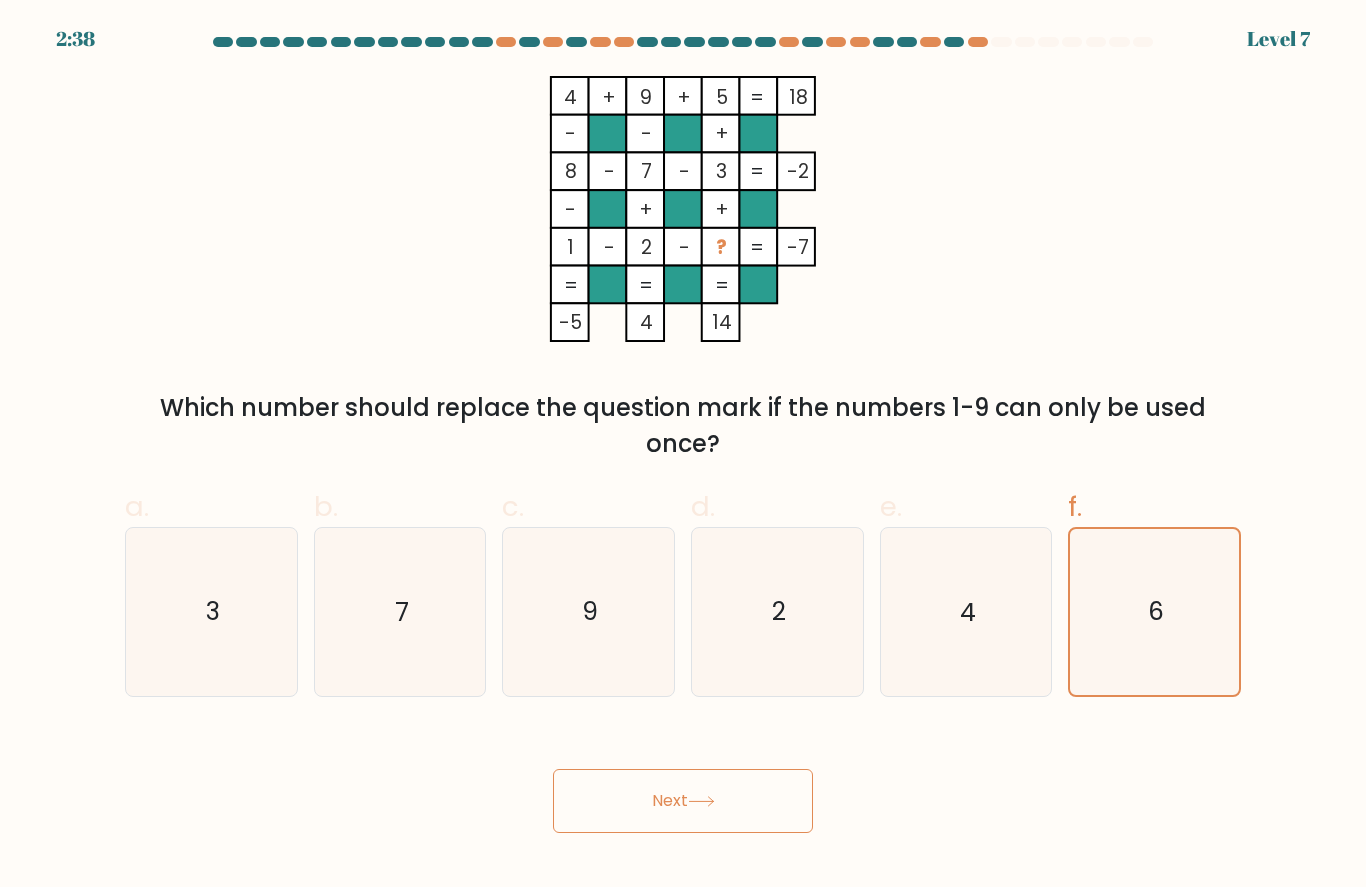 click on "Next" at bounding box center [683, 801] 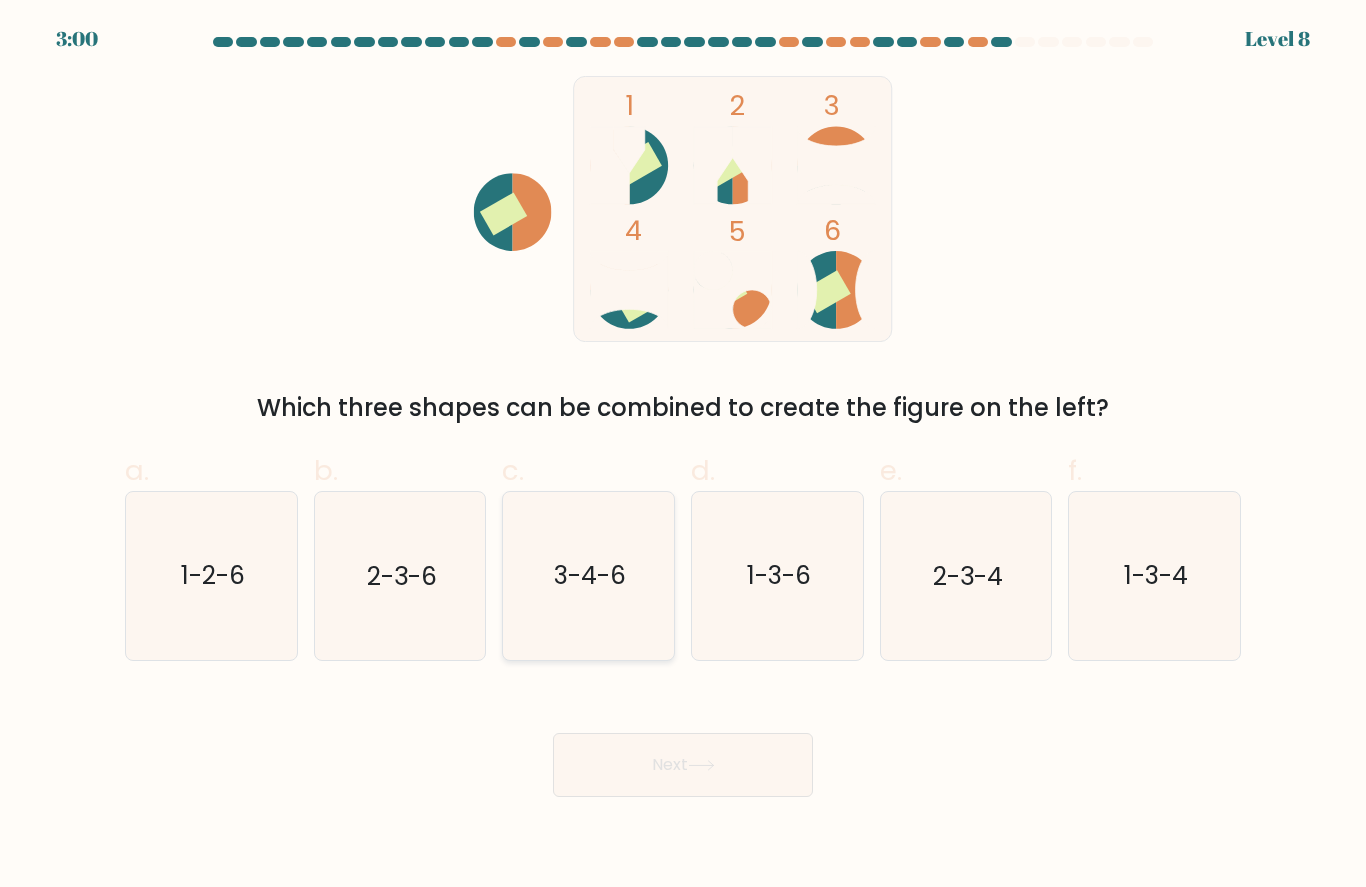 click on "3-4-6" 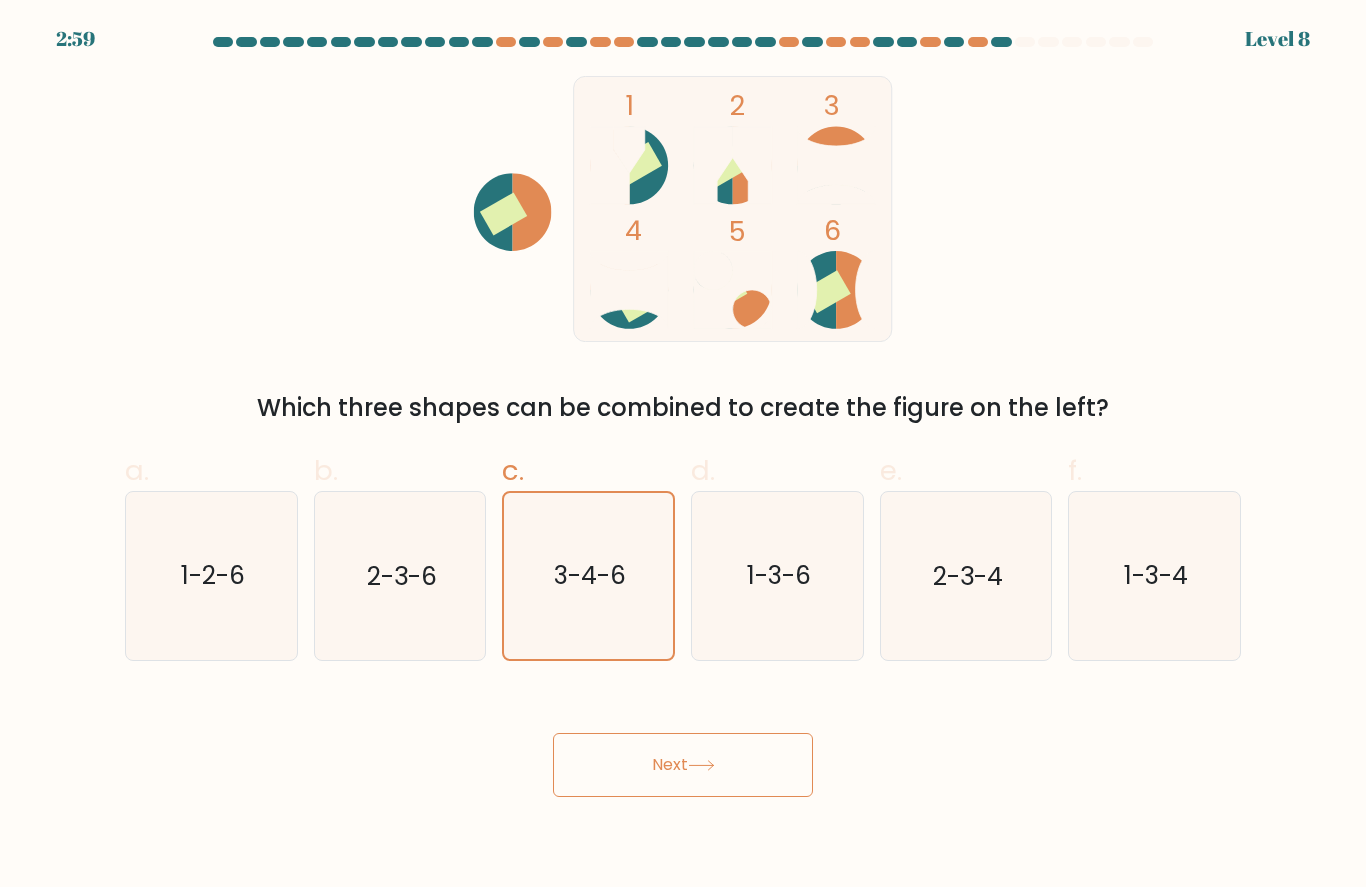 click on "Next" at bounding box center (683, 765) 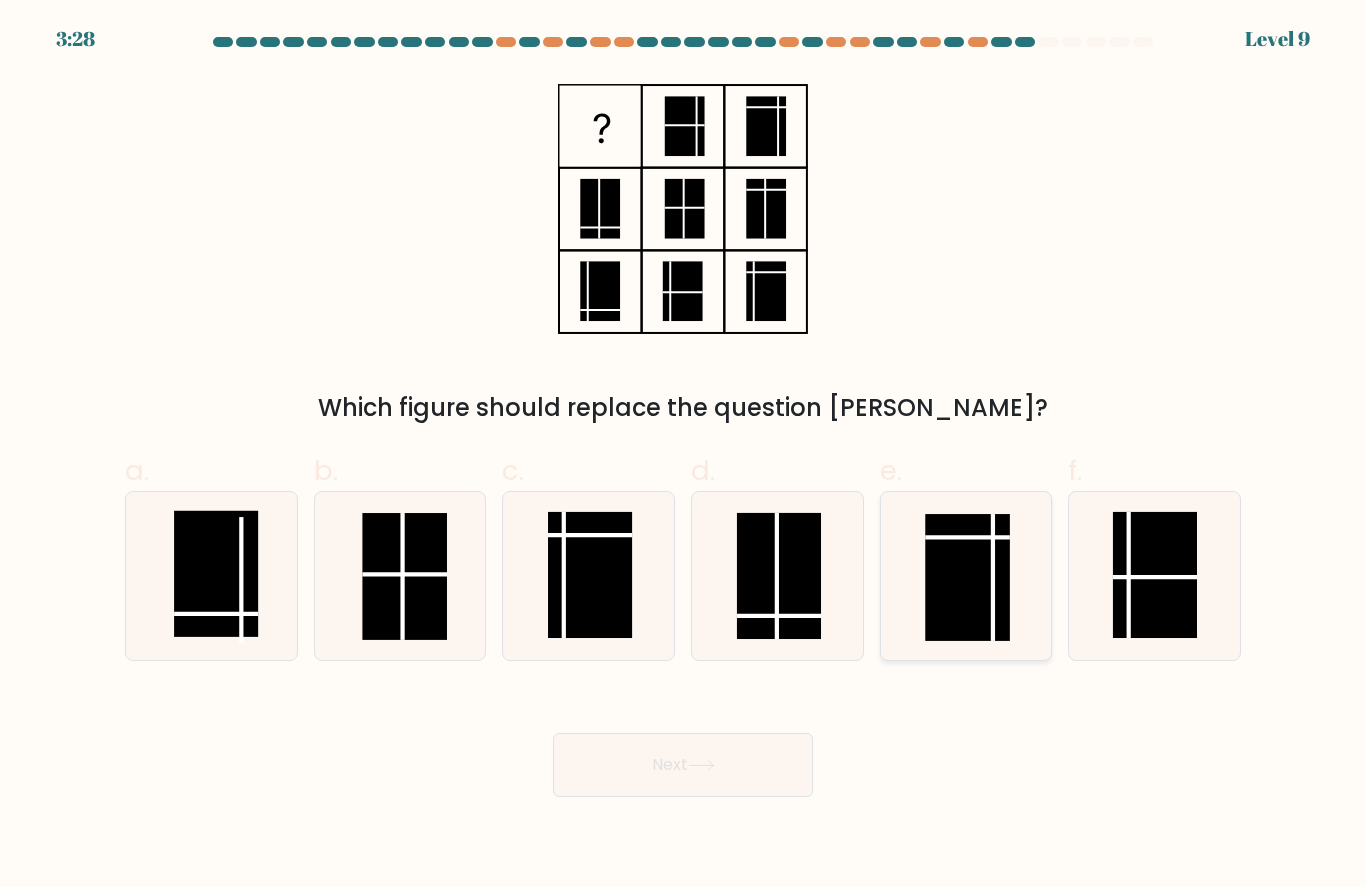 click 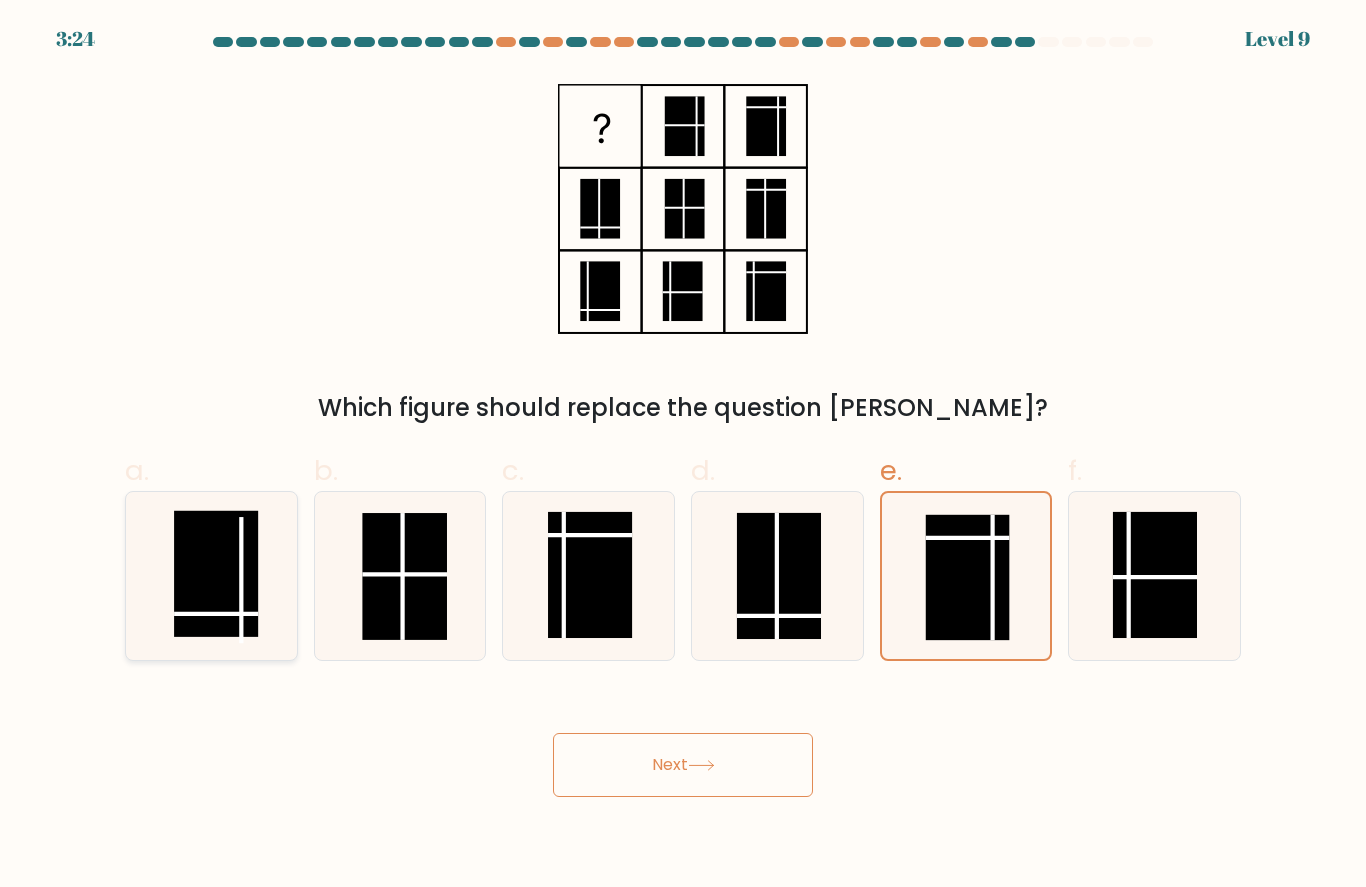 click 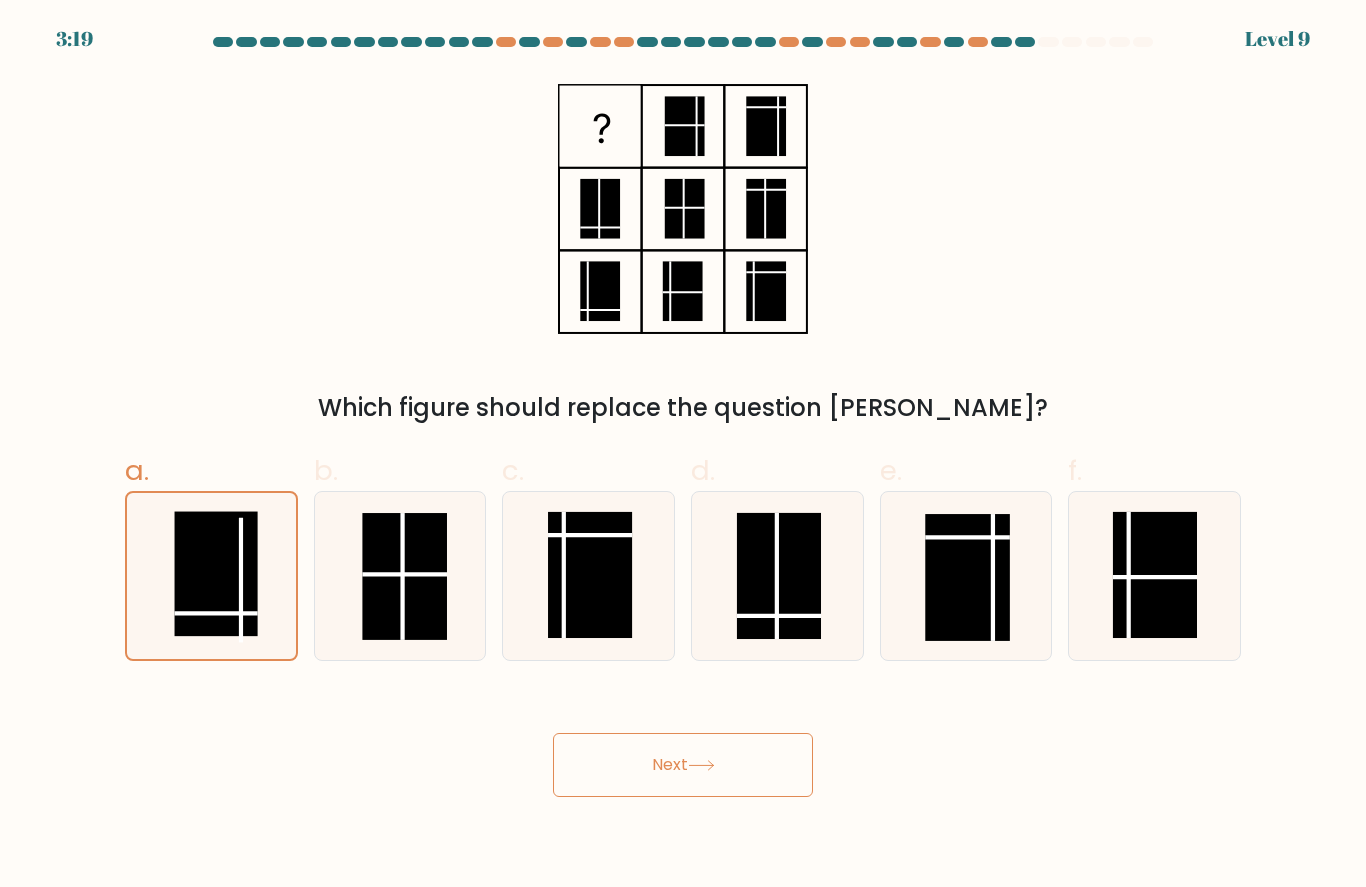 click on "Next" at bounding box center (683, 765) 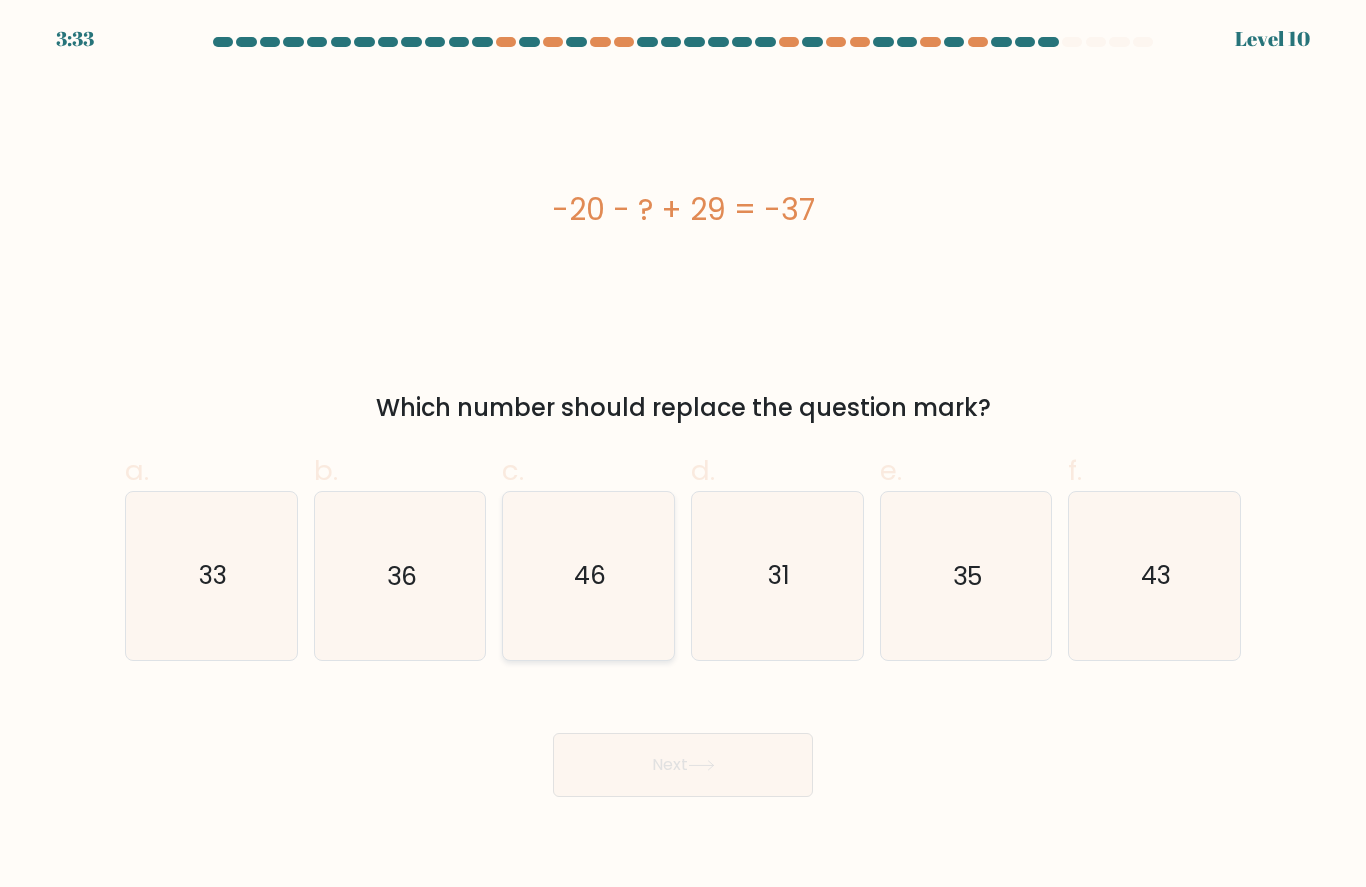 click on "46" 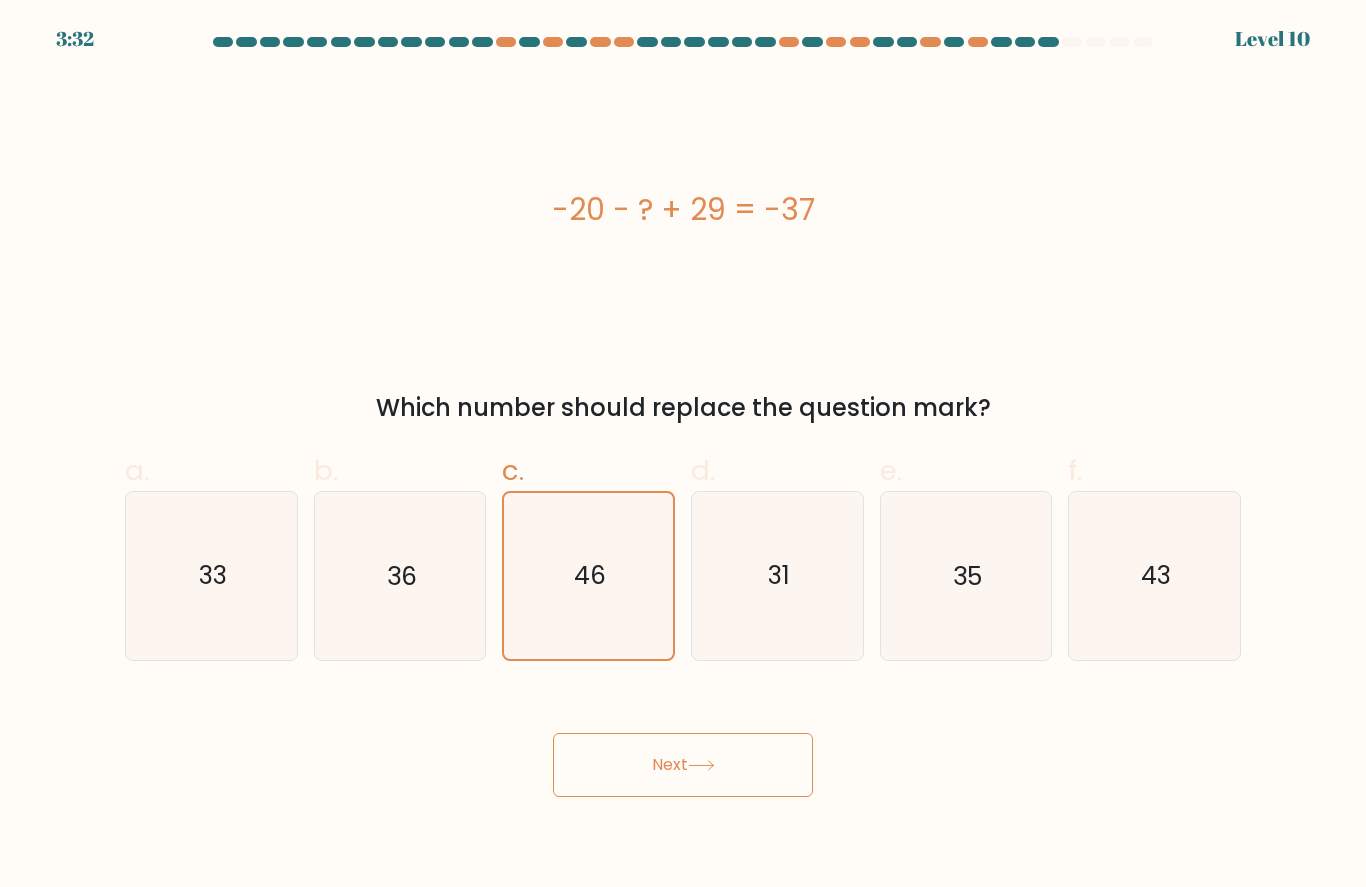 click on "Next" at bounding box center [683, 765] 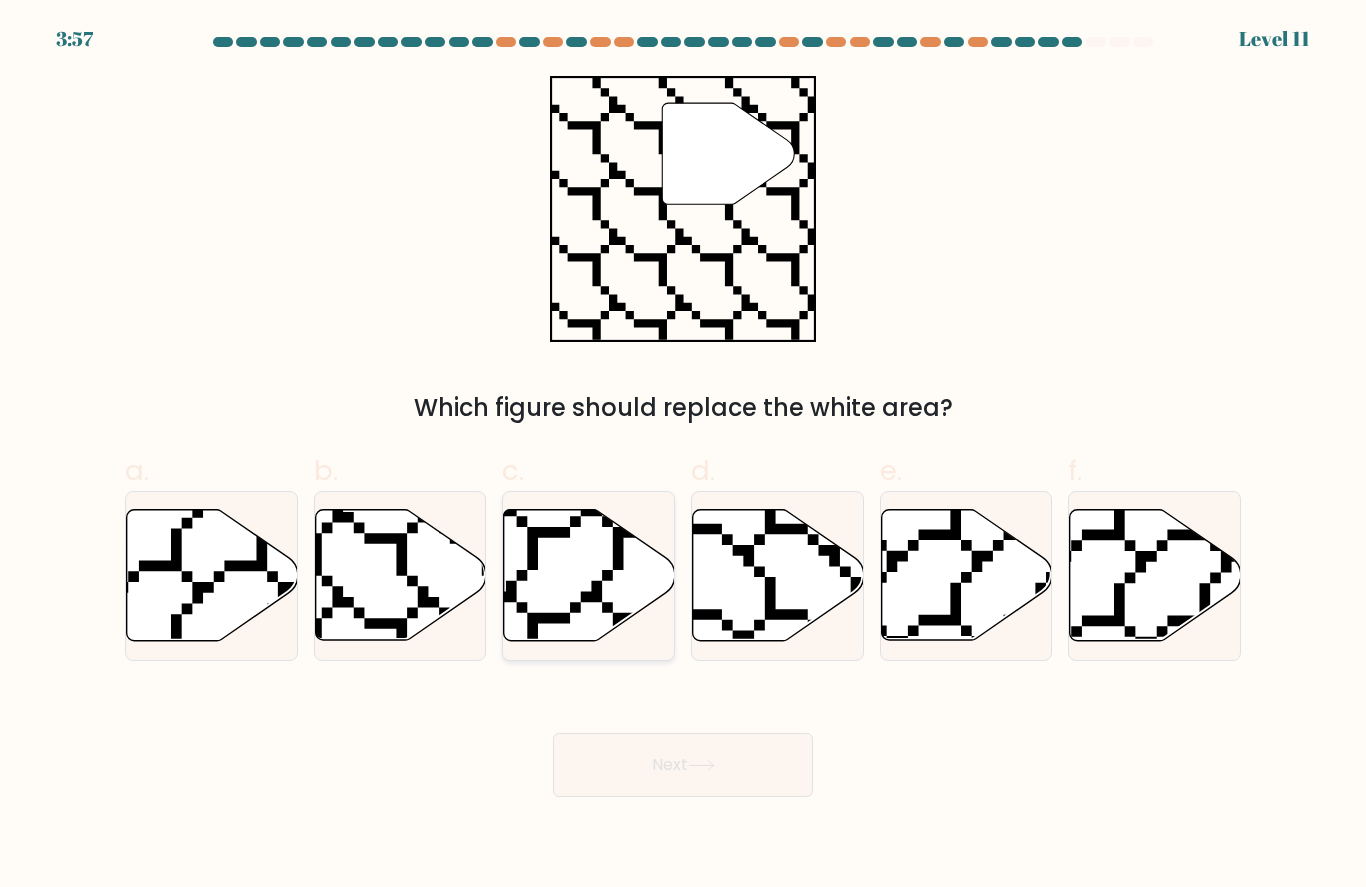 click 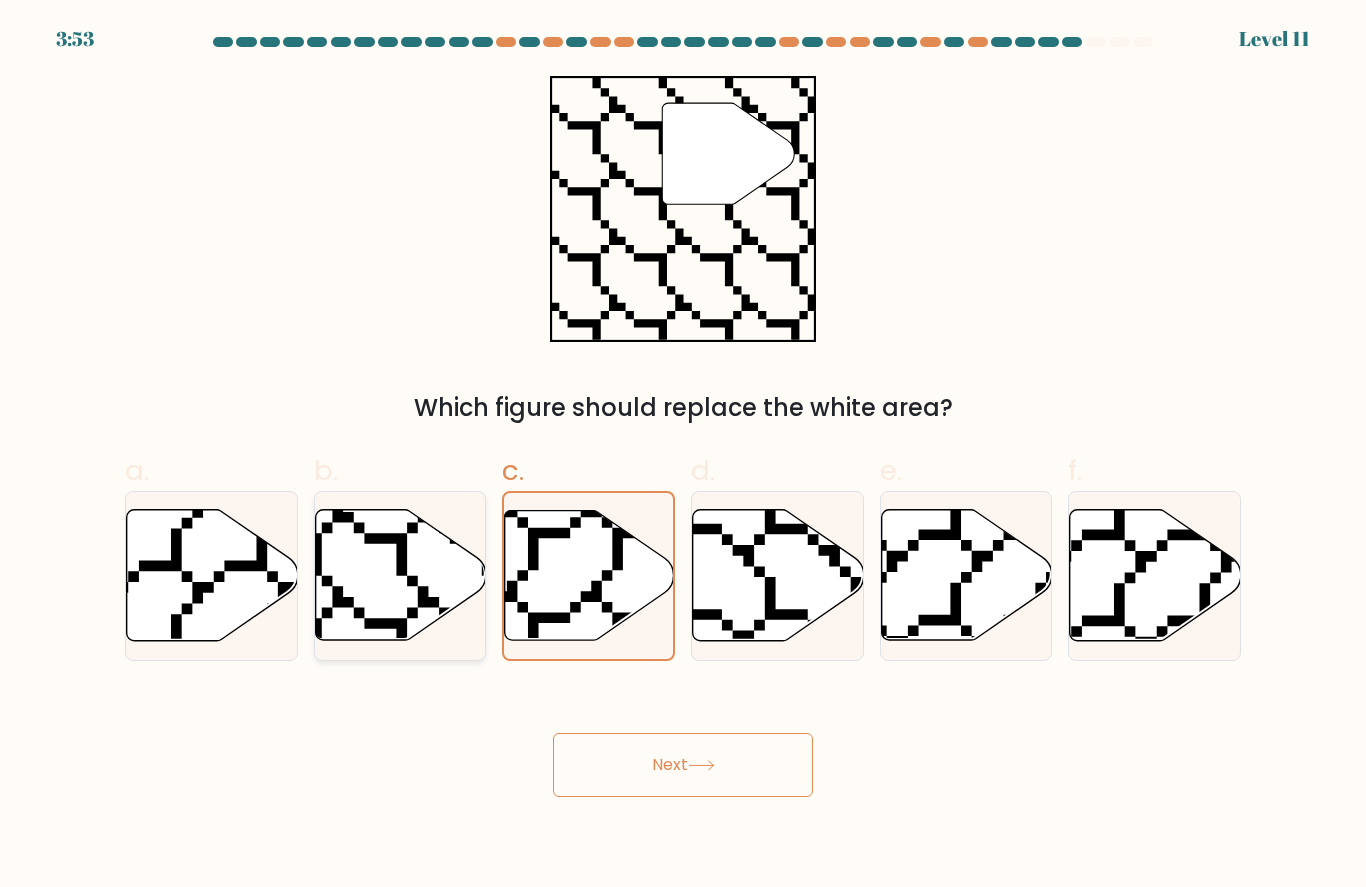 click 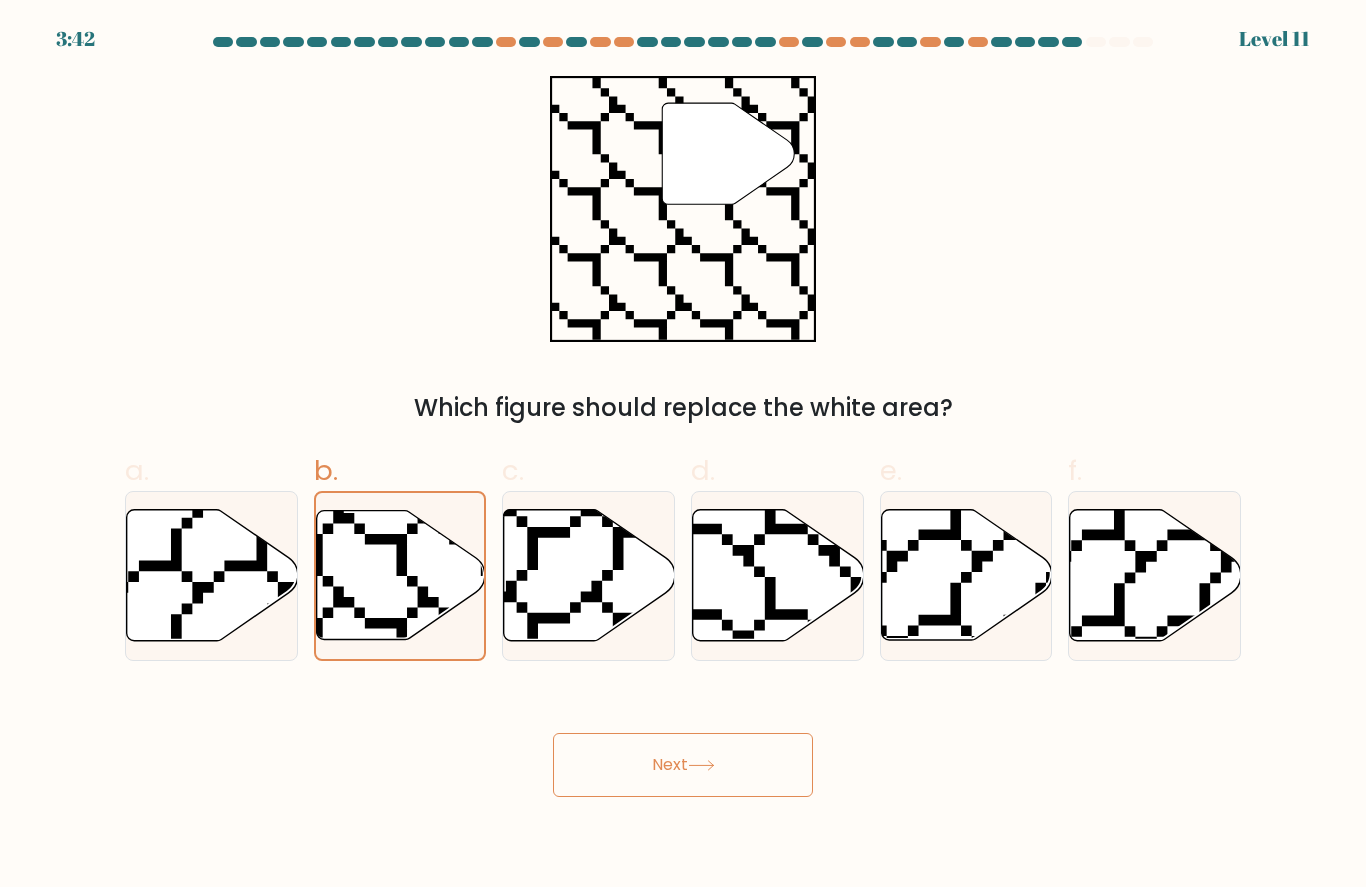 click on "Next" at bounding box center (683, 765) 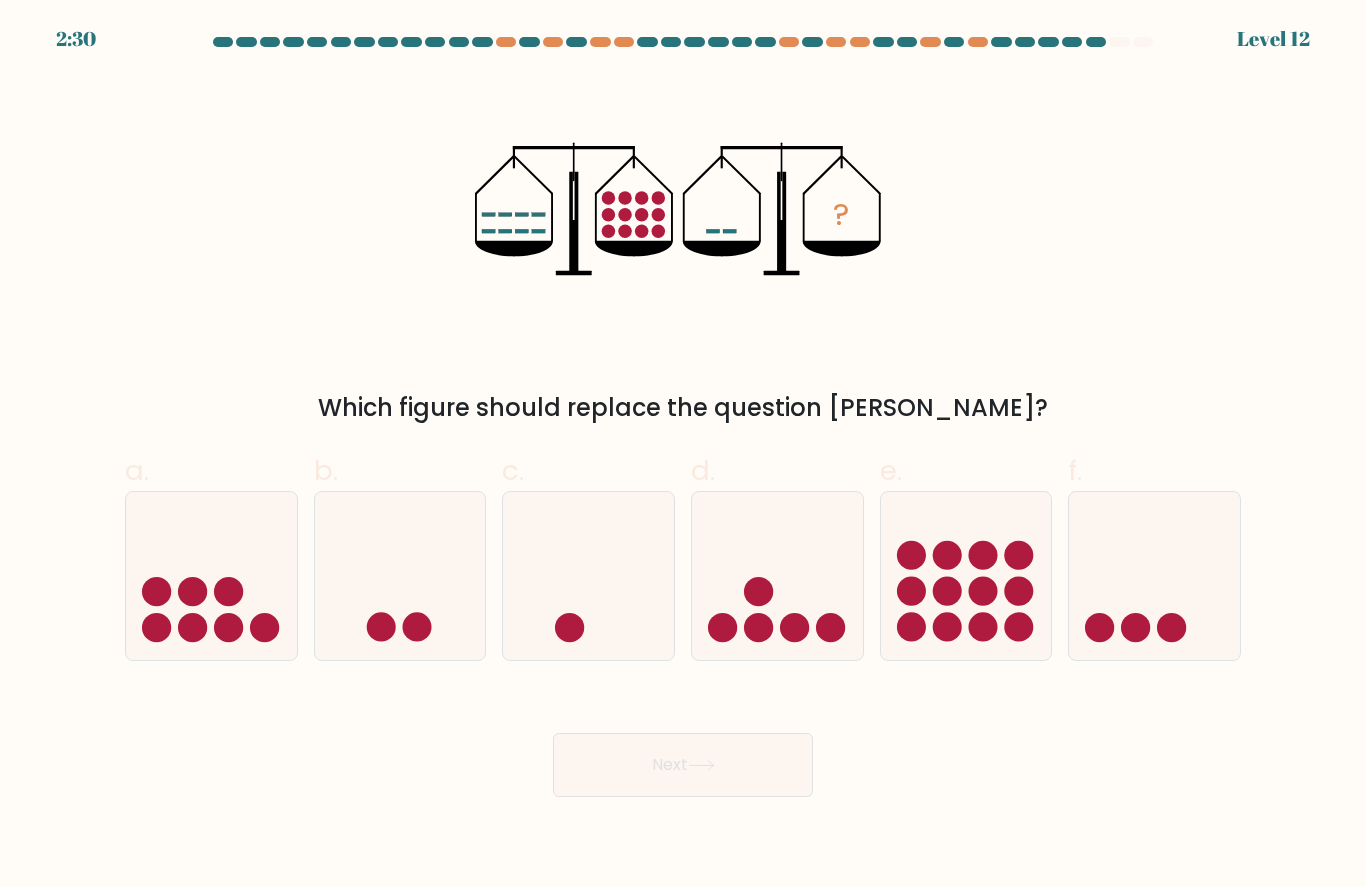 scroll, scrollTop: 25, scrollLeft: 0, axis: vertical 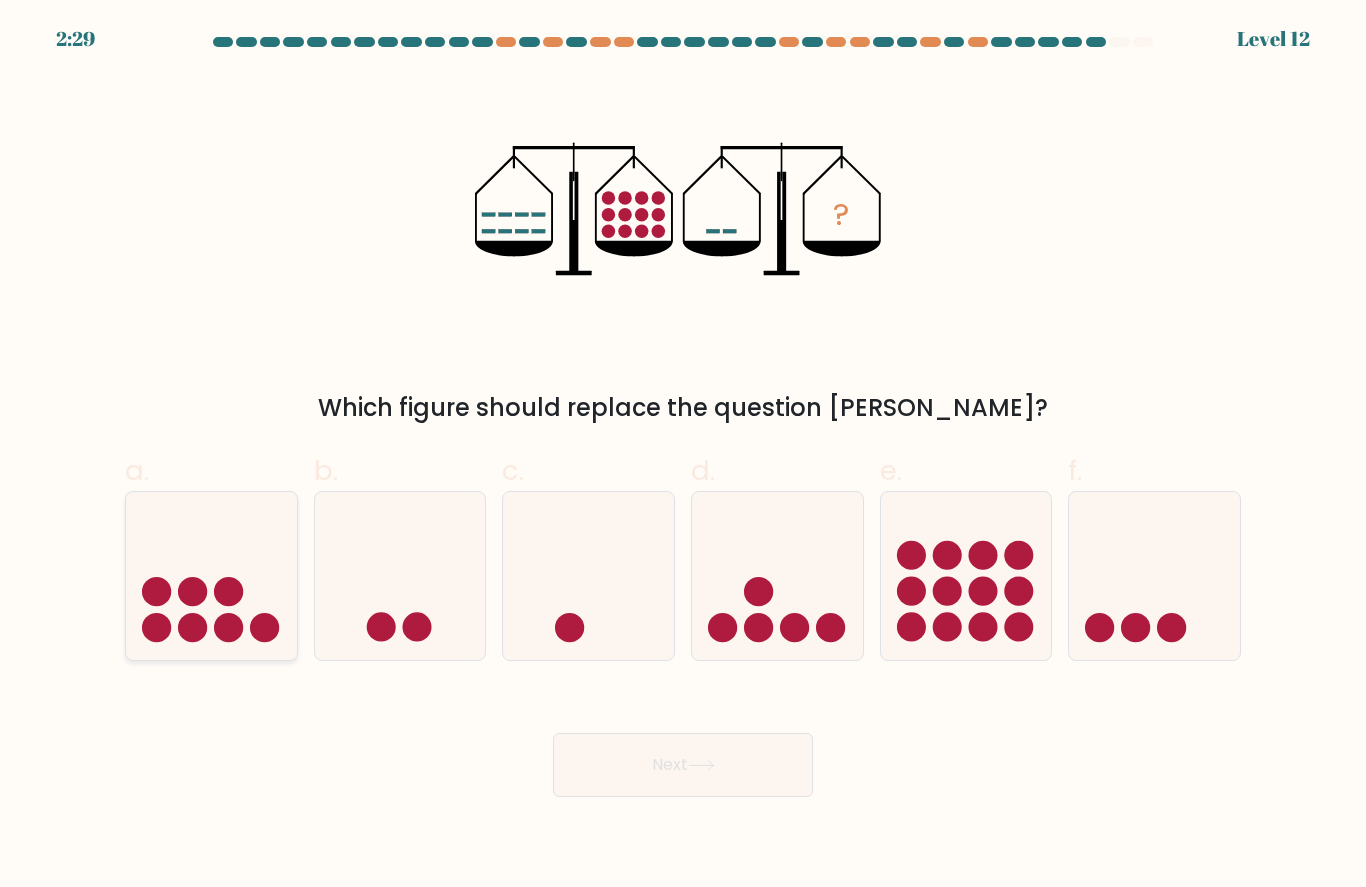 click 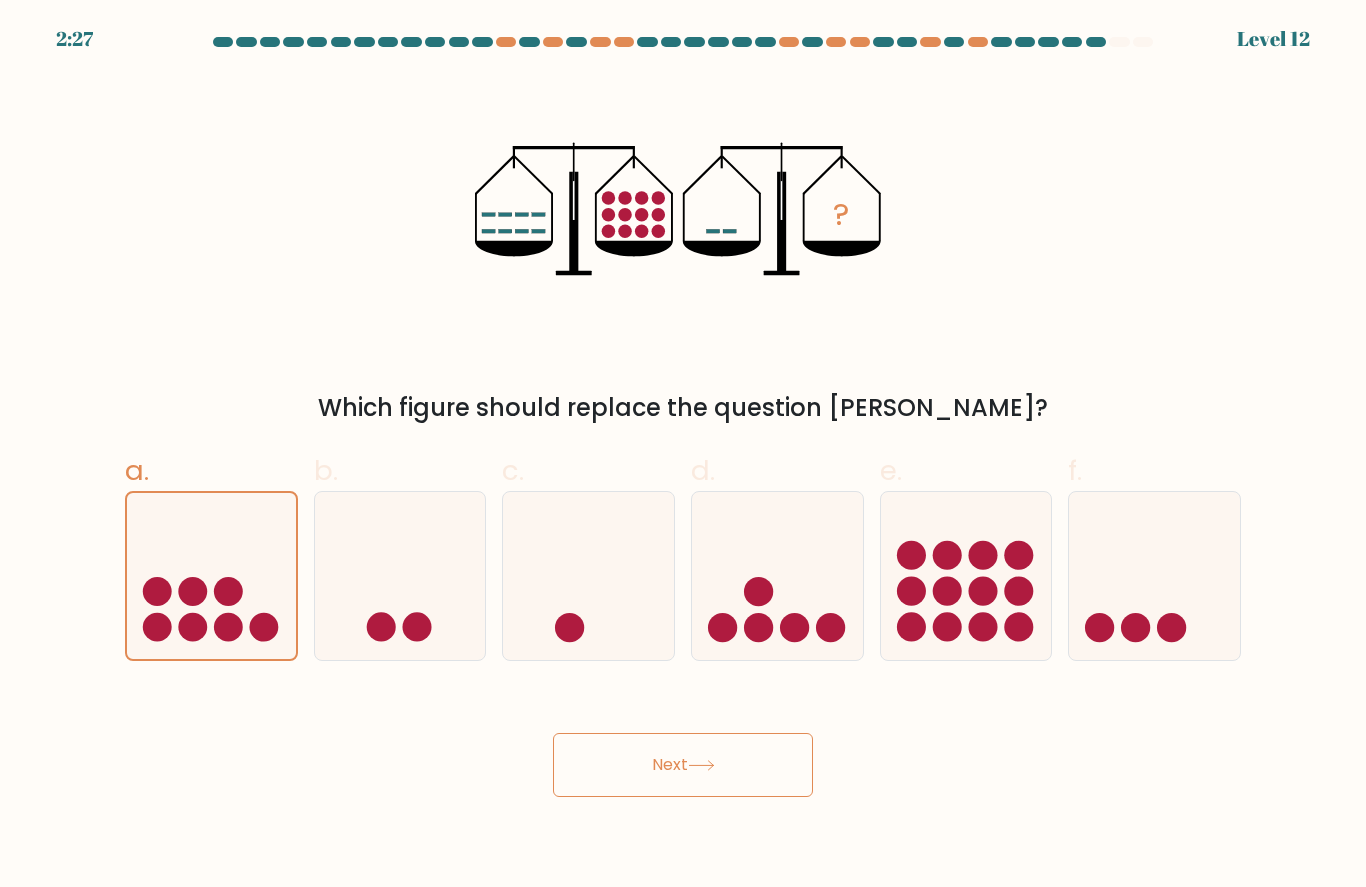 click on "Next" at bounding box center [683, 765] 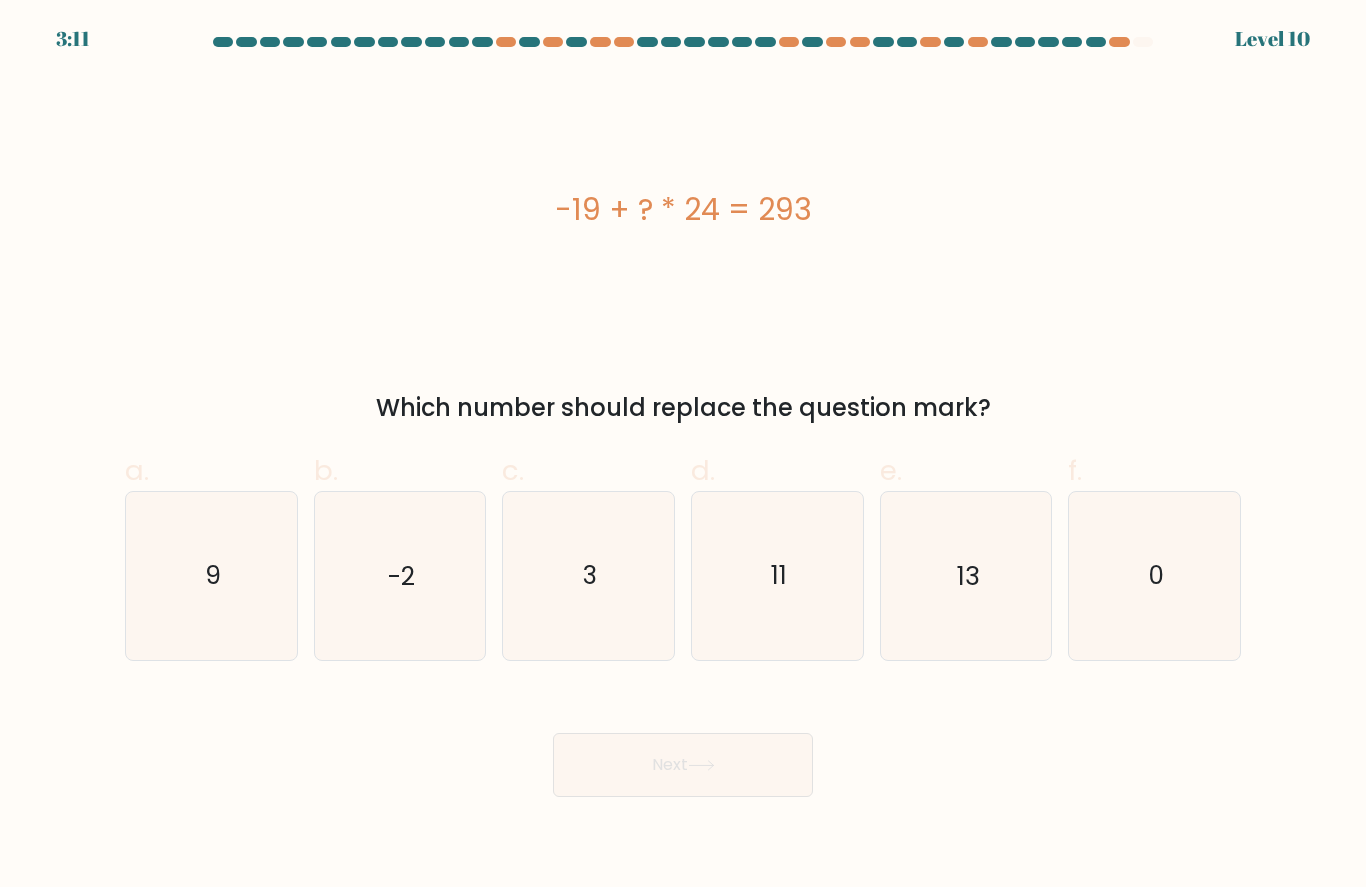 scroll, scrollTop: 0, scrollLeft: 0, axis: both 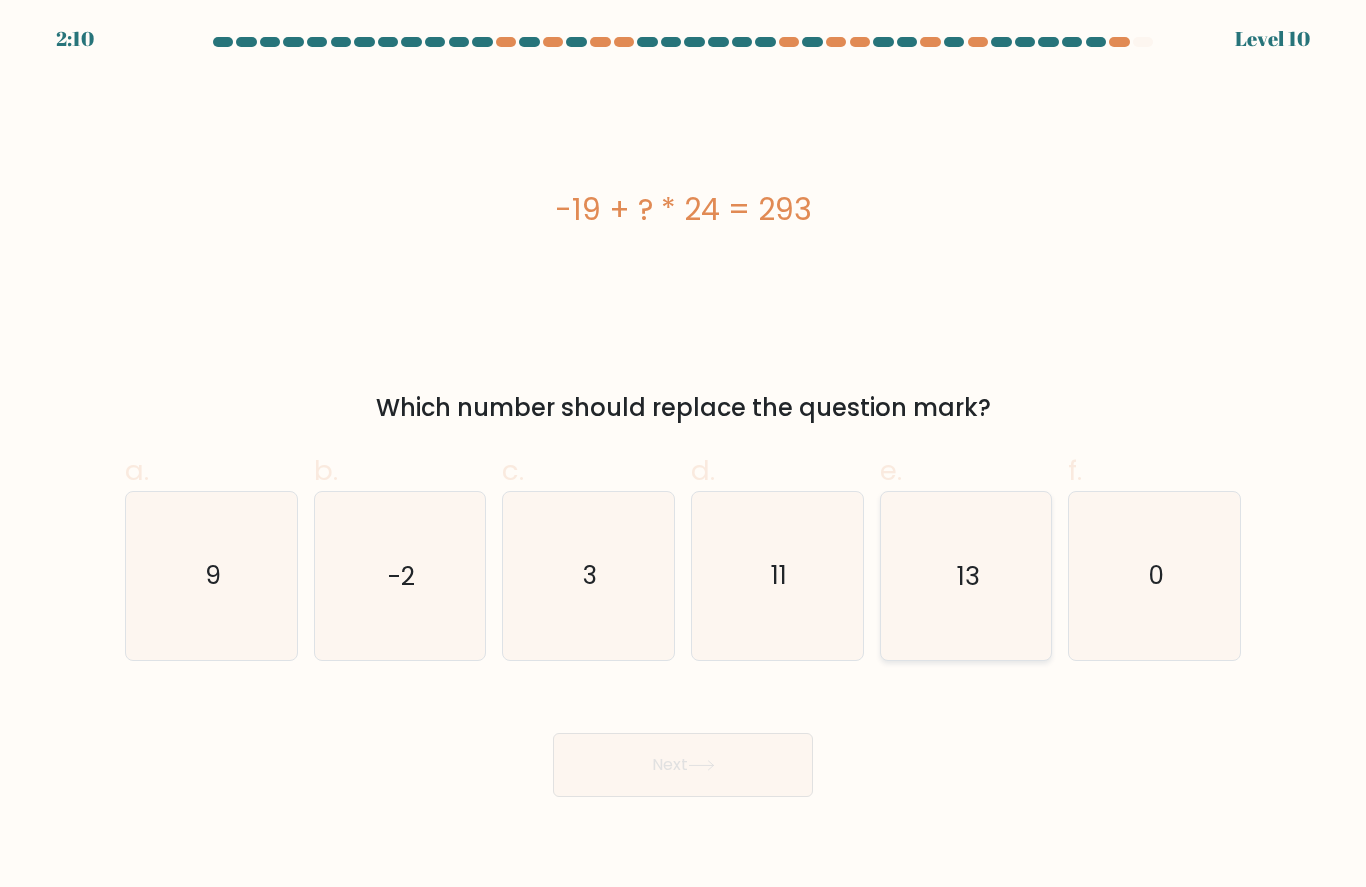 click on "13" 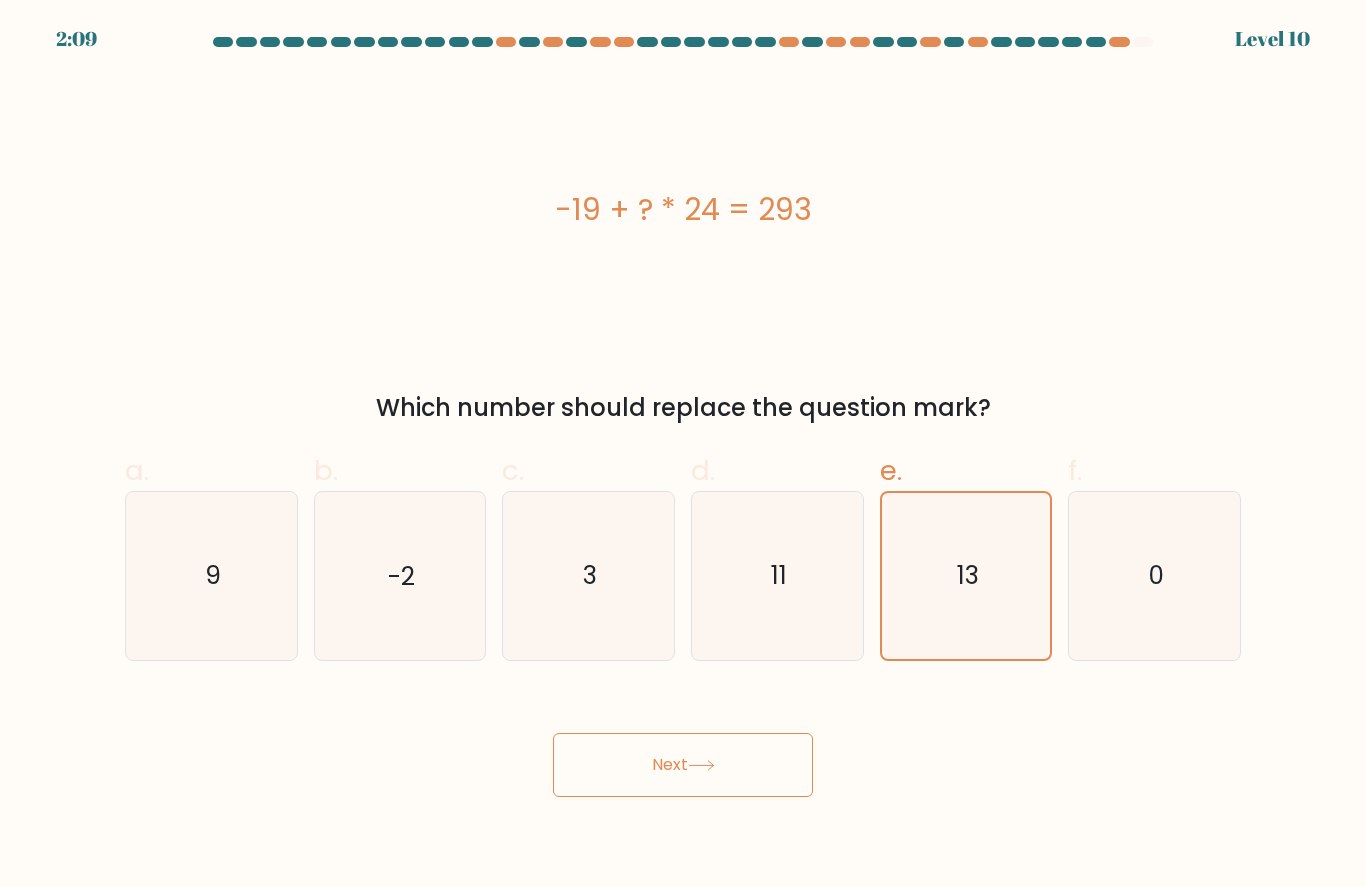 click on "Next" at bounding box center [683, 765] 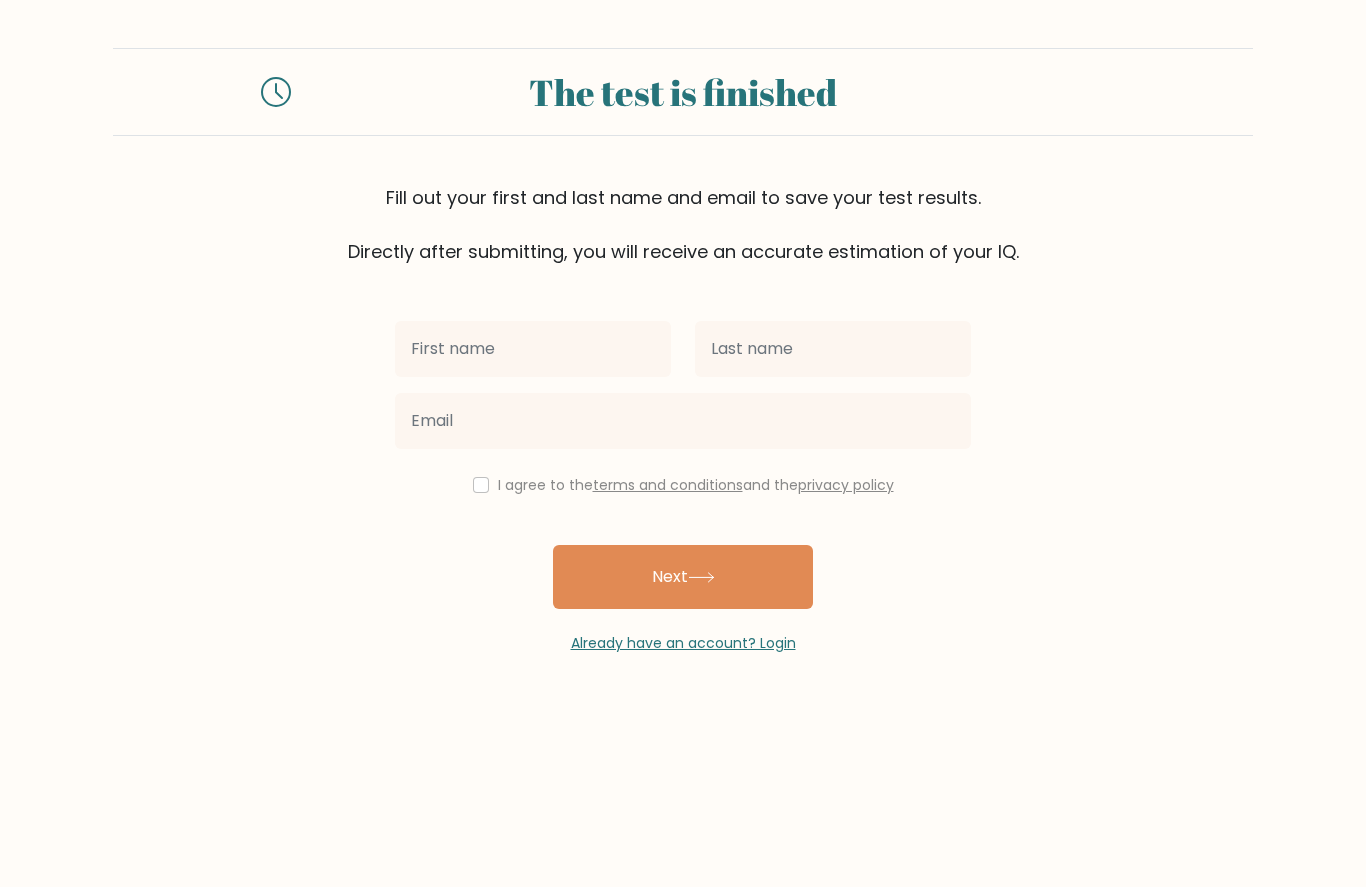 scroll, scrollTop: 0, scrollLeft: 0, axis: both 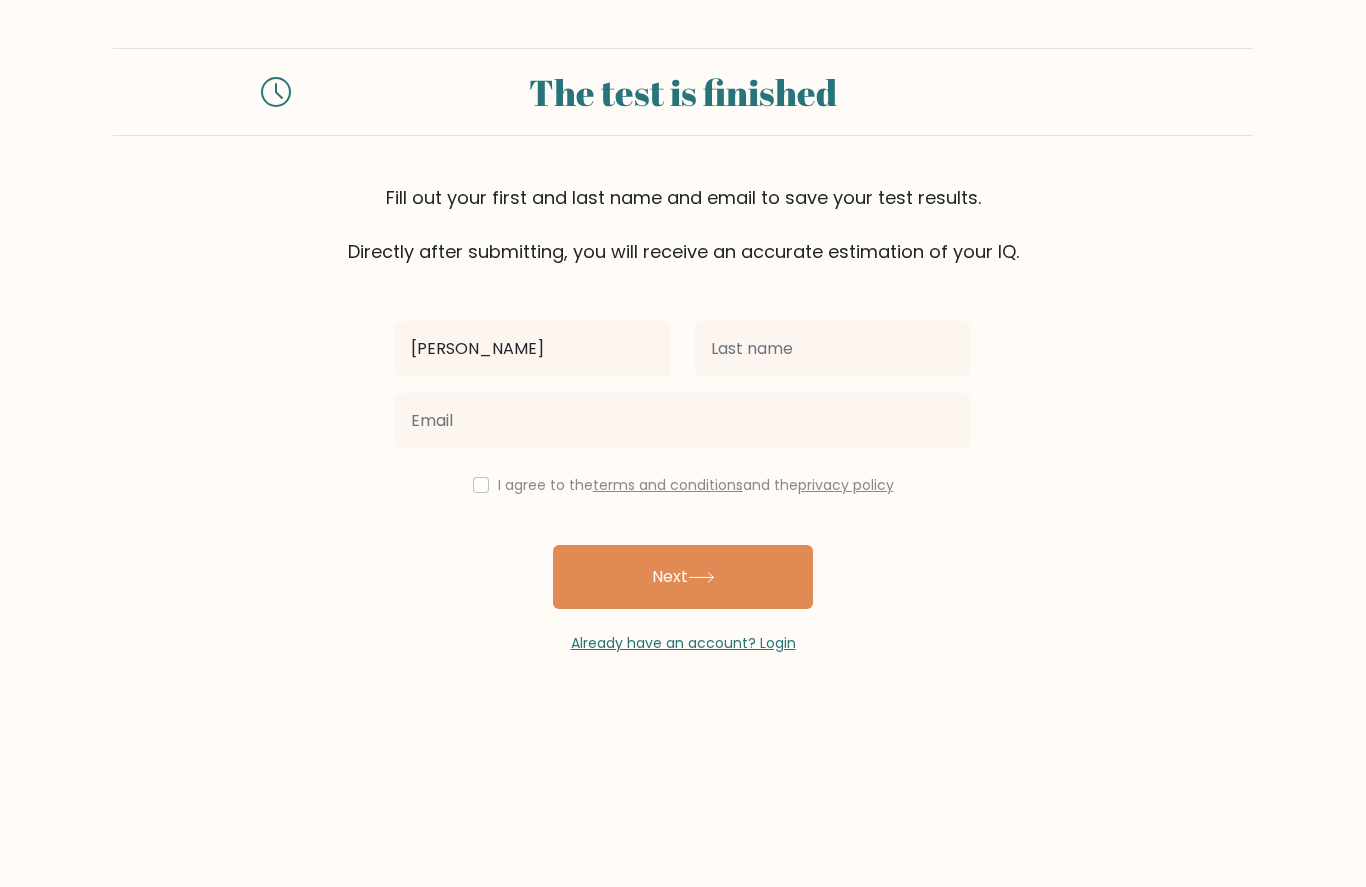 type on "[PERSON_NAME]" 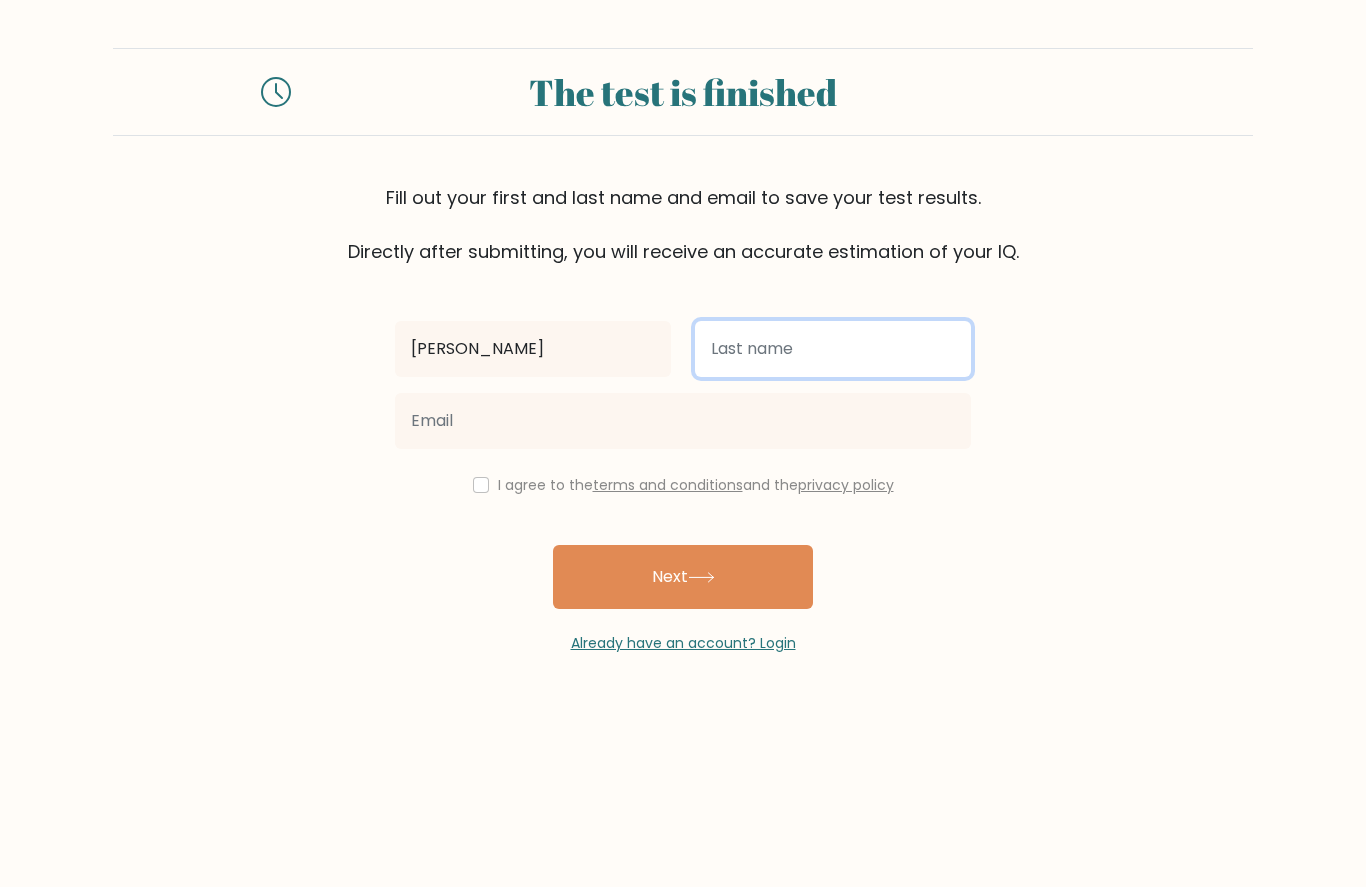 click at bounding box center [833, 349] 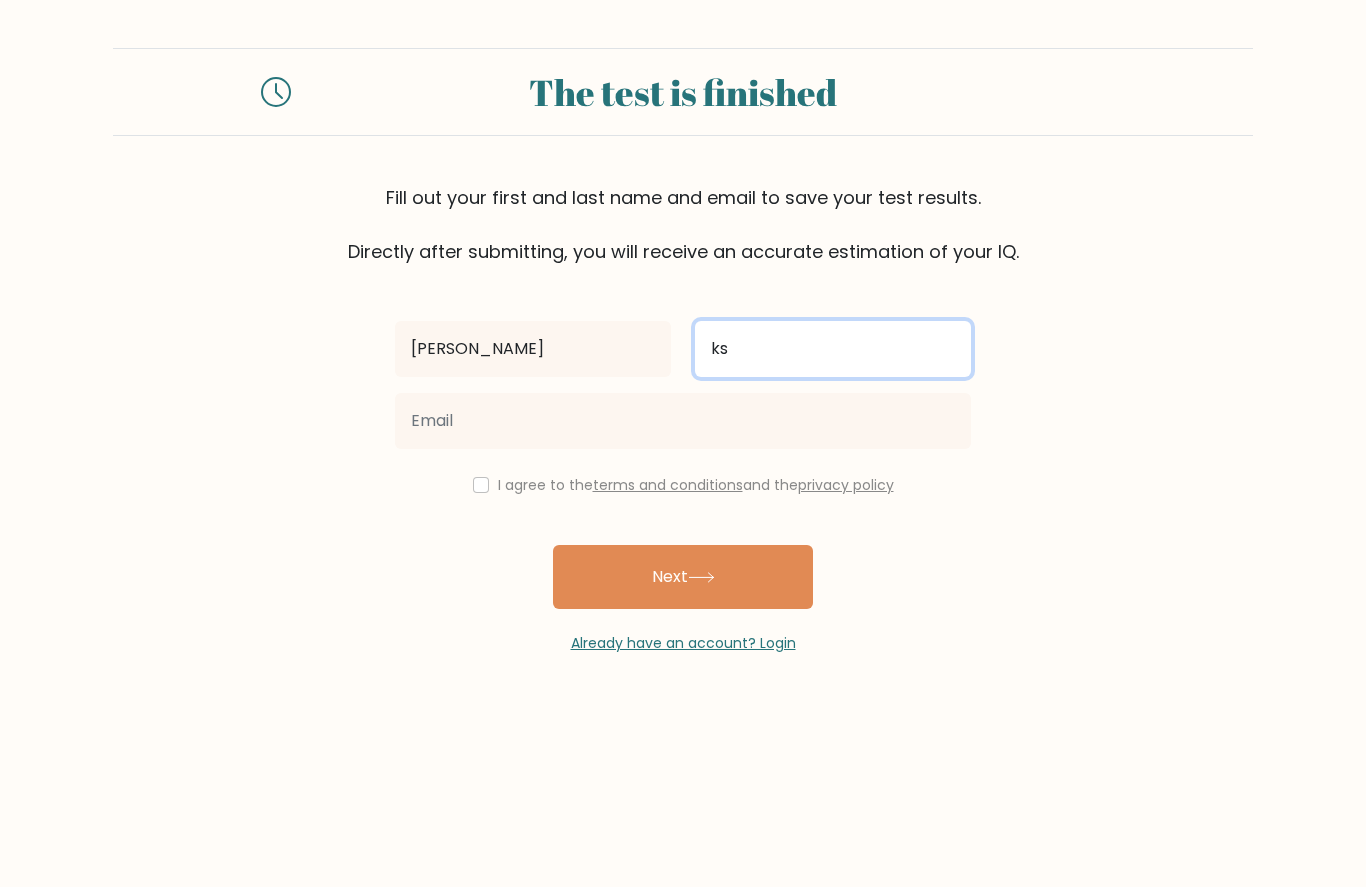 type on "k" 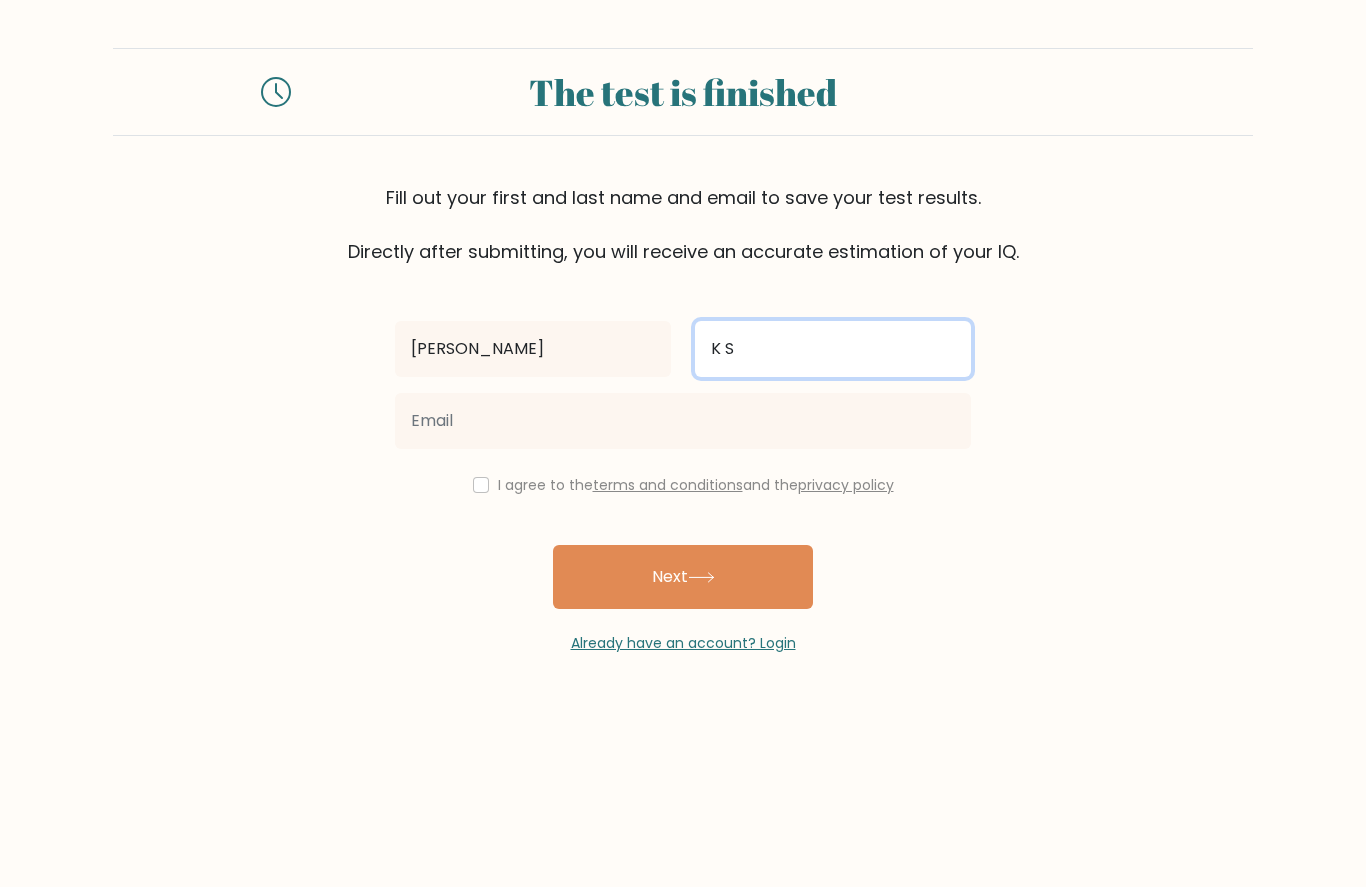 type on "K S" 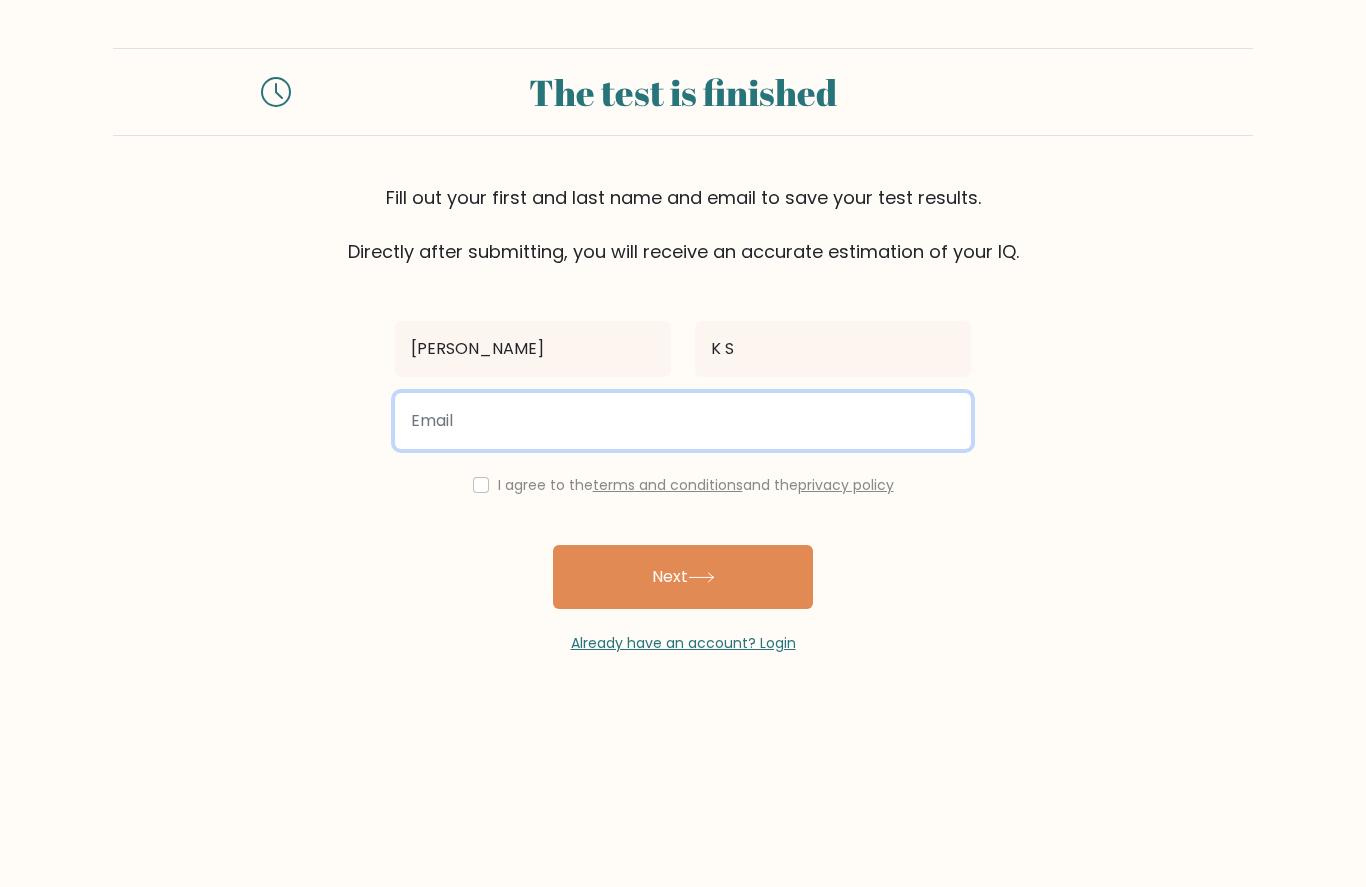 click at bounding box center [683, 421] 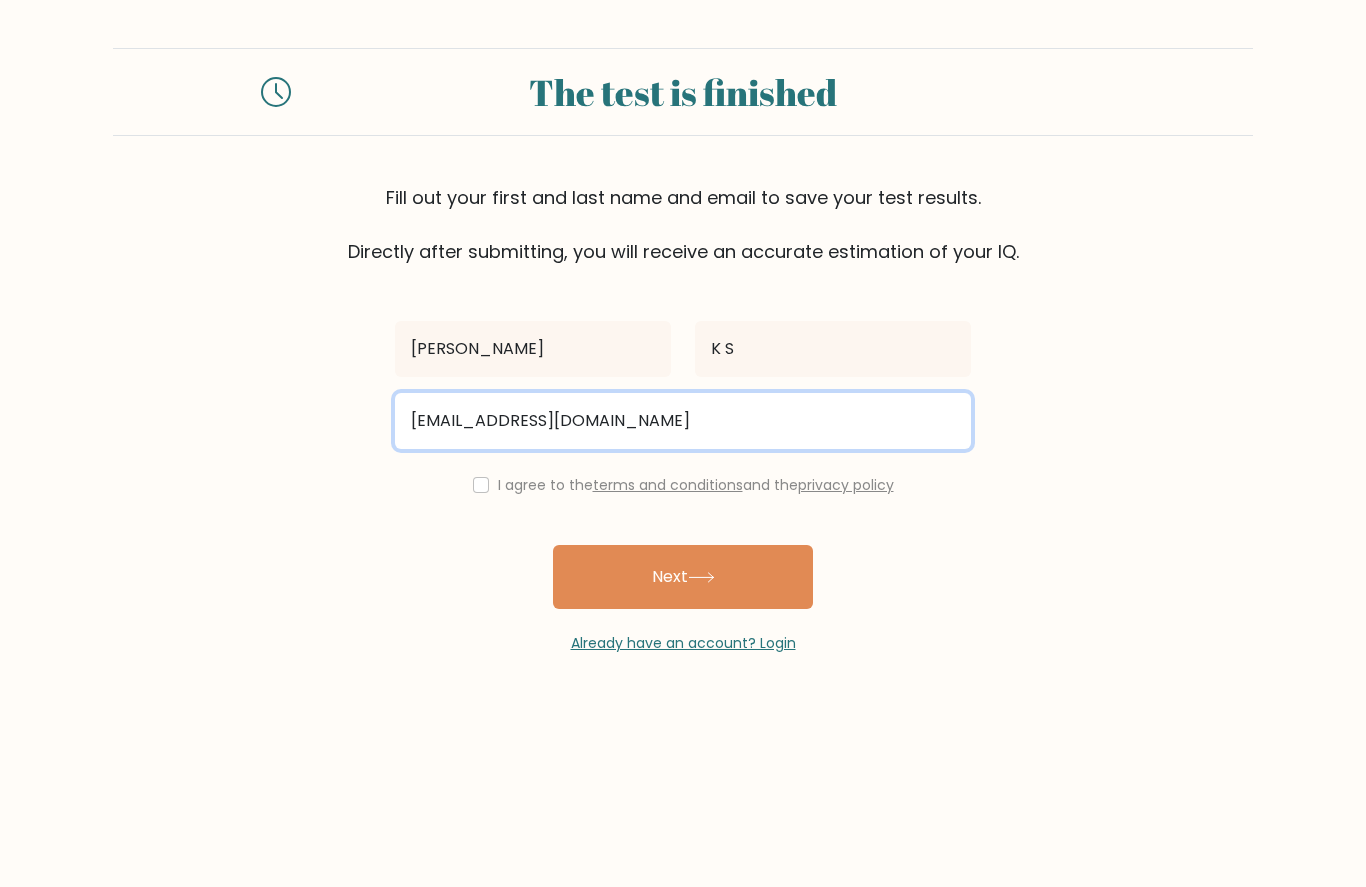 type on "crybaby.9145@gmail.com" 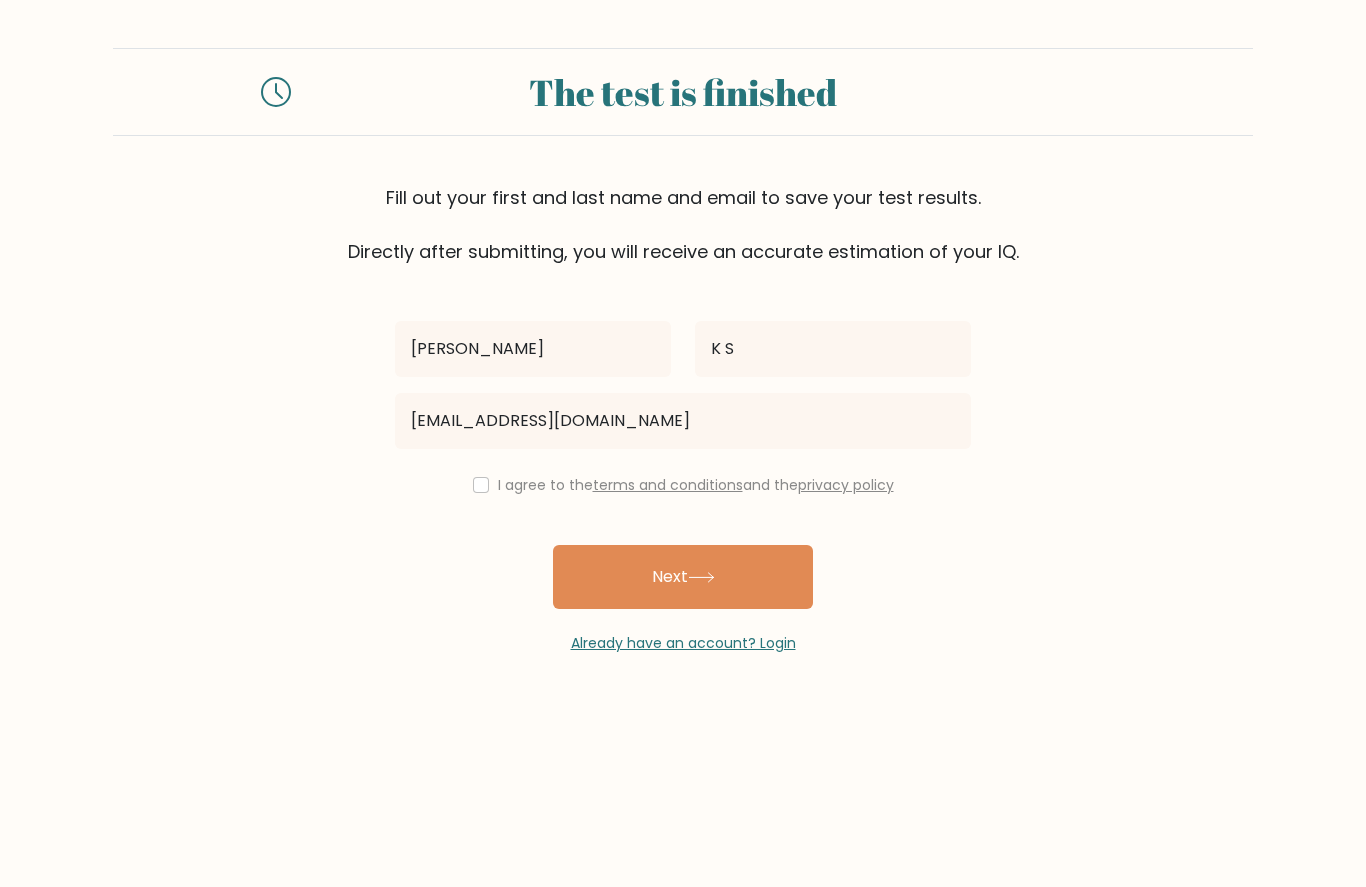 click on "I agree to the  terms and conditions  and the  privacy policy" at bounding box center (696, 485) 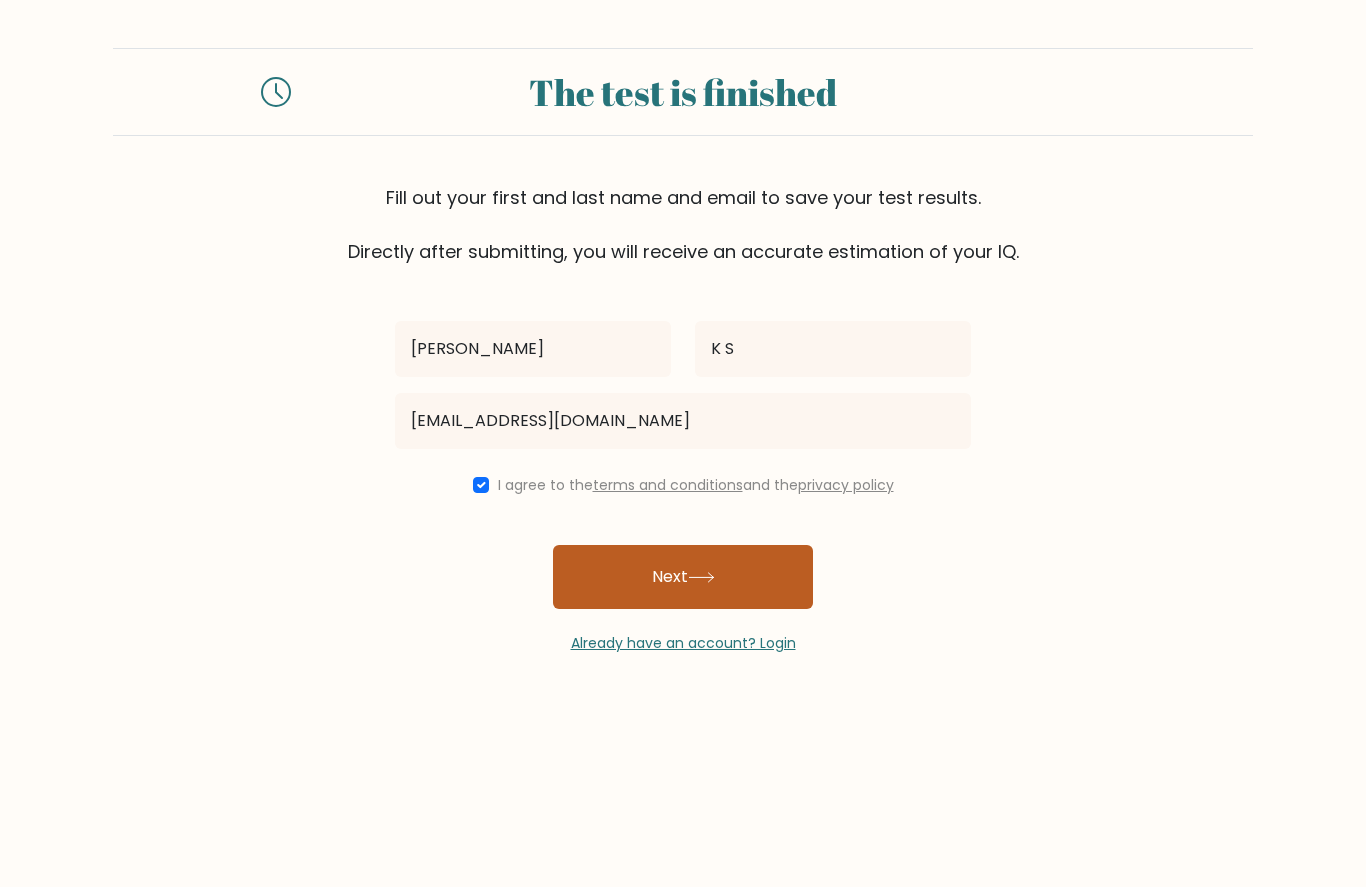 click on "Next" at bounding box center (683, 577) 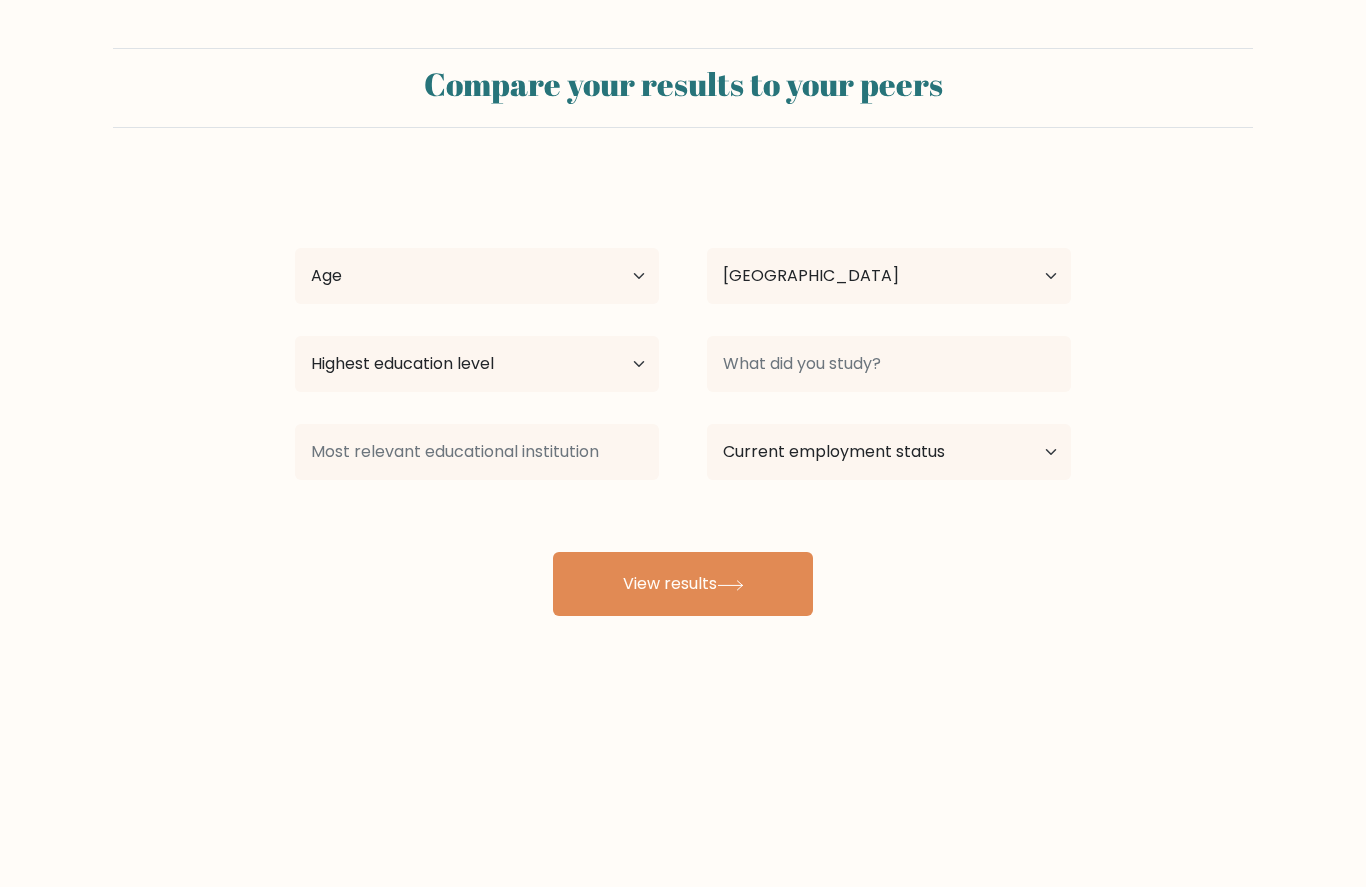 select on "US" 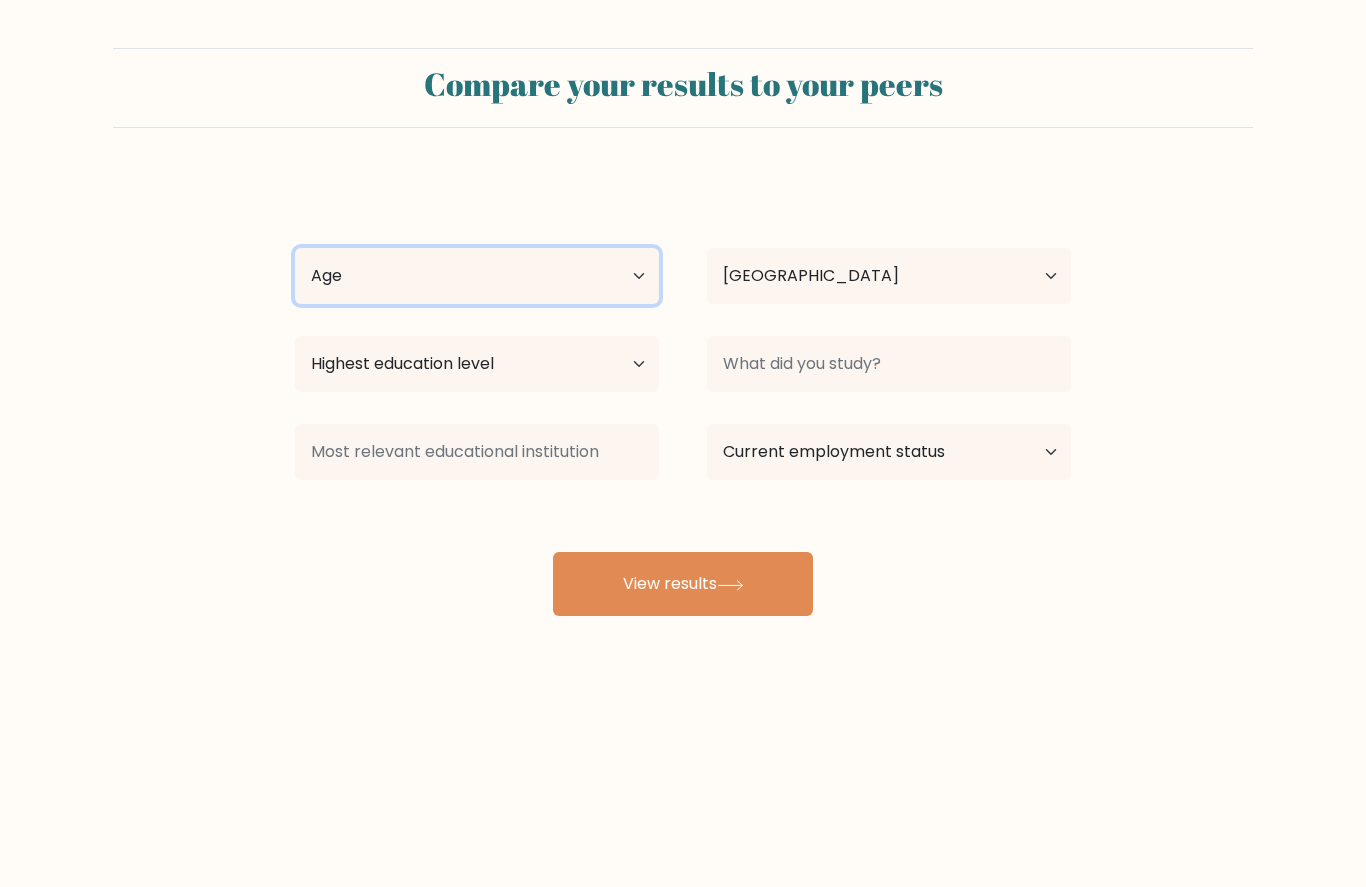 click on "Age
Under [DEMOGRAPHIC_DATA]
[DEMOGRAPHIC_DATA]
[DEMOGRAPHIC_DATA]
[DEMOGRAPHIC_DATA]
[DEMOGRAPHIC_DATA]
[DEMOGRAPHIC_DATA]
[DEMOGRAPHIC_DATA] and above" at bounding box center (477, 276) 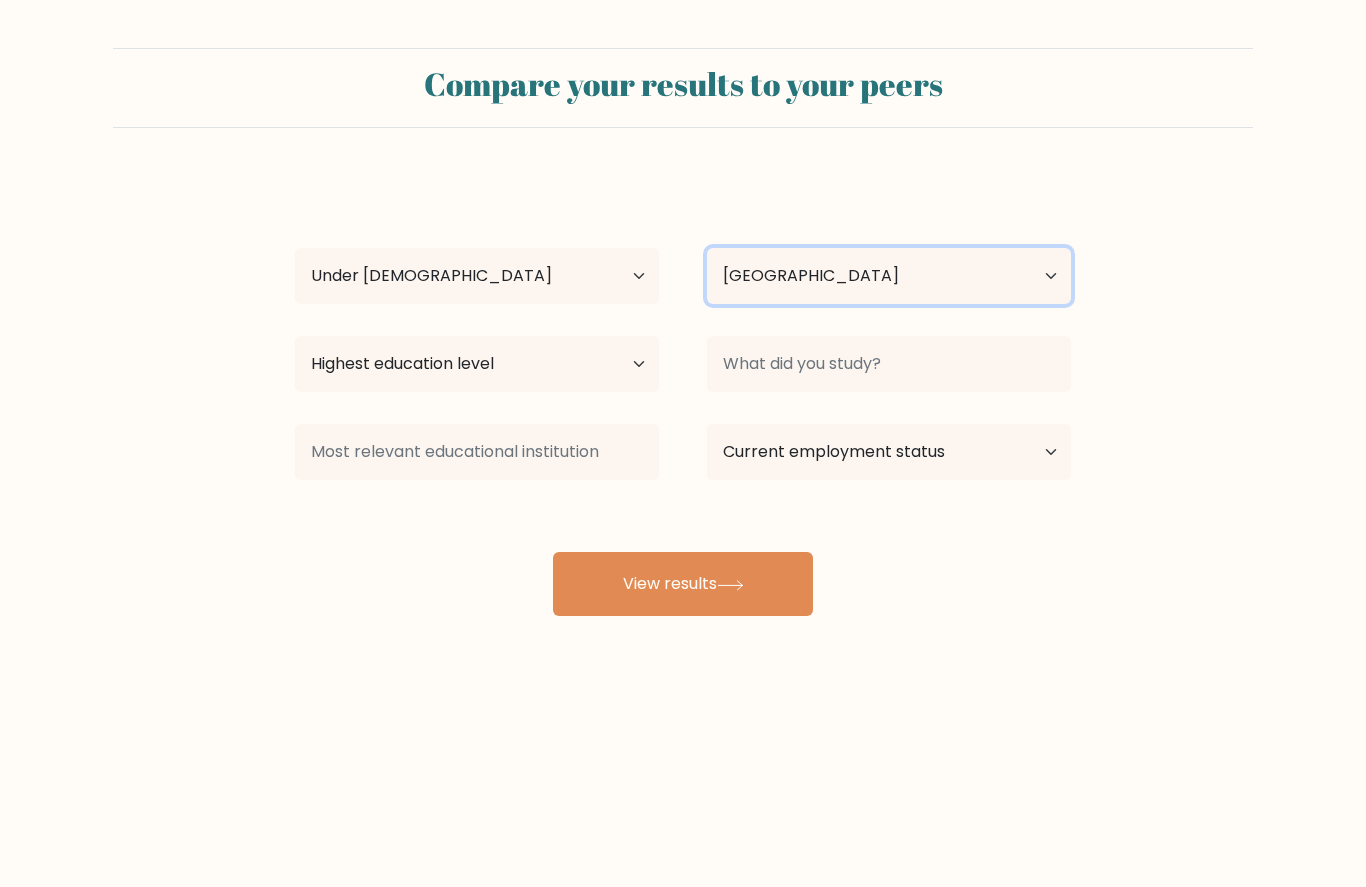 click on "Country
Afghanistan
Albania
Algeria
American Samoa
Andorra
Angola
Anguilla
Antarctica
Antigua and Barbuda
Argentina
Armenia
Aruba
Australia
Austria
Azerbaijan
Bahamas
Bahrain
Bangladesh
Barbados
Belarus
Belgium
Belize
Benin
Bermuda
Bhutan
Bolivia
Bonaire, Sint Eustatius and Saba
Bosnia and Herzegovina
Botswana
Bouvet Island
Brazil
British Indian Ocean Territory
Brunei
Bulgaria
Burkina Faso
Burundi
Cabo Verde
Cambodia
Cameroon
Canada
Cayman Islands
Central African Republic
Chad
Chile
China
Christmas Island
Cocos (Keeling) Islands
Colombia
Comoros
Congo
Congo (the Democratic Republic of the)
Cook Islands
Costa Rica
Côte d'Ivoire
Croatia
Cuba" at bounding box center (889, 276) 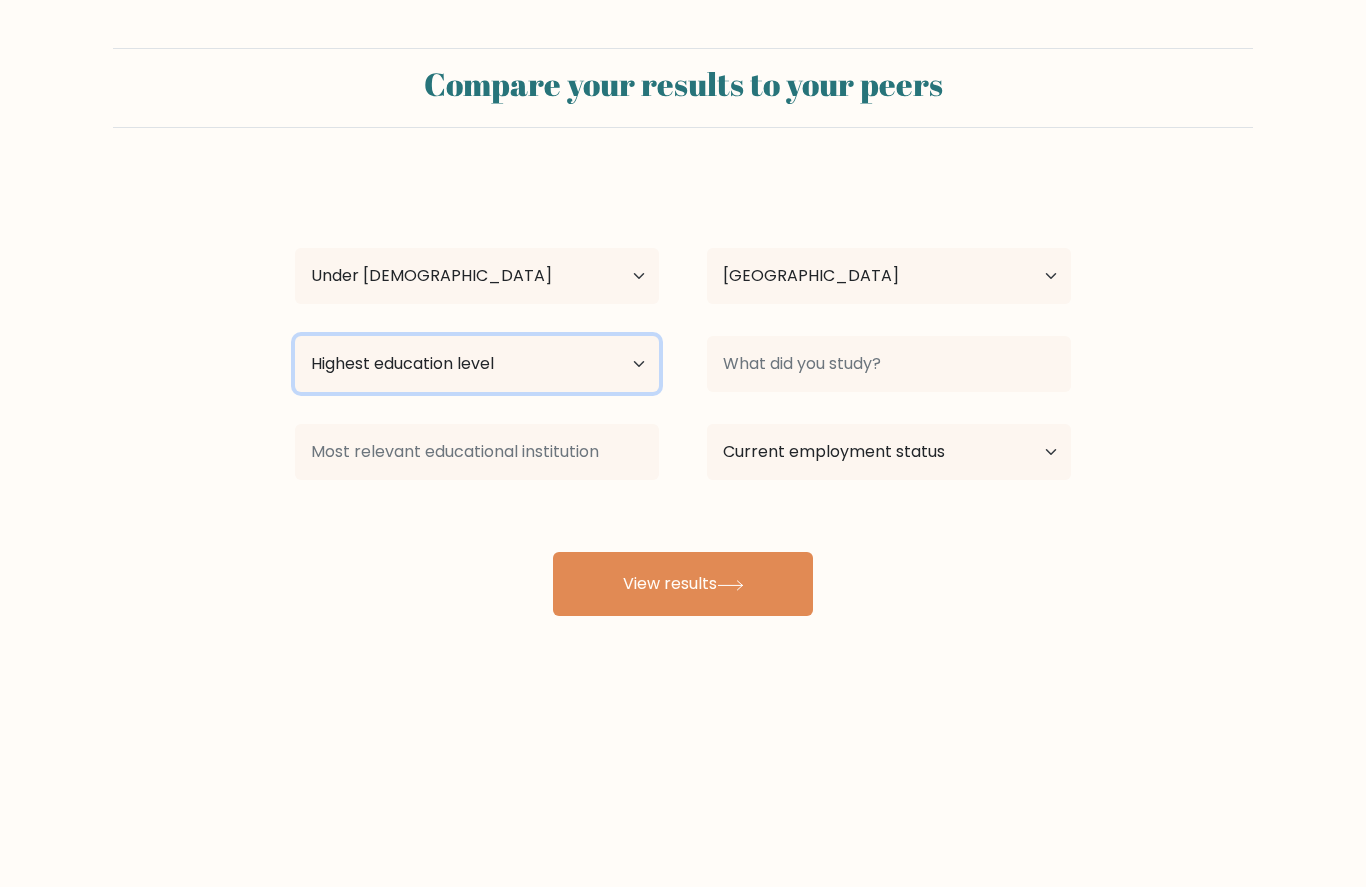 click on "Highest education level
No schooling
Primary
Lower Secondary
Upper Secondary
Occupation Specific
Bachelor's degree
Master's degree
Doctoral degree" at bounding box center [477, 364] 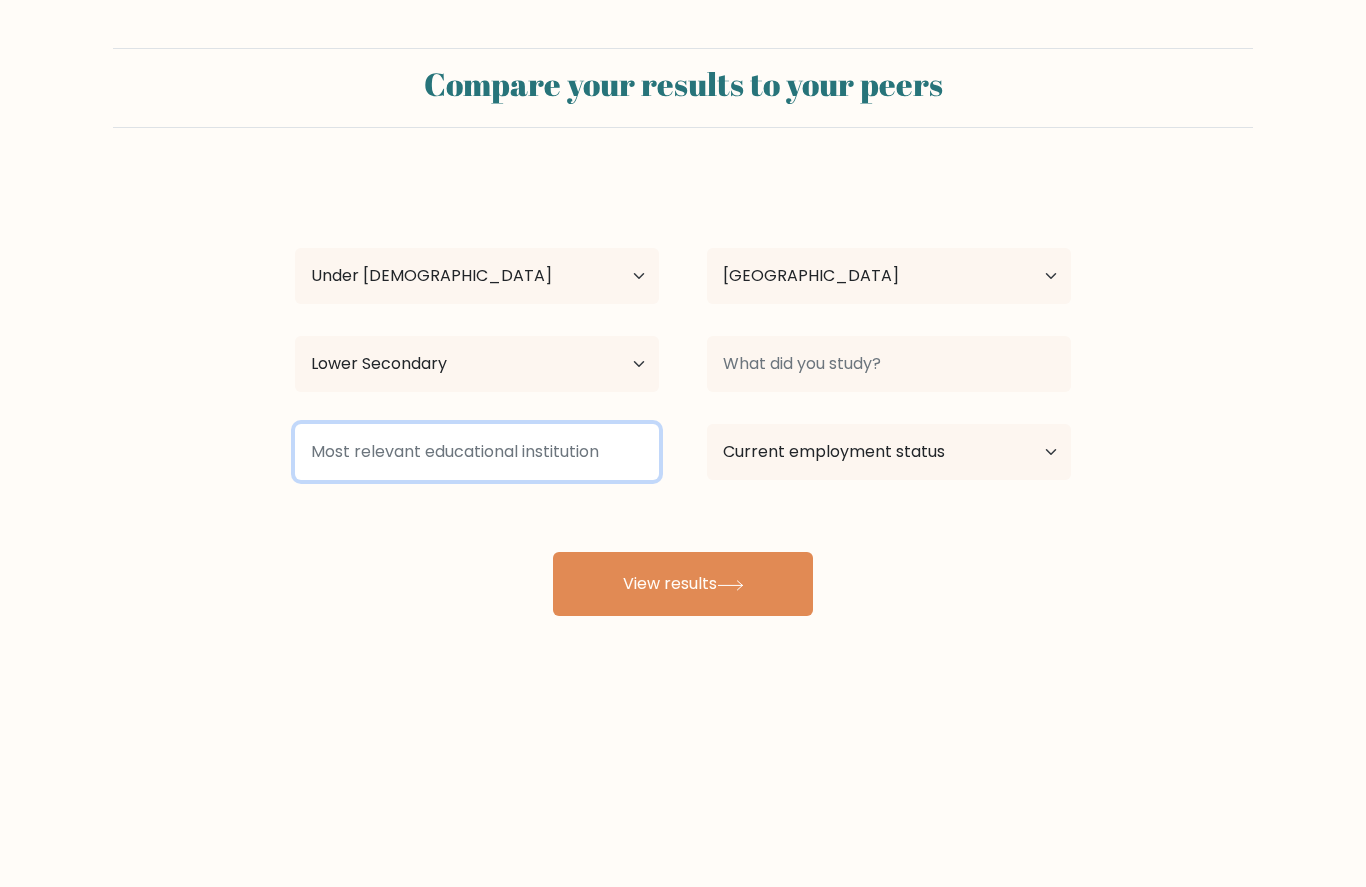click at bounding box center (477, 452) 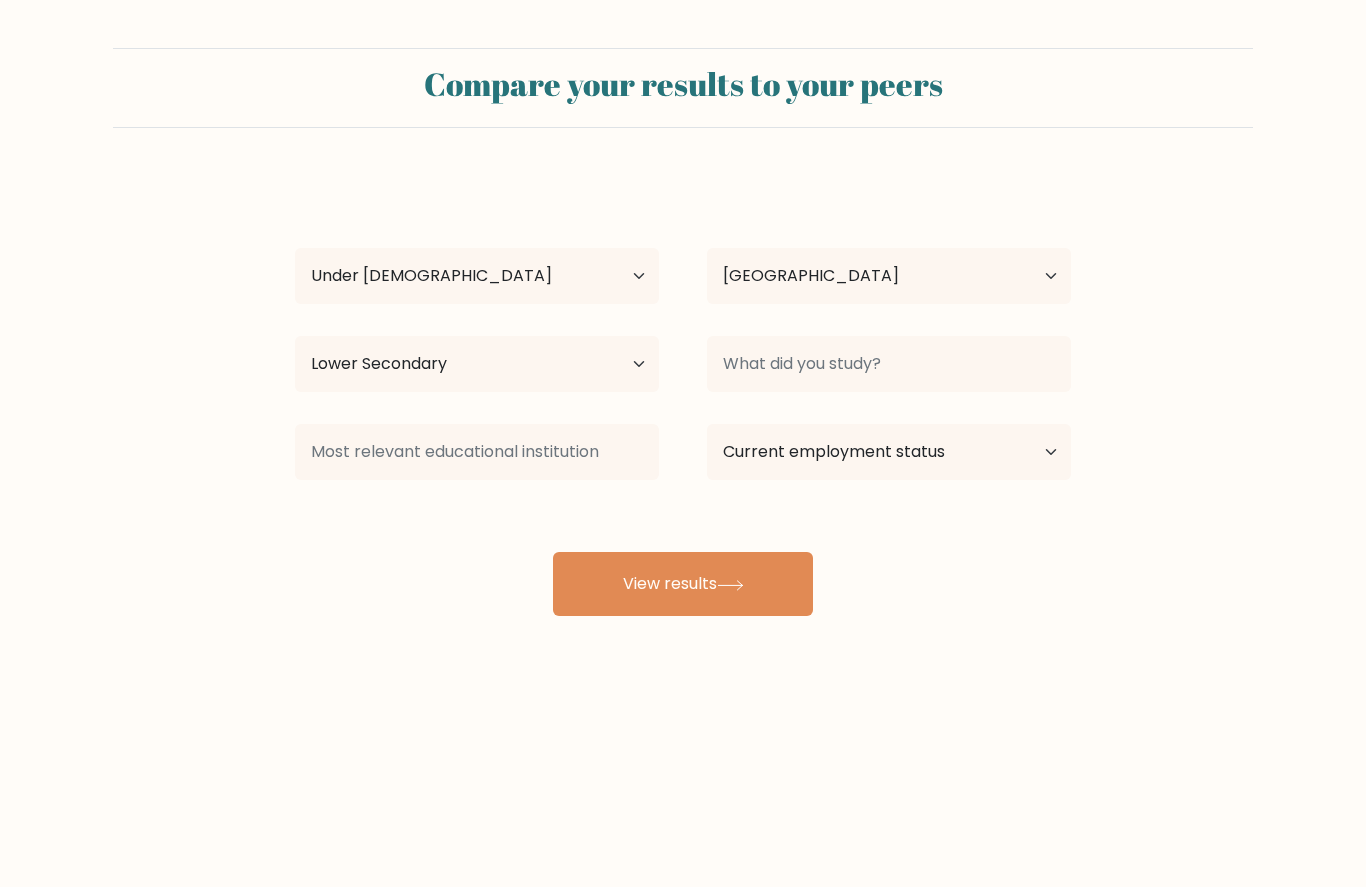 click on "Compare your results to your peers
Shekar
K S
Age
Under 18 years old
18-24 years old
25-34 years old
35-44 years old
45-54 years old
55-64 years old
65 years old and above
Country
Afghanistan
Albania
Algeria
American Samoa
Andorra
Angola
Anguilla
Antarctica
Antigua and Barbuda
Argentina
Armenia
Aruba Chad" at bounding box center (683, 379) 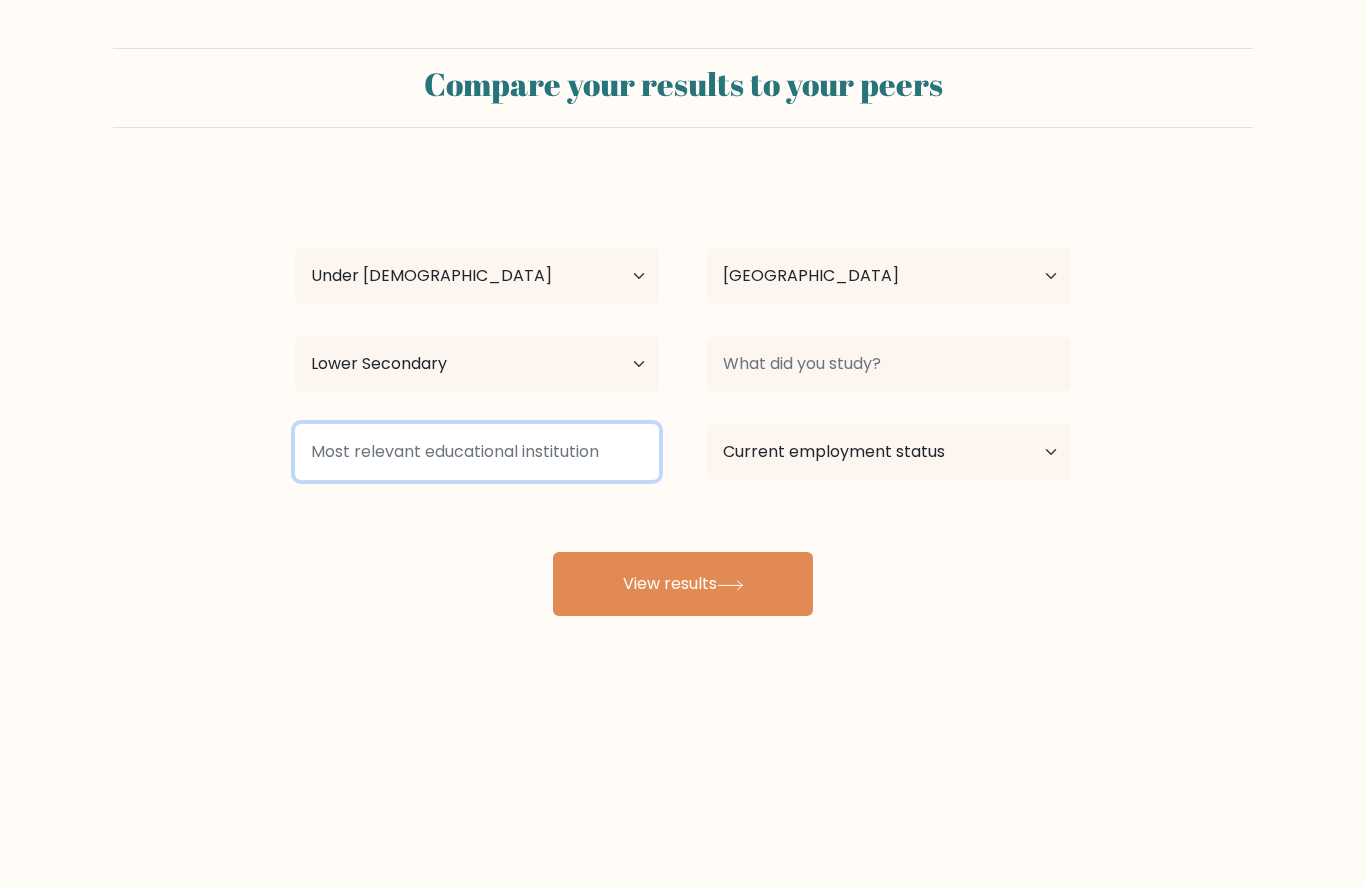 click at bounding box center [477, 452] 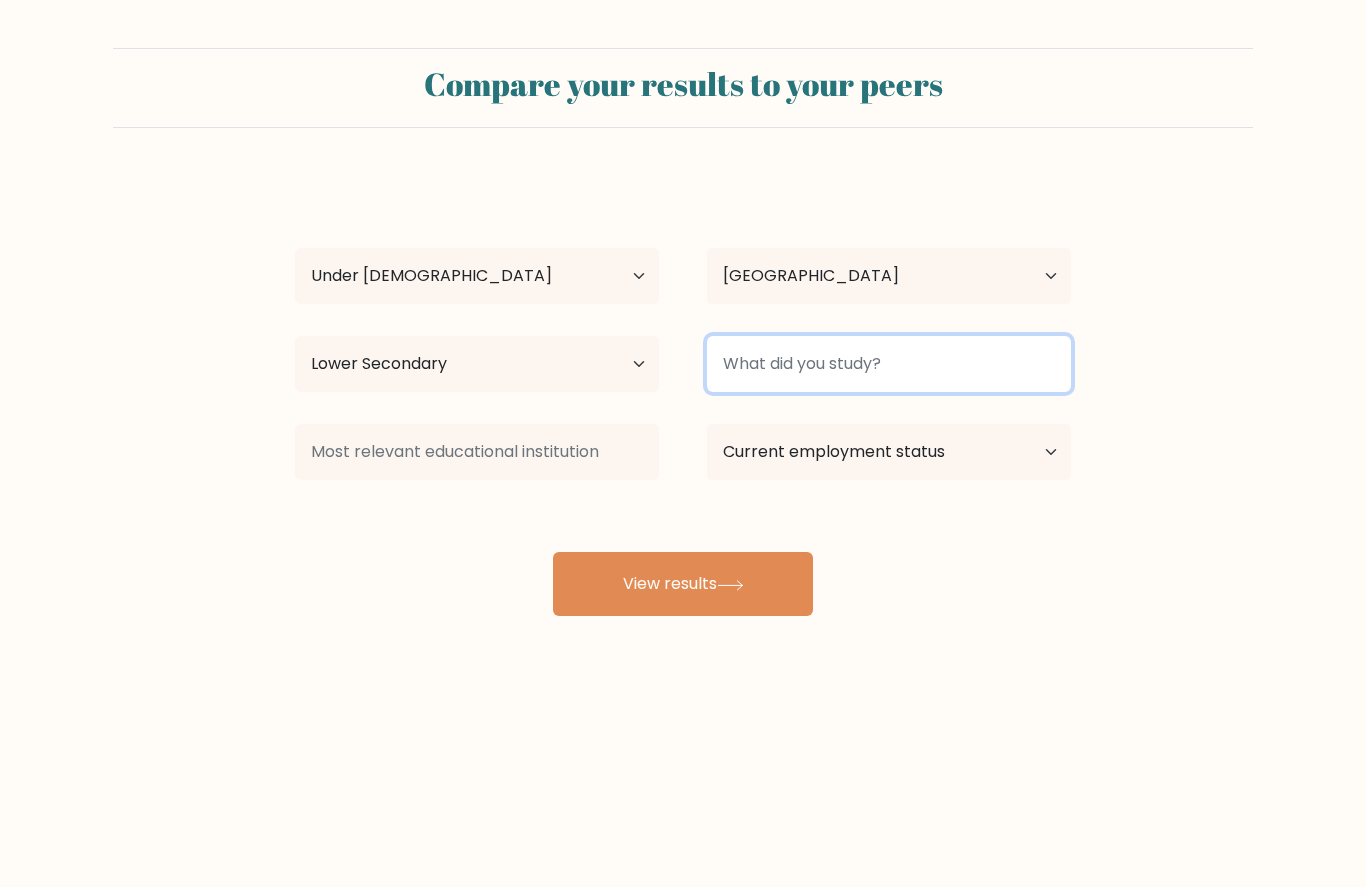 click at bounding box center [889, 364] 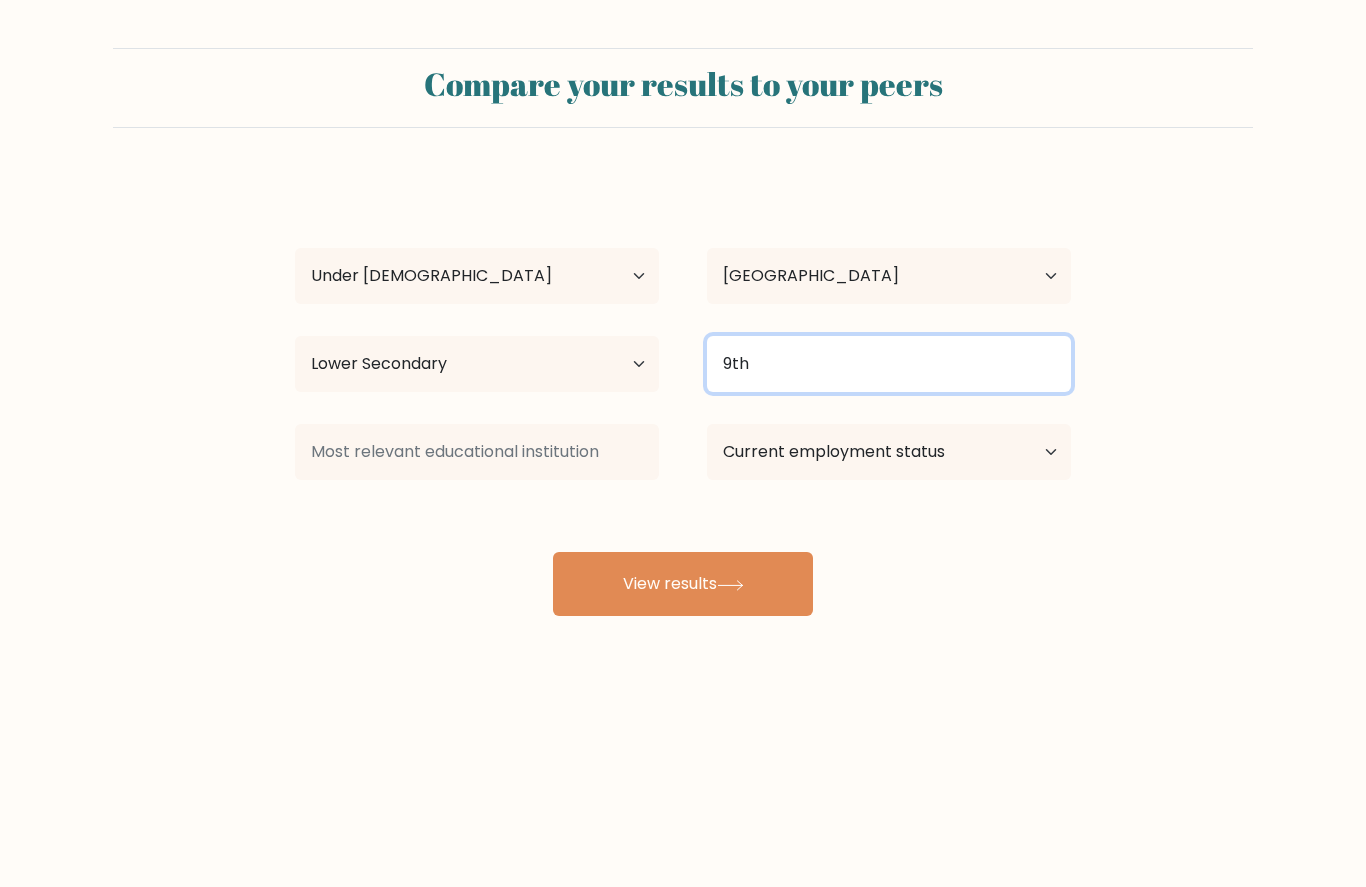 type on "9th" 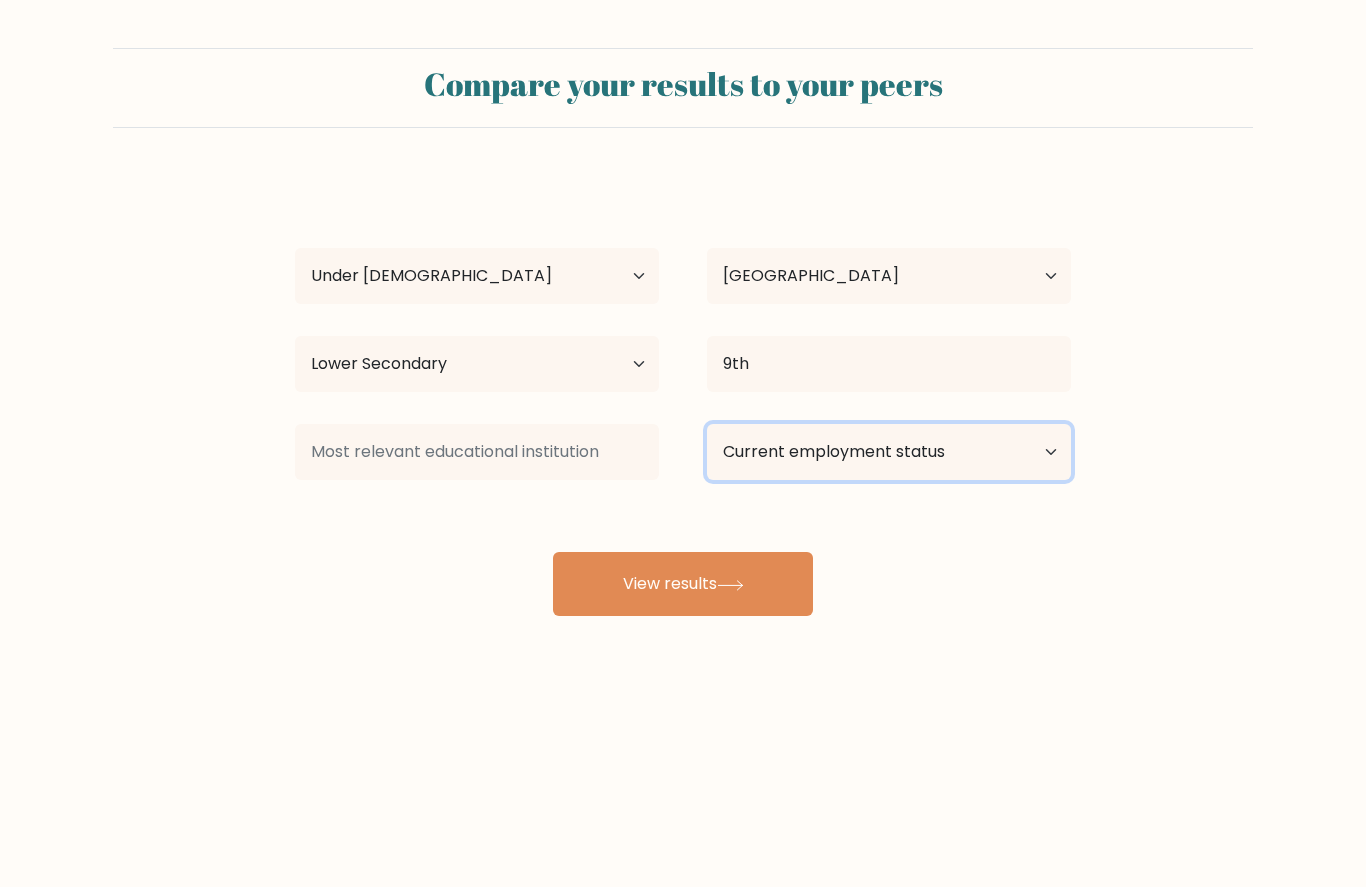 click on "Current employment status
Employed
Student
Retired
Other / prefer not to answer" at bounding box center (889, 452) 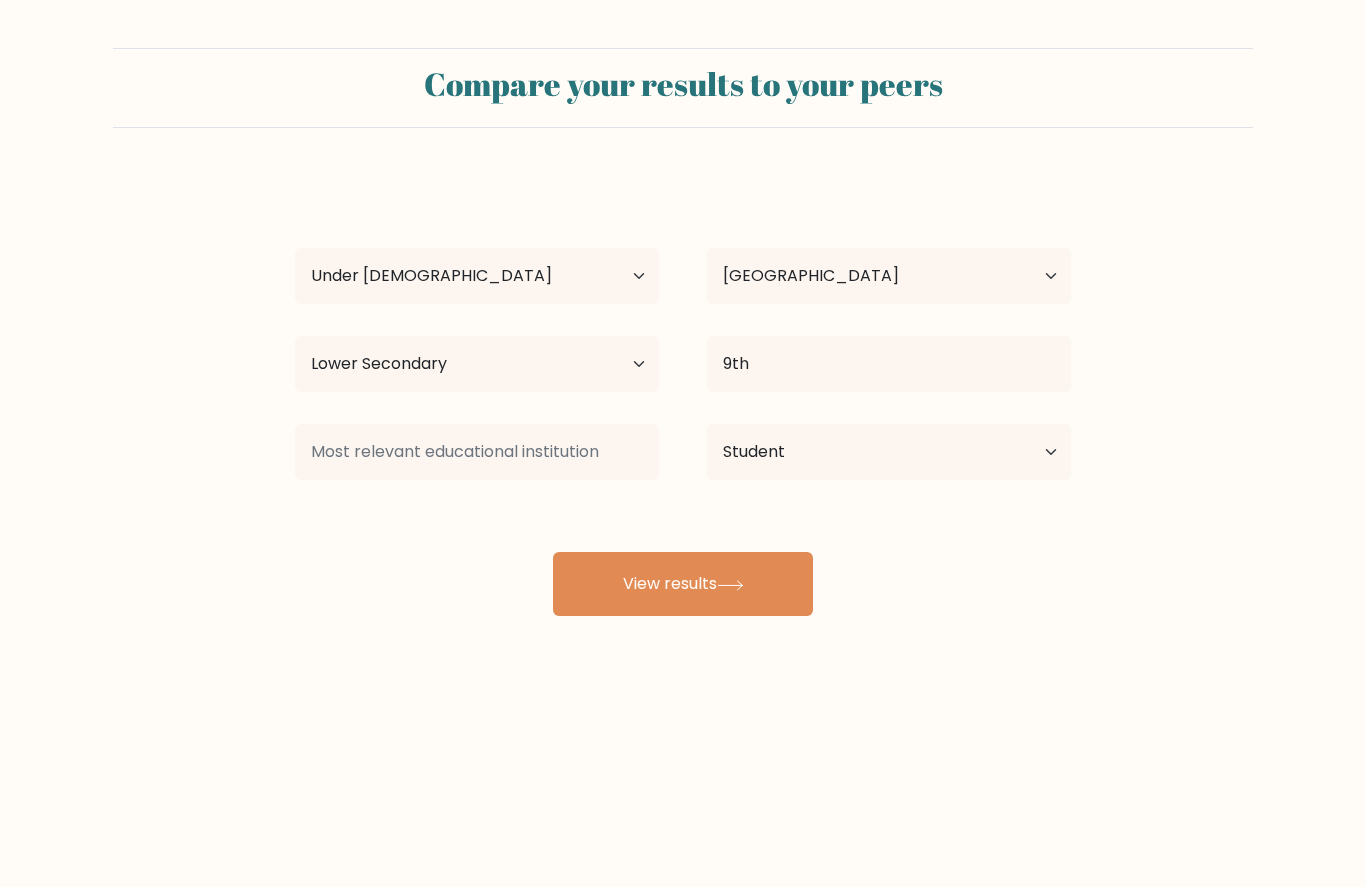 click on "Compare your results to your peers
Shekar
K S
Age
Under 18 years old
18-24 years old
25-34 years old
35-44 years old
45-54 years old
55-64 years old
65 years old and above
Country
Afghanistan
Albania
Algeria
American Samoa
Andorra
Angola
Anguilla
Antarctica
Antigua and Barbuda" at bounding box center [683, 443] 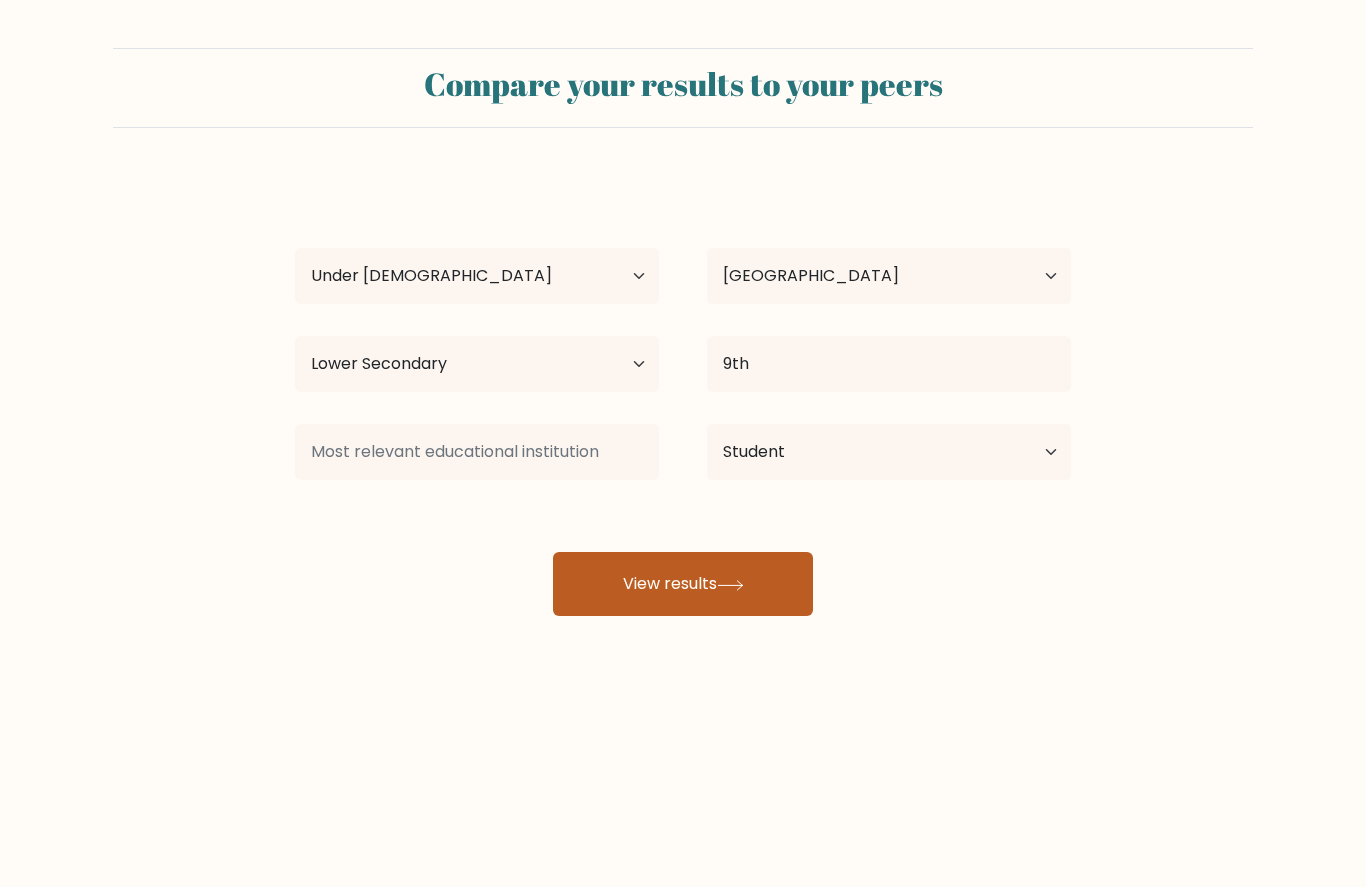 click on "View results" at bounding box center (683, 584) 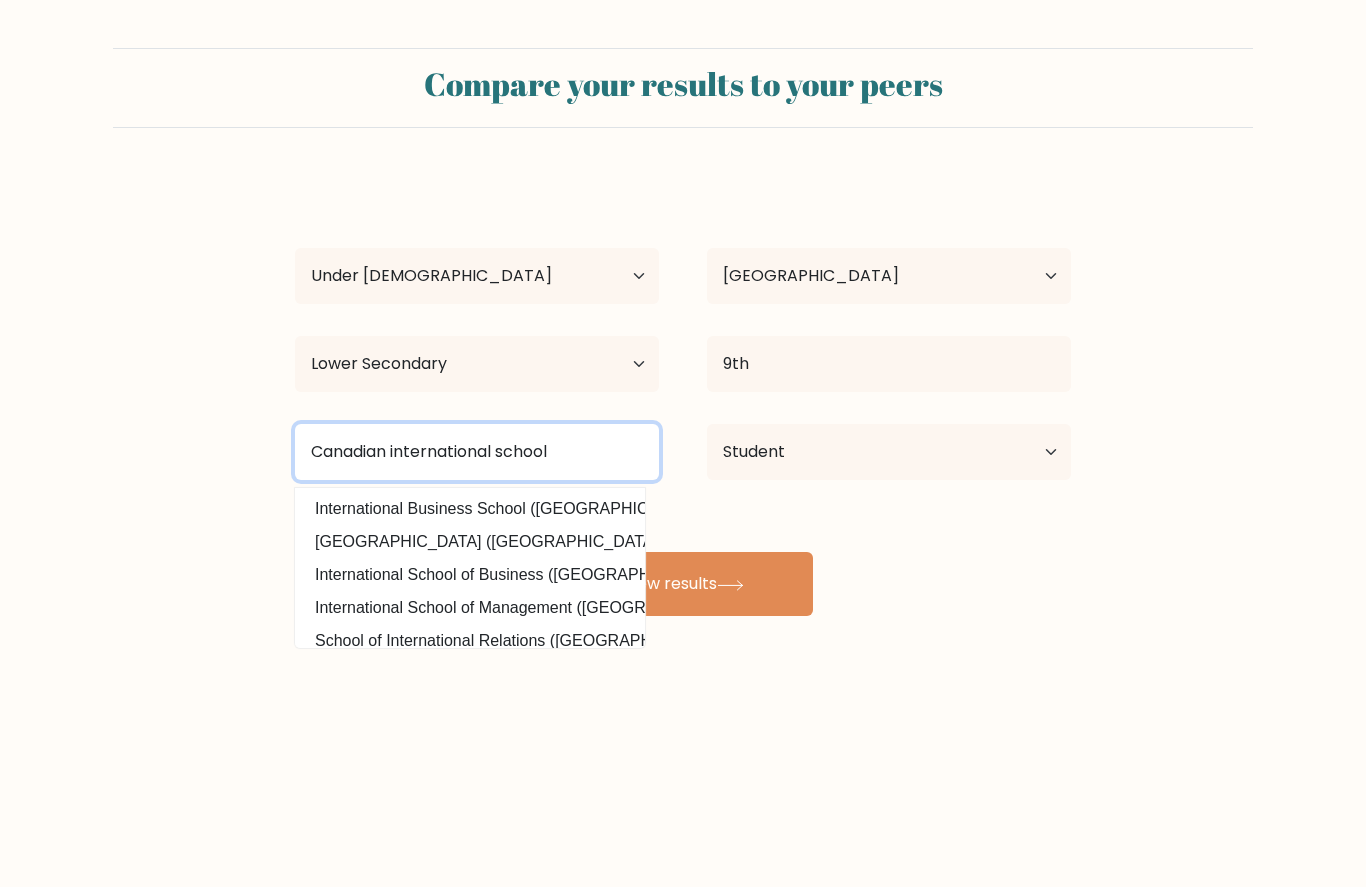 type on "Canadian international school" 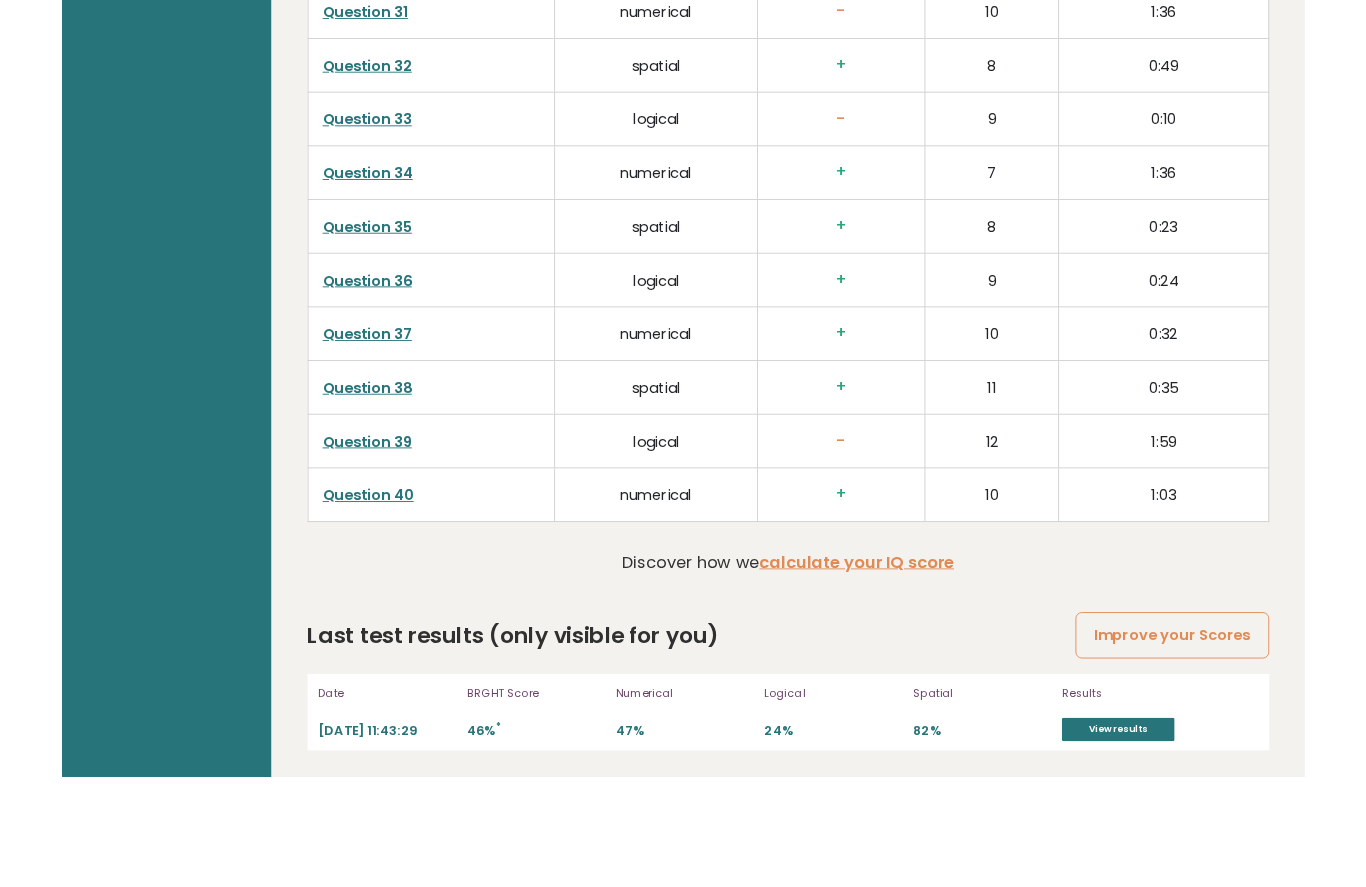 scroll, scrollTop: 4888, scrollLeft: 0, axis: vertical 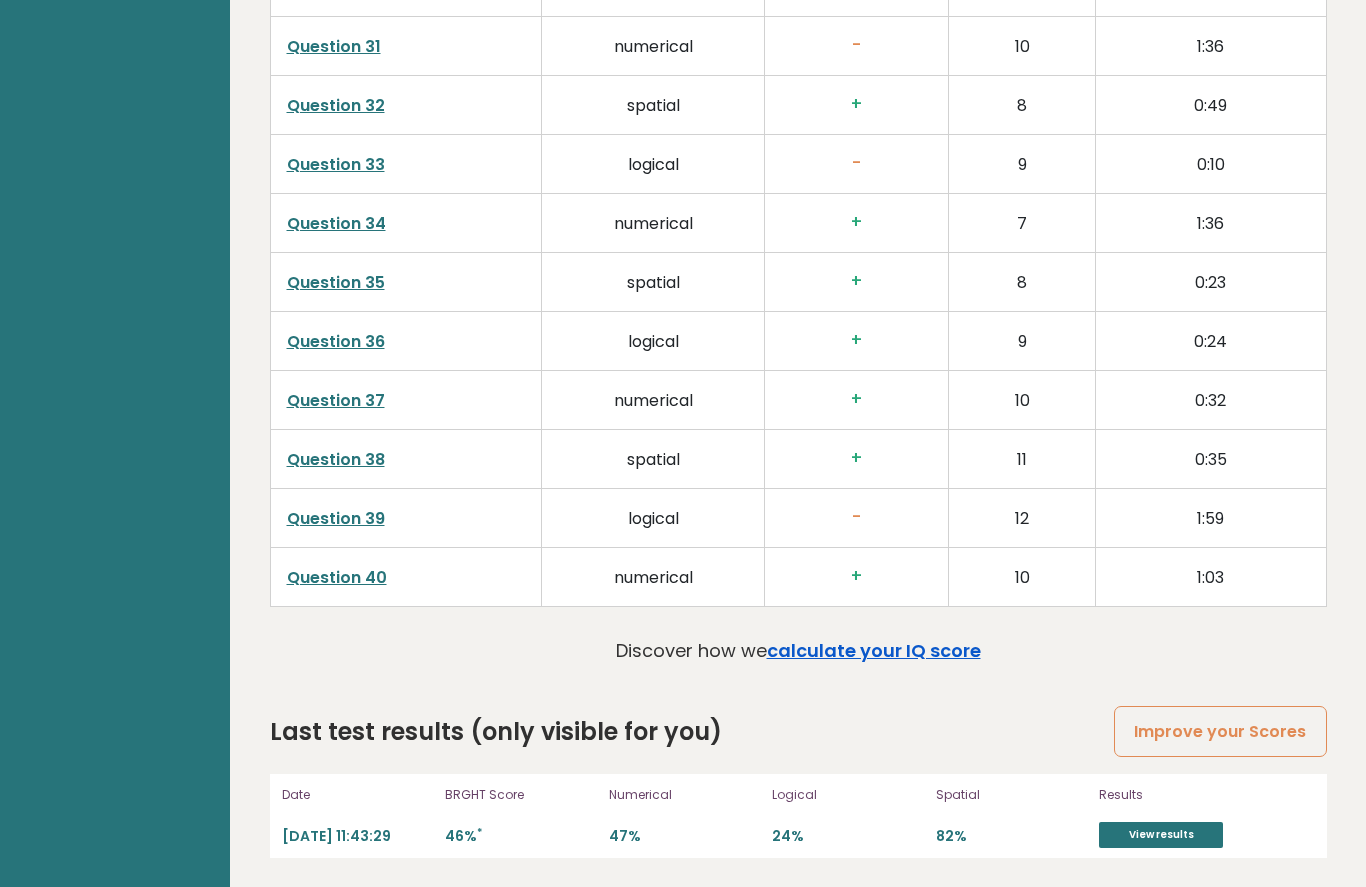 click on "calculate your IQ score" at bounding box center (874, 650) 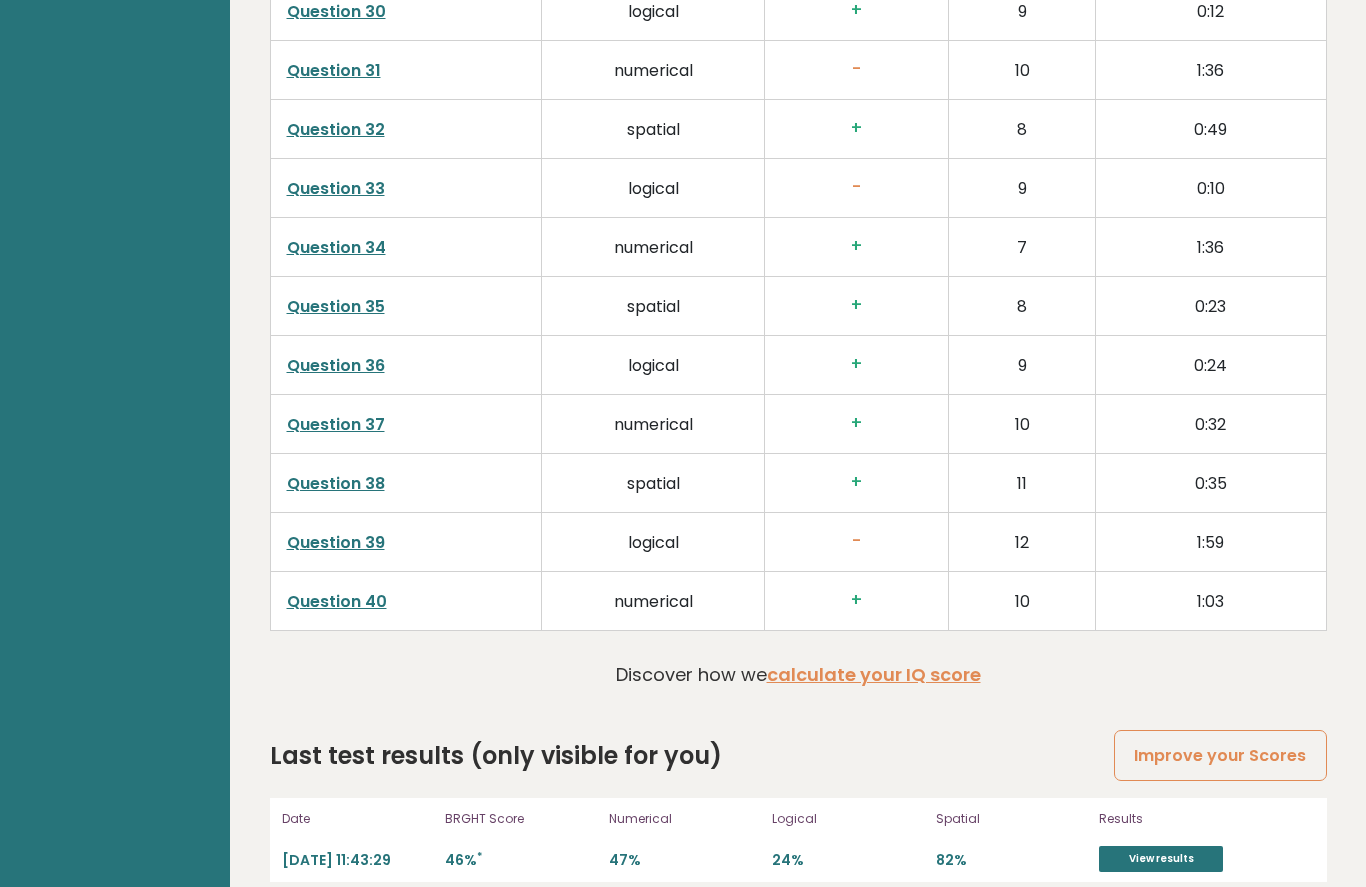 scroll, scrollTop: 4868, scrollLeft: 0, axis: vertical 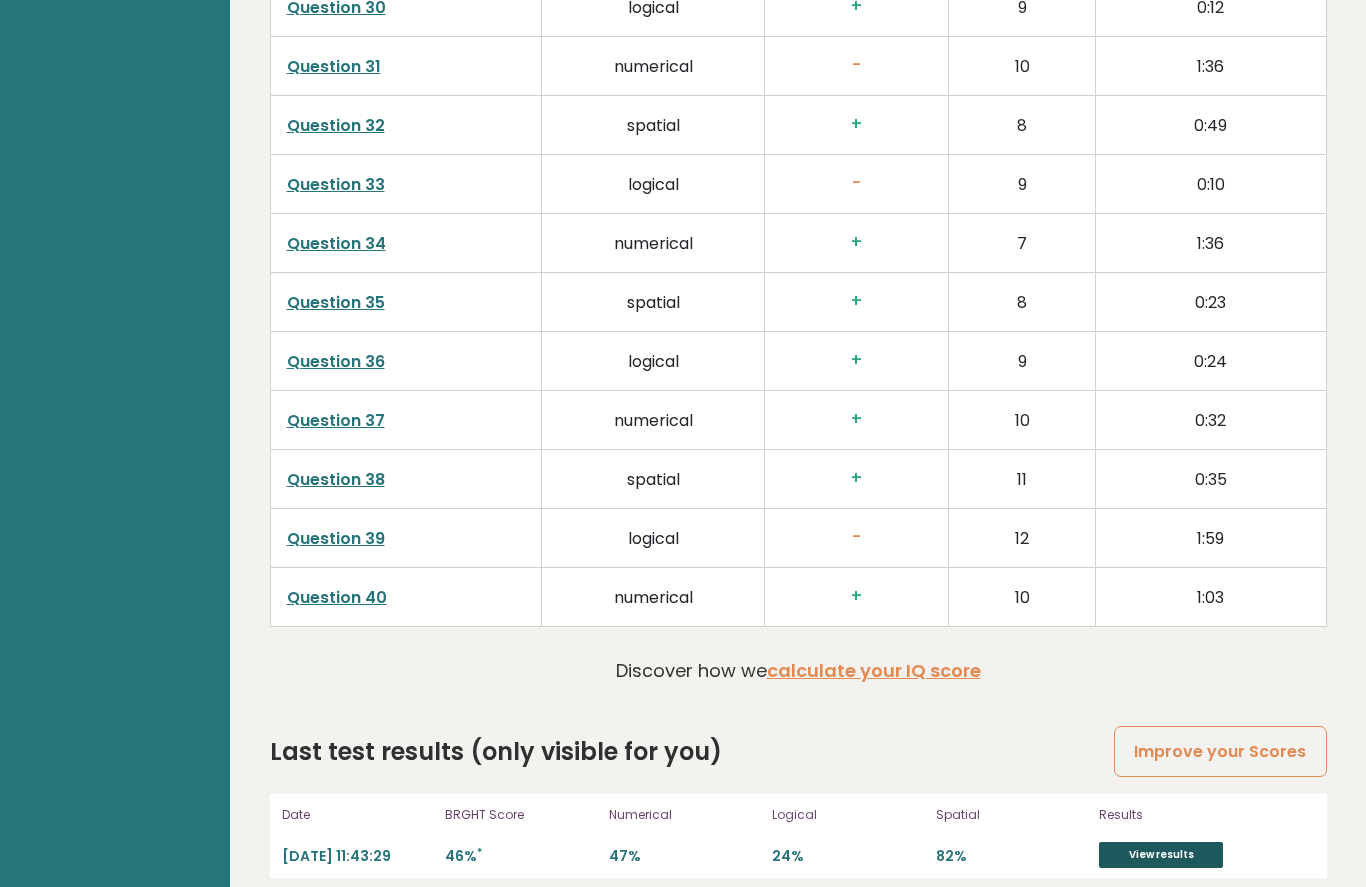 click on "View results" at bounding box center (1161, 855) 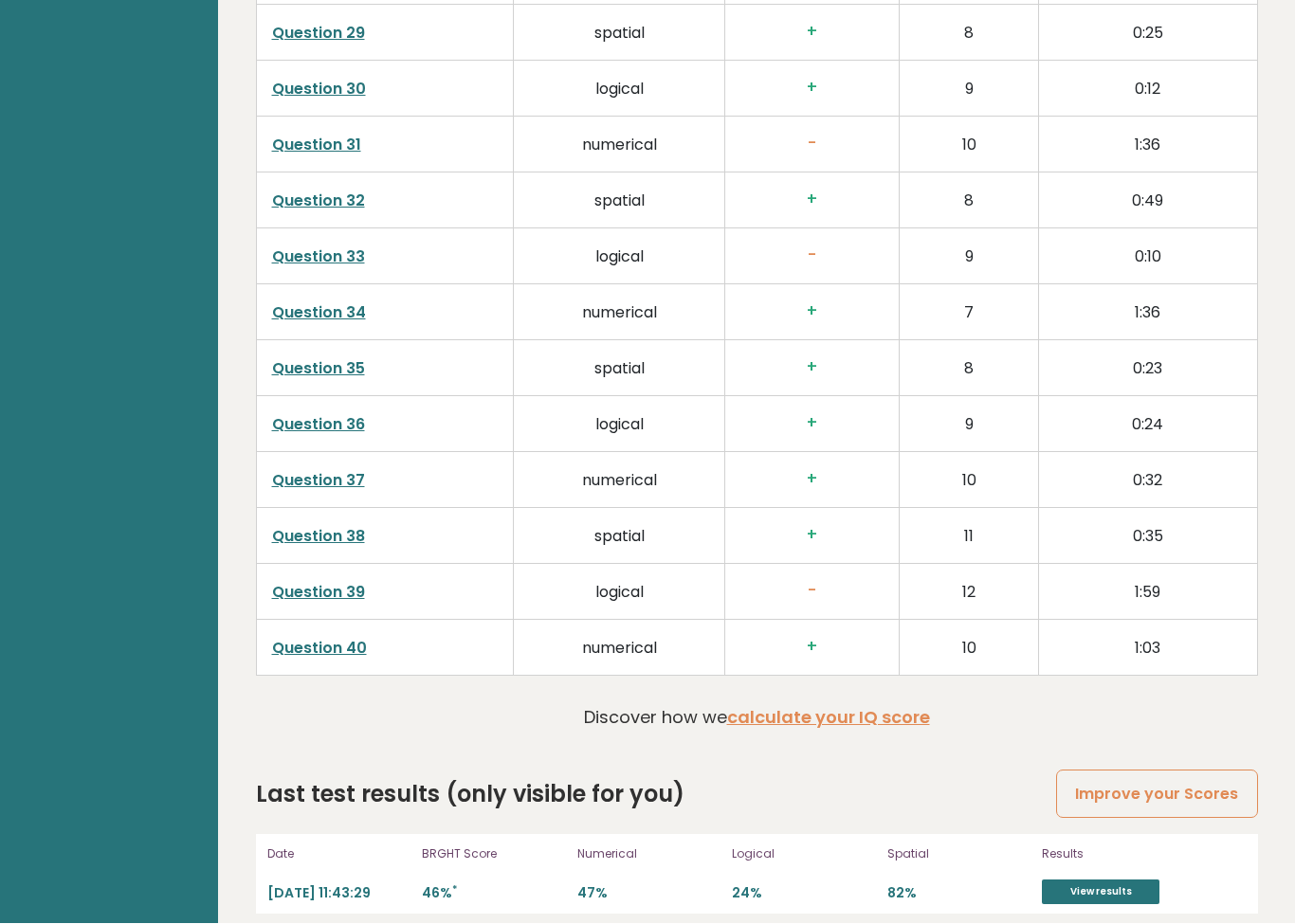 scroll, scrollTop: 4549, scrollLeft: 0, axis: vertical 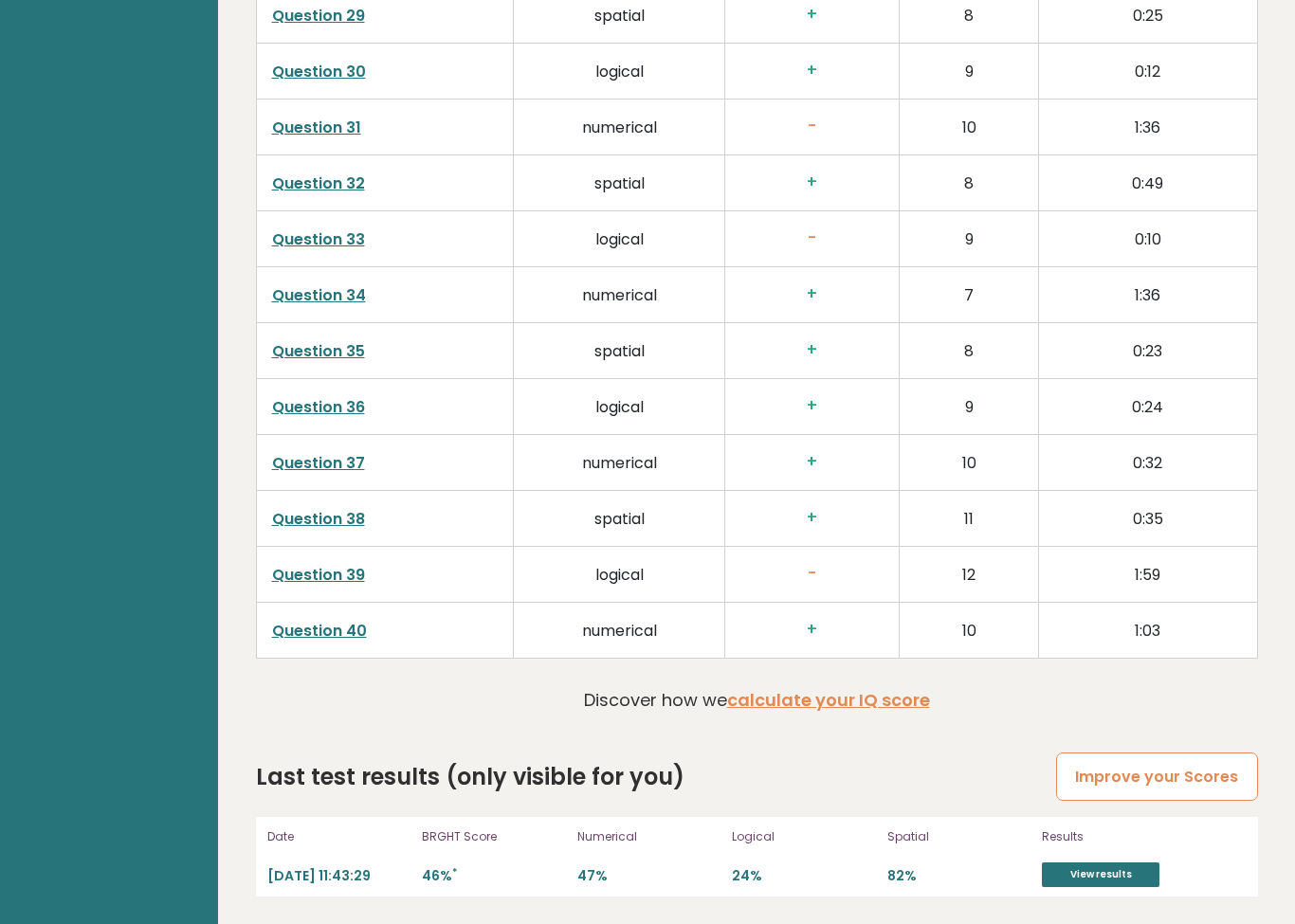 click on "Improve your Scores" at bounding box center [1157, 776] 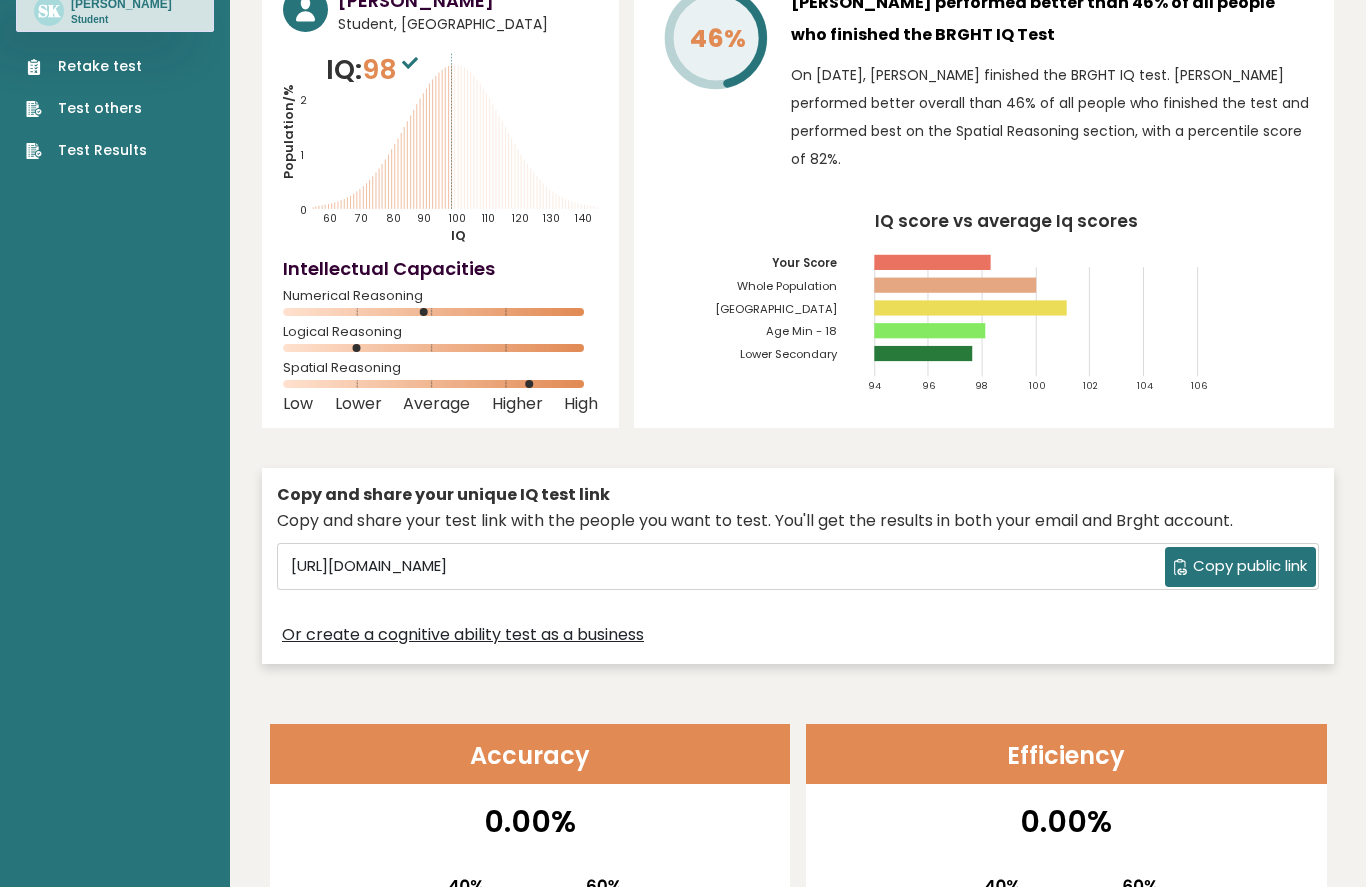 scroll, scrollTop: 0, scrollLeft: 0, axis: both 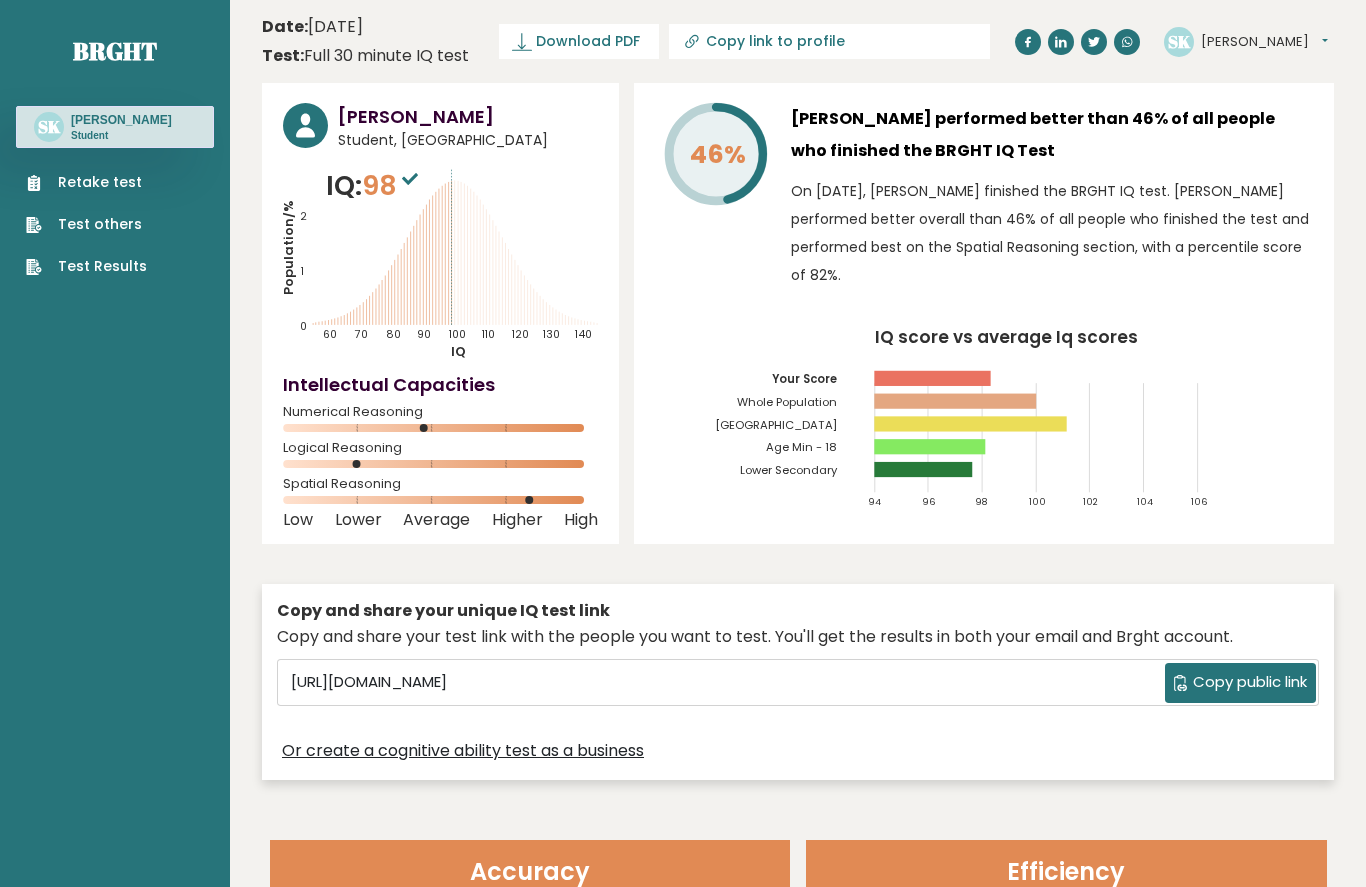 click on "Student" at bounding box center (121, 136) 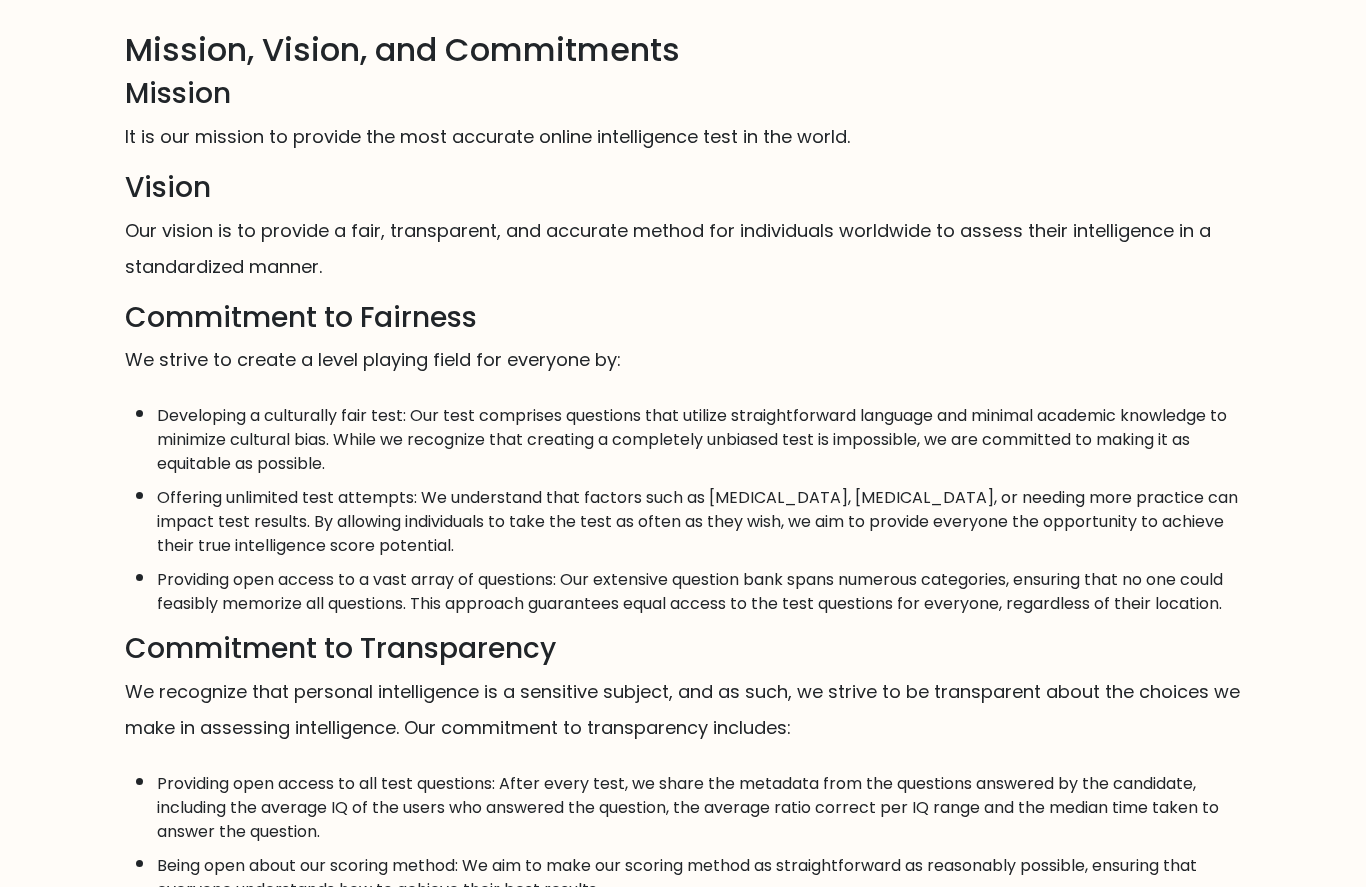 scroll, scrollTop: 0, scrollLeft: 0, axis: both 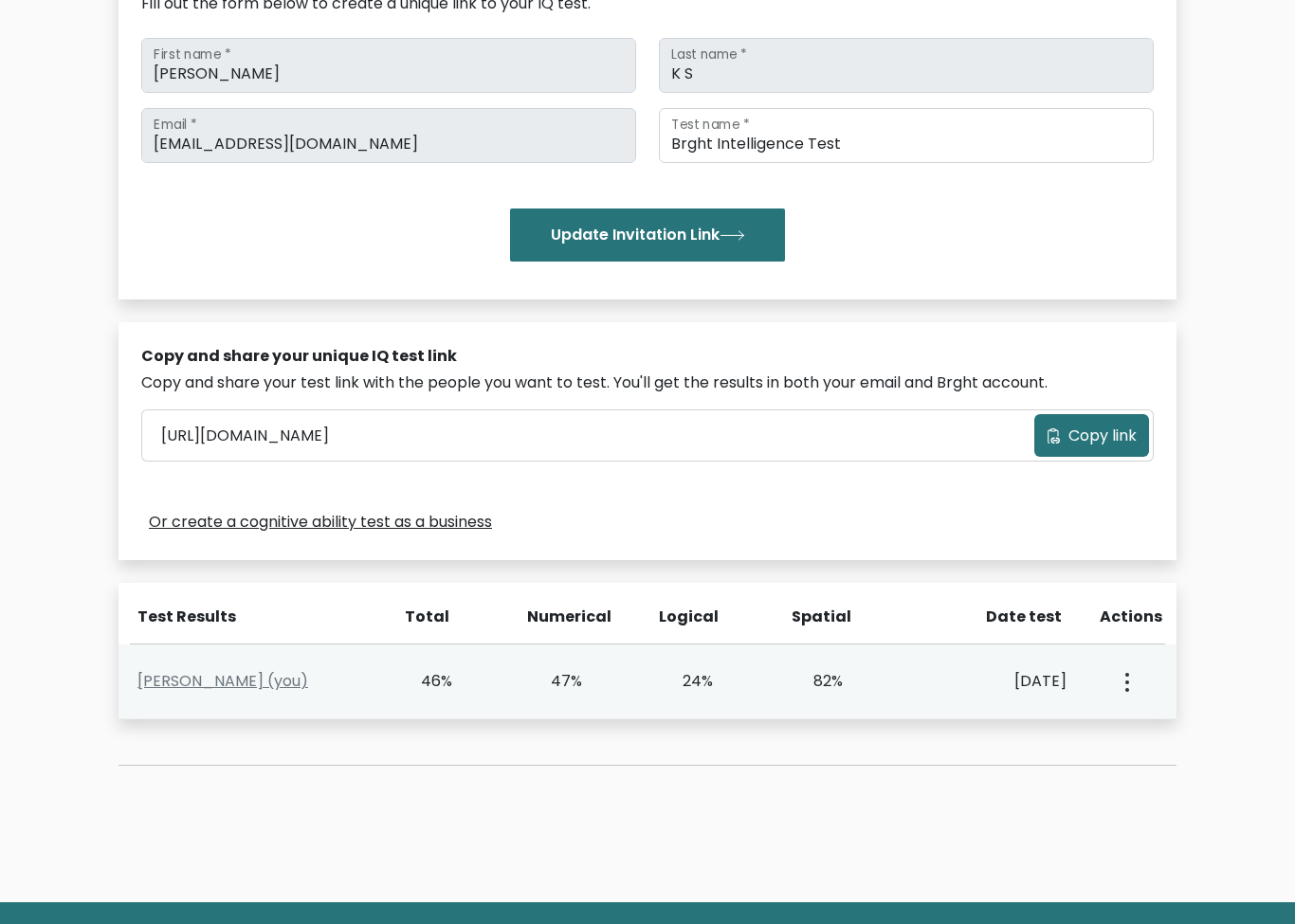 click on "[DATE]" at bounding box center (993, 682) 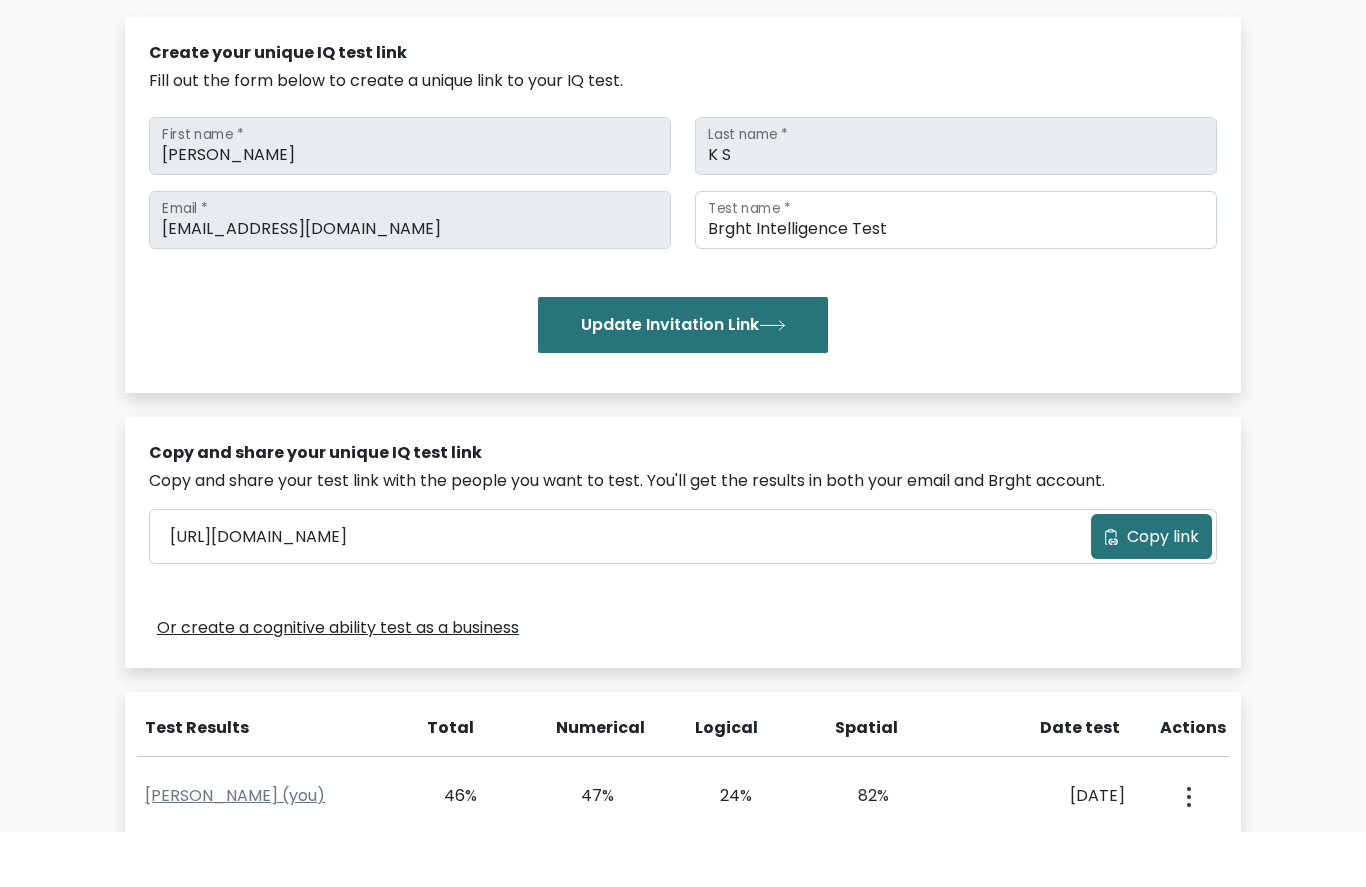 scroll, scrollTop: 0, scrollLeft: 0, axis: both 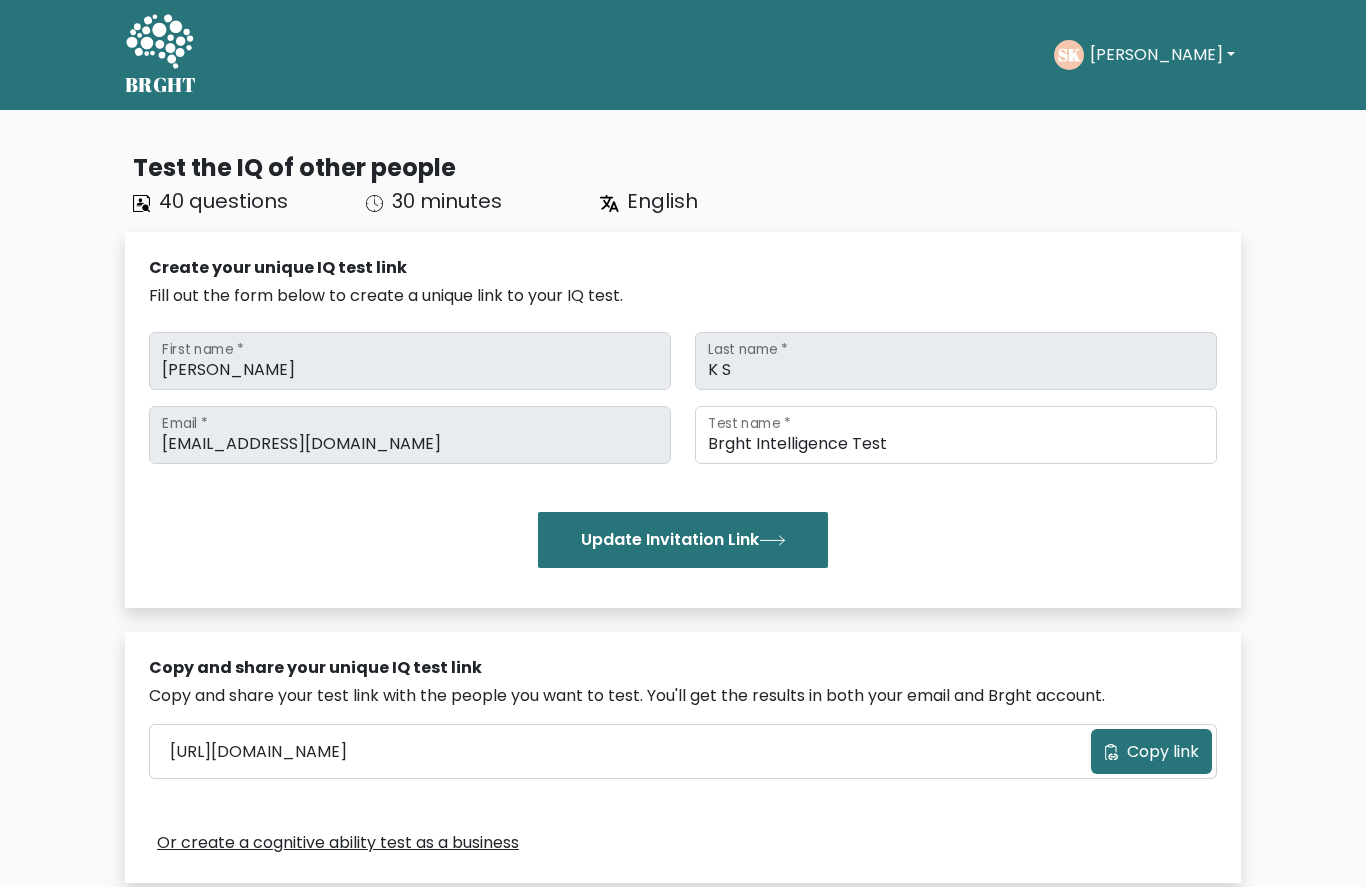 click on "SK" 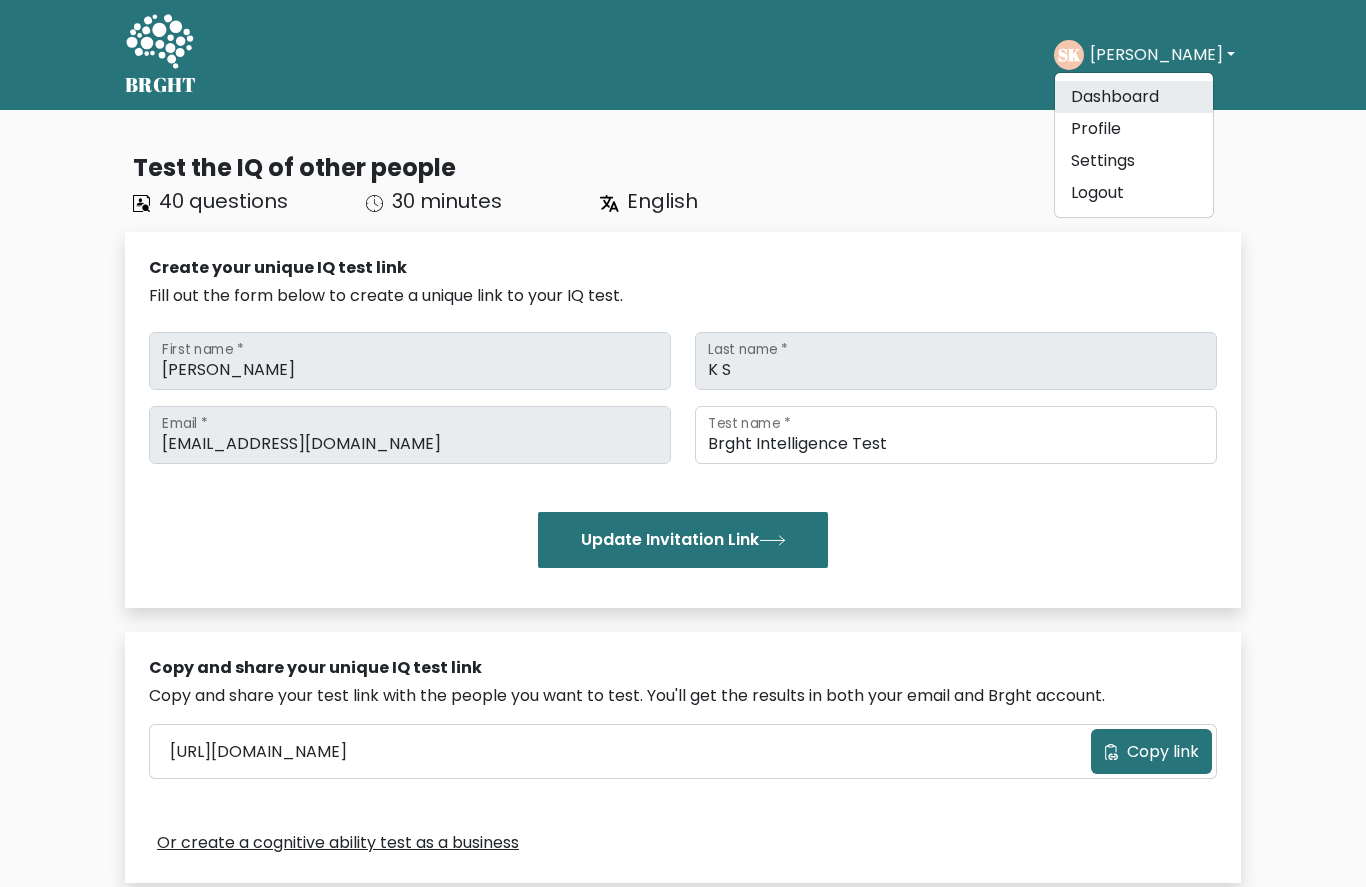 click on "Dashboard" at bounding box center (1134, 97) 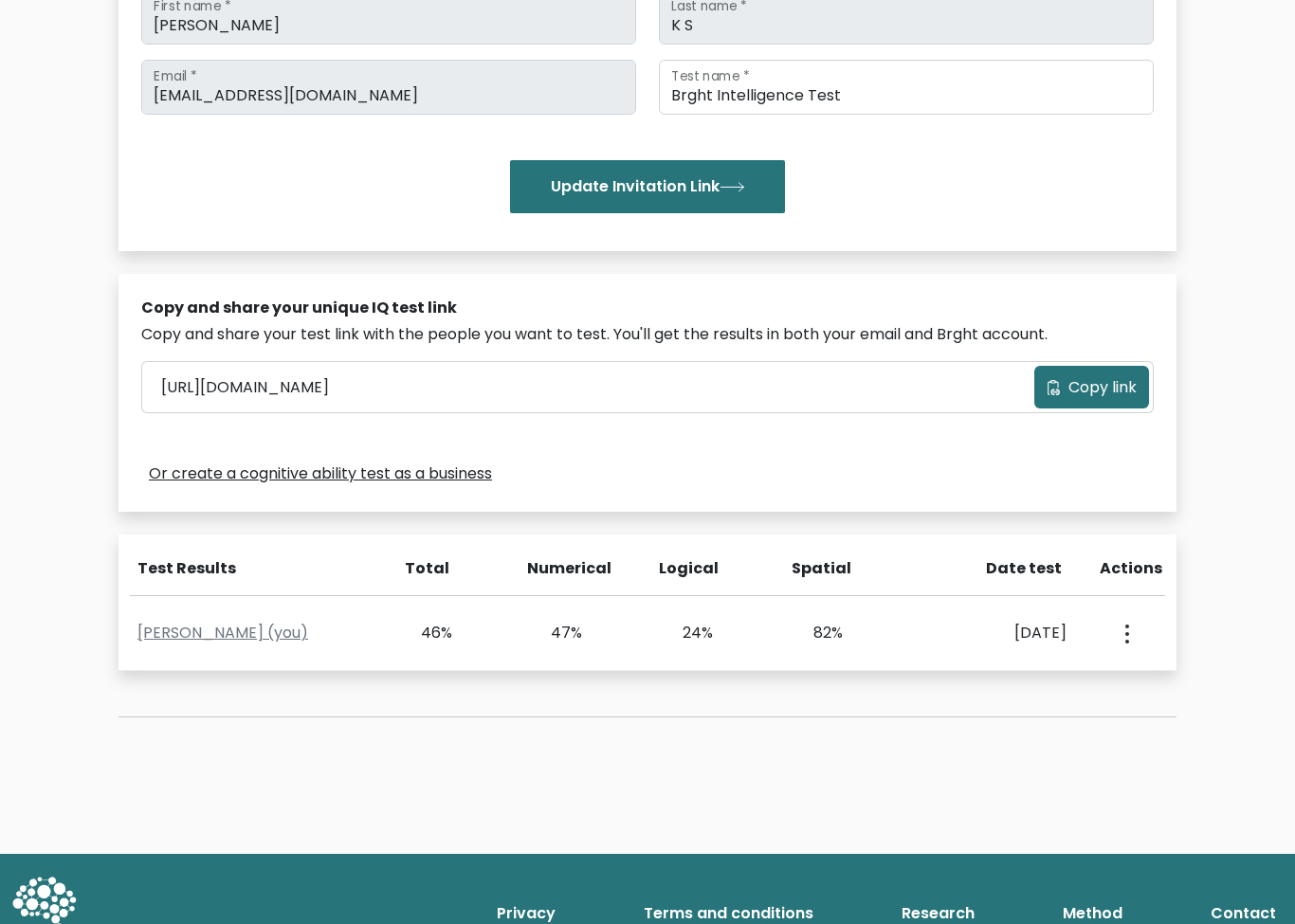 scroll, scrollTop: 371, scrollLeft: 0, axis: vertical 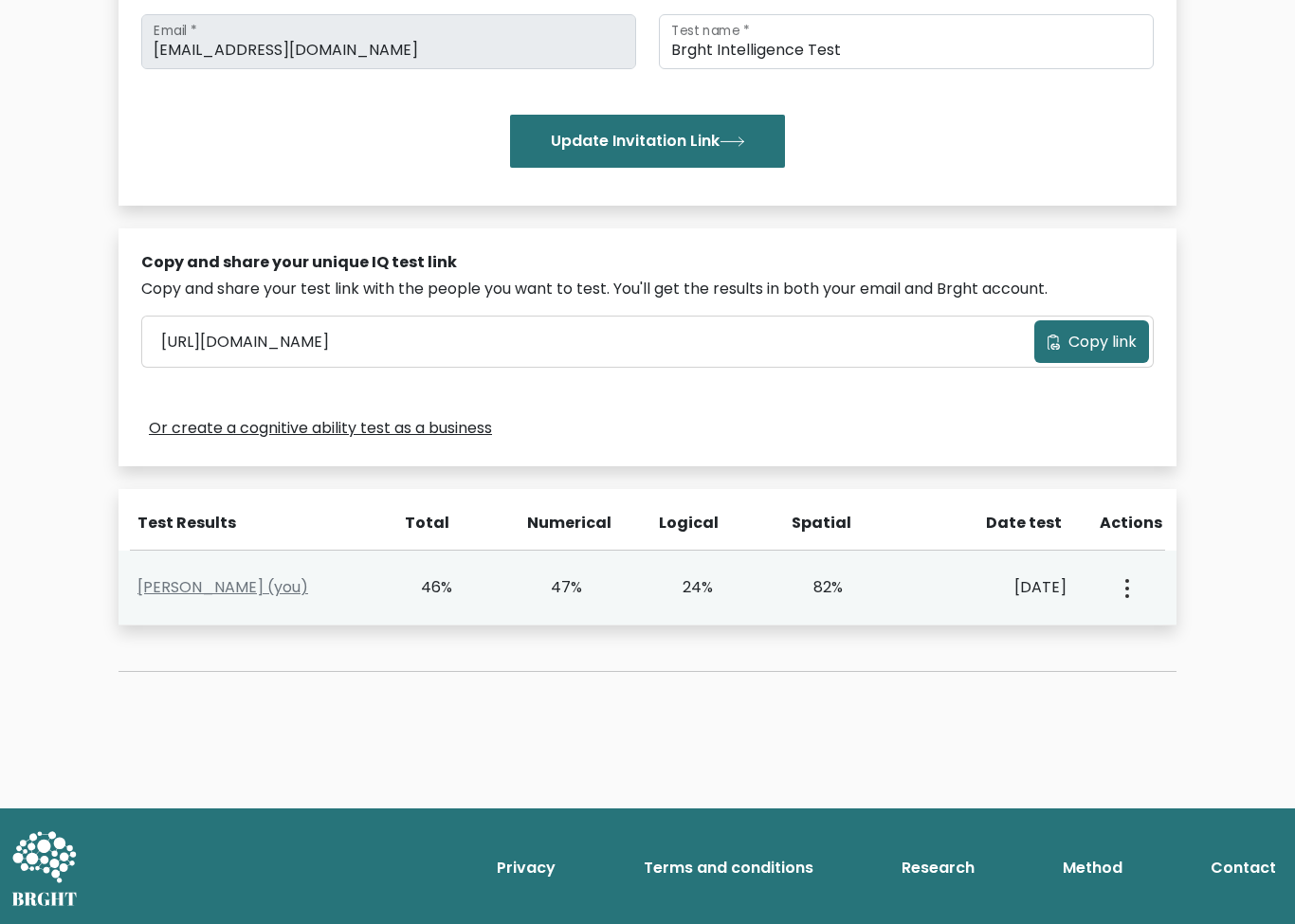 click at bounding box center (1125, 588) 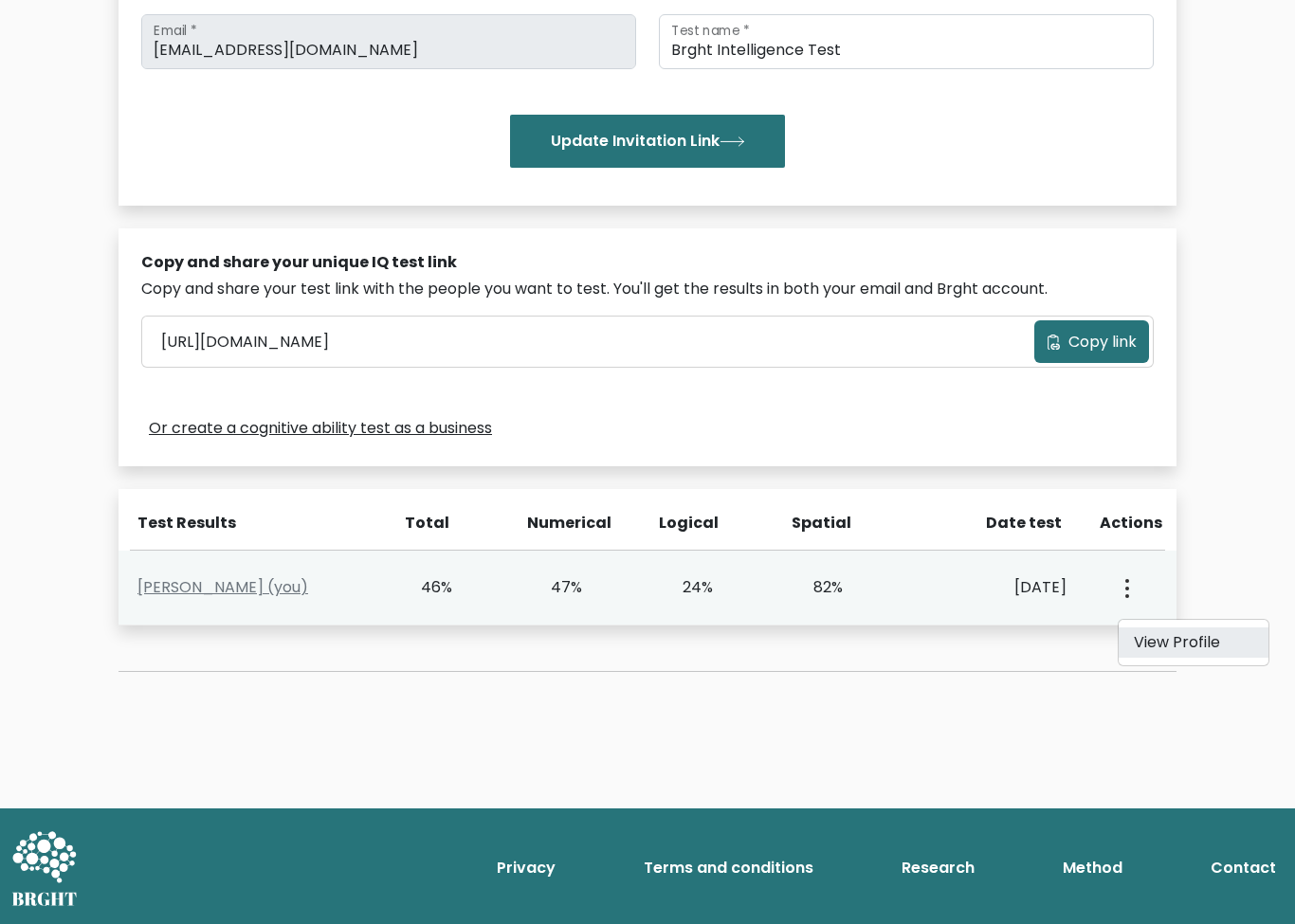 click on "View Profile" at bounding box center (1194, 643) 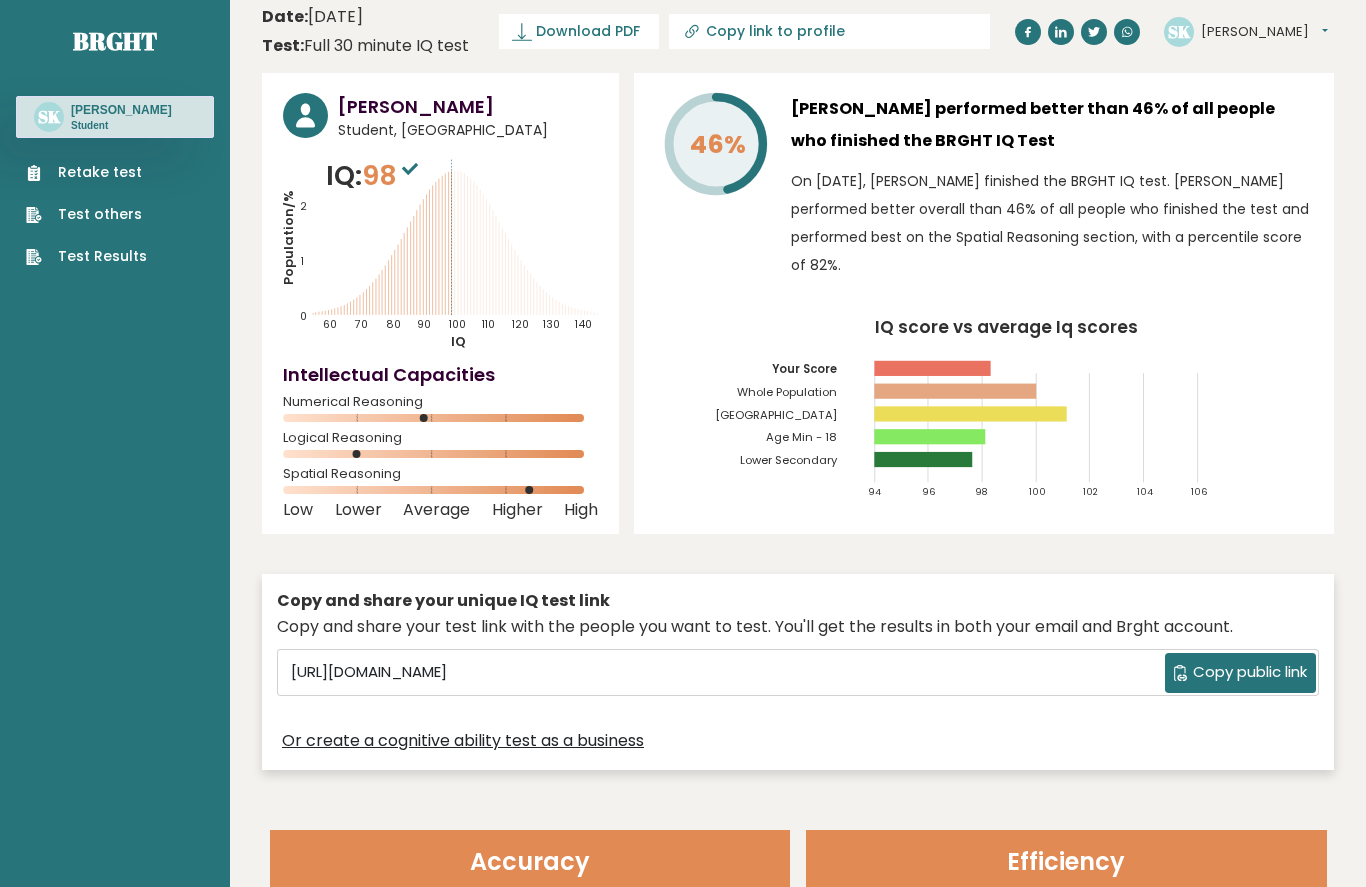 scroll, scrollTop: 0, scrollLeft: 0, axis: both 